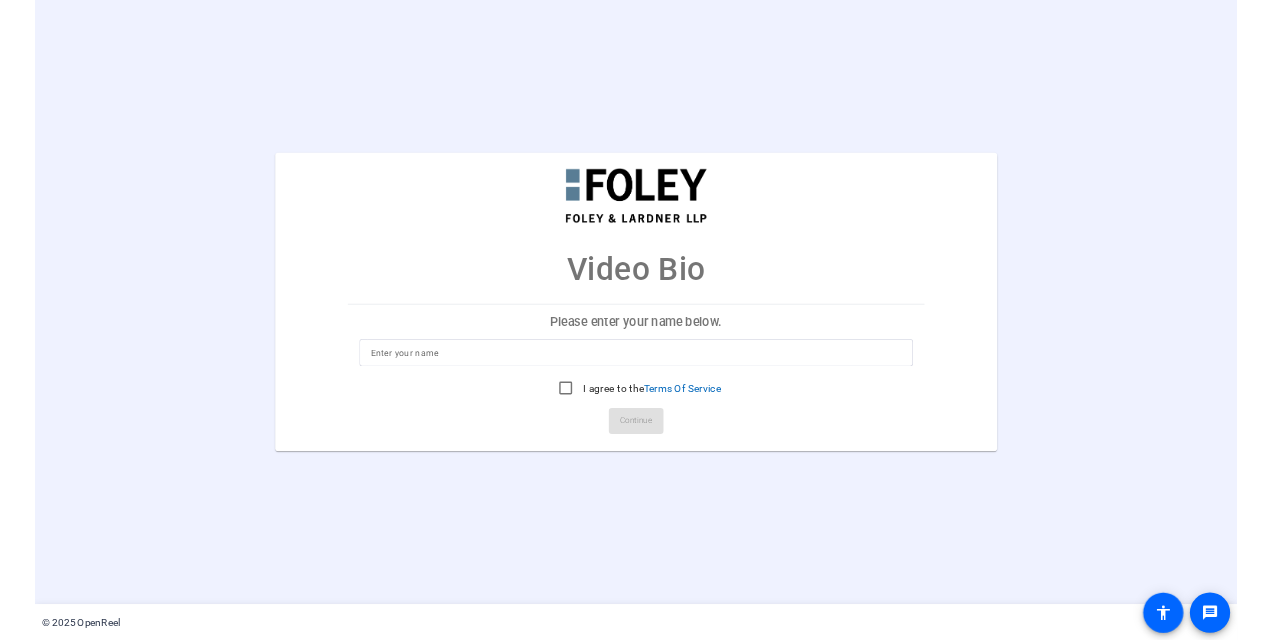 scroll, scrollTop: 0, scrollLeft: 0, axis: both 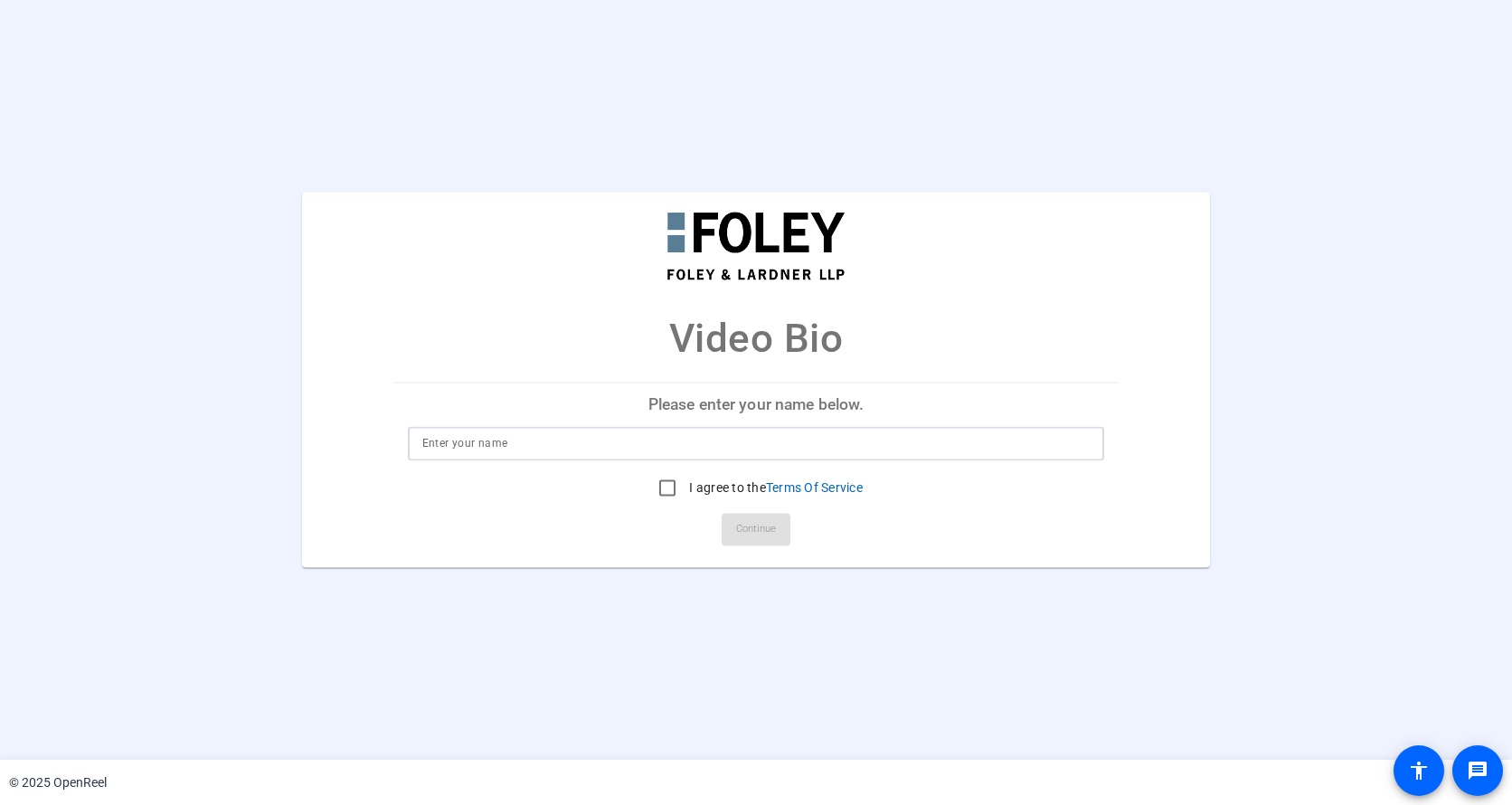 click at bounding box center [756, 444] 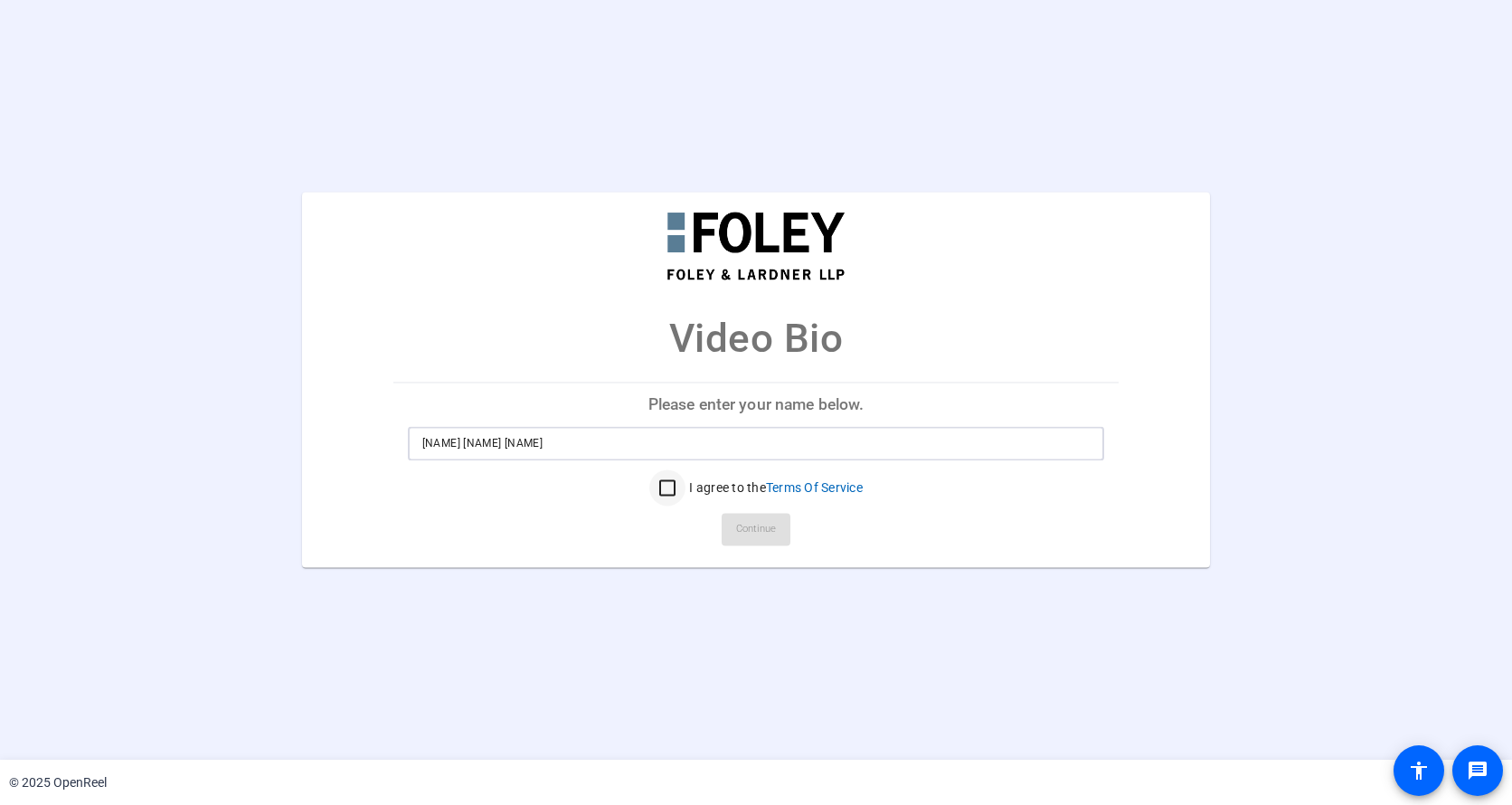 type on "Kate Noble Wegrzyn" 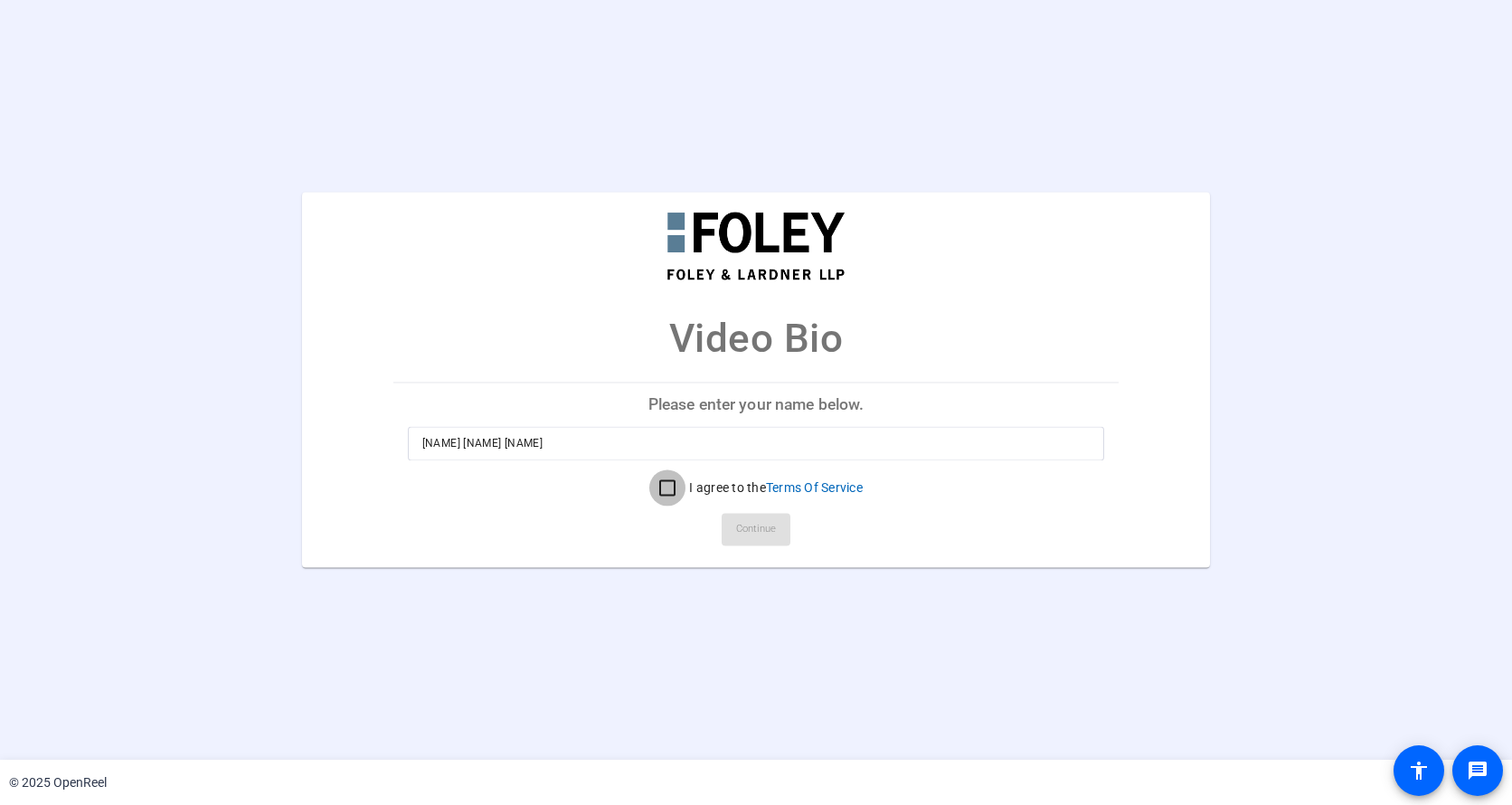 click on "I agree to the  Terms Of Service" at bounding box center (667, 488) 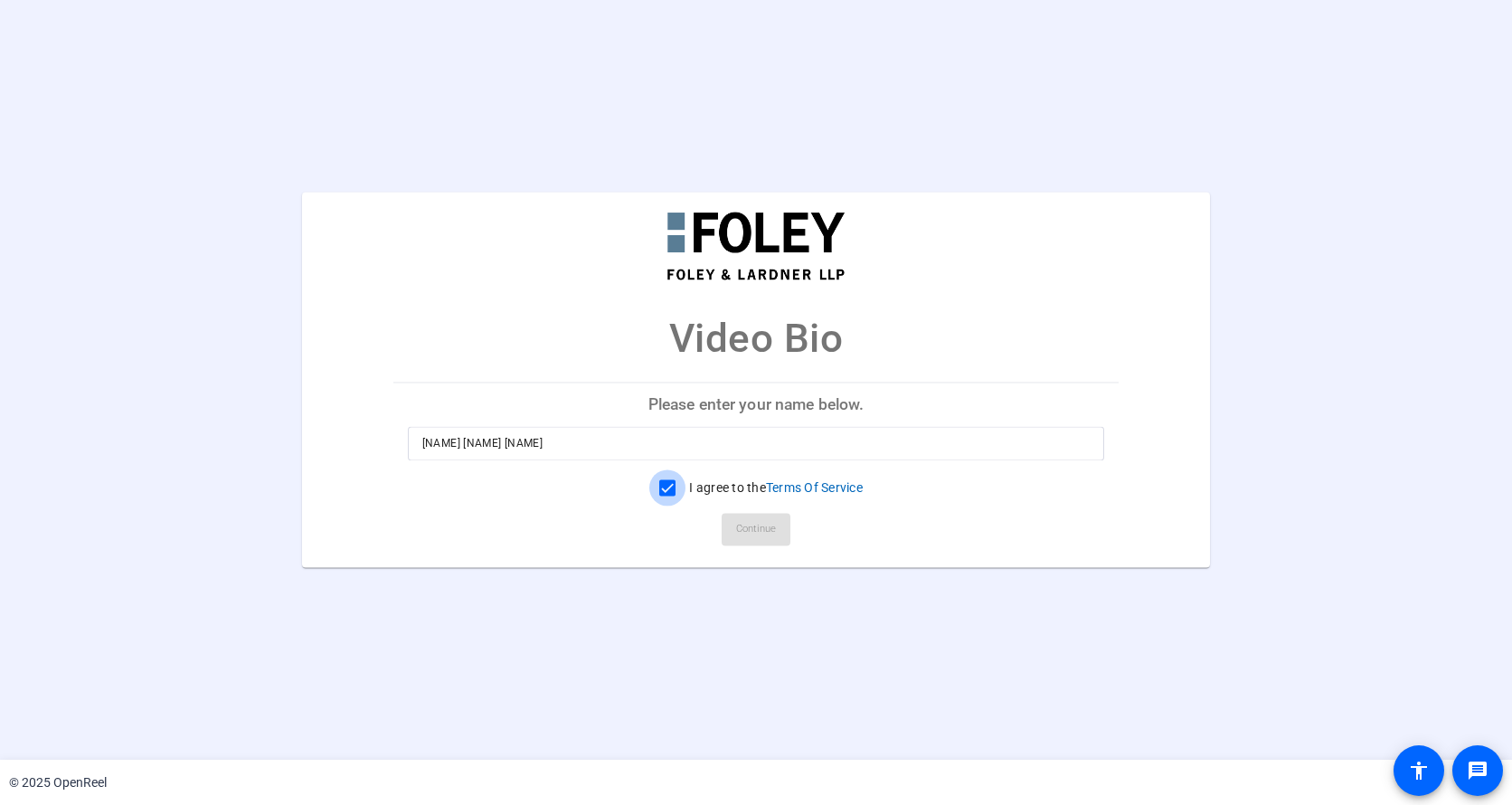 checkbox on "true" 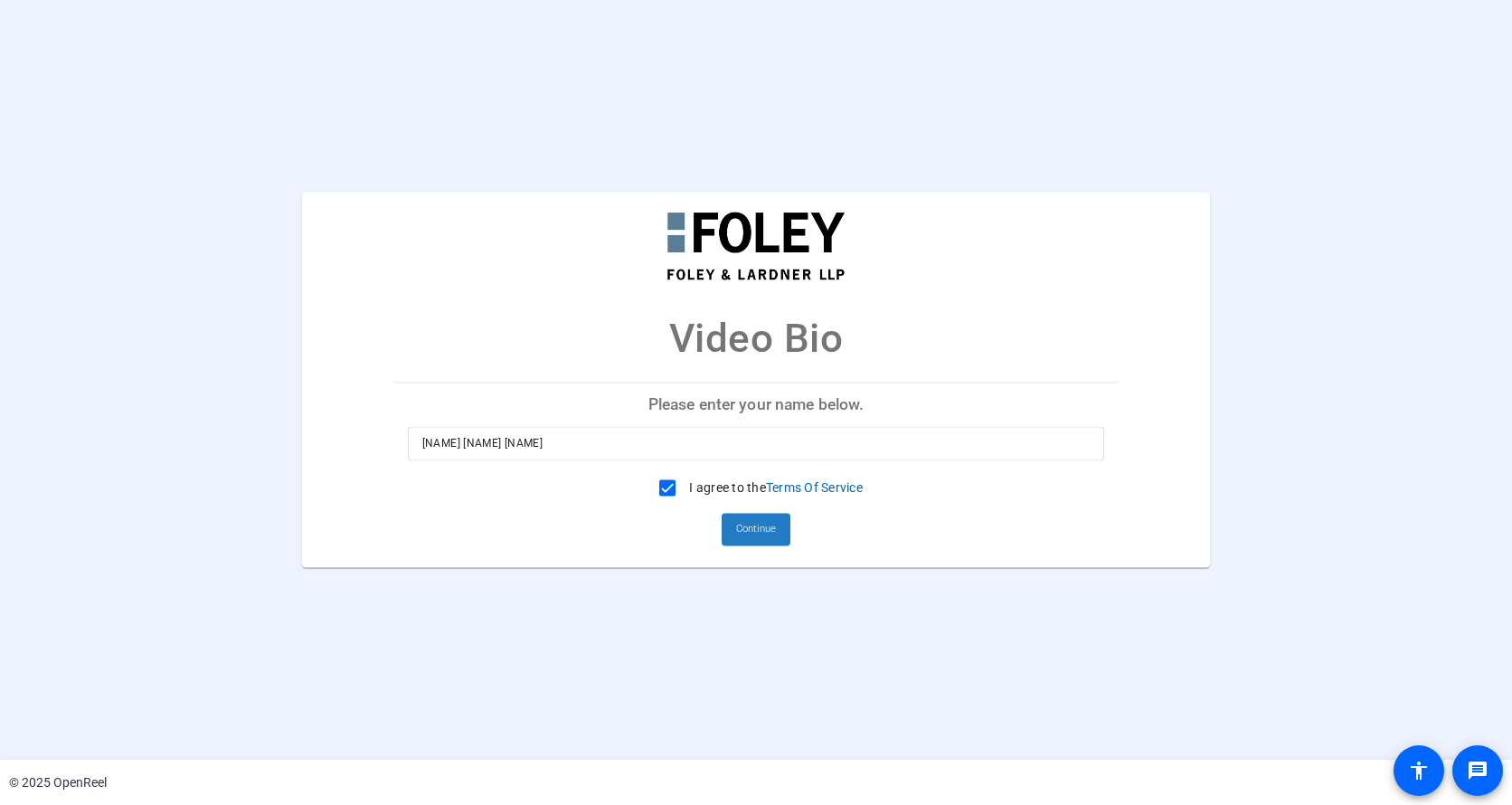 click on "Continue" 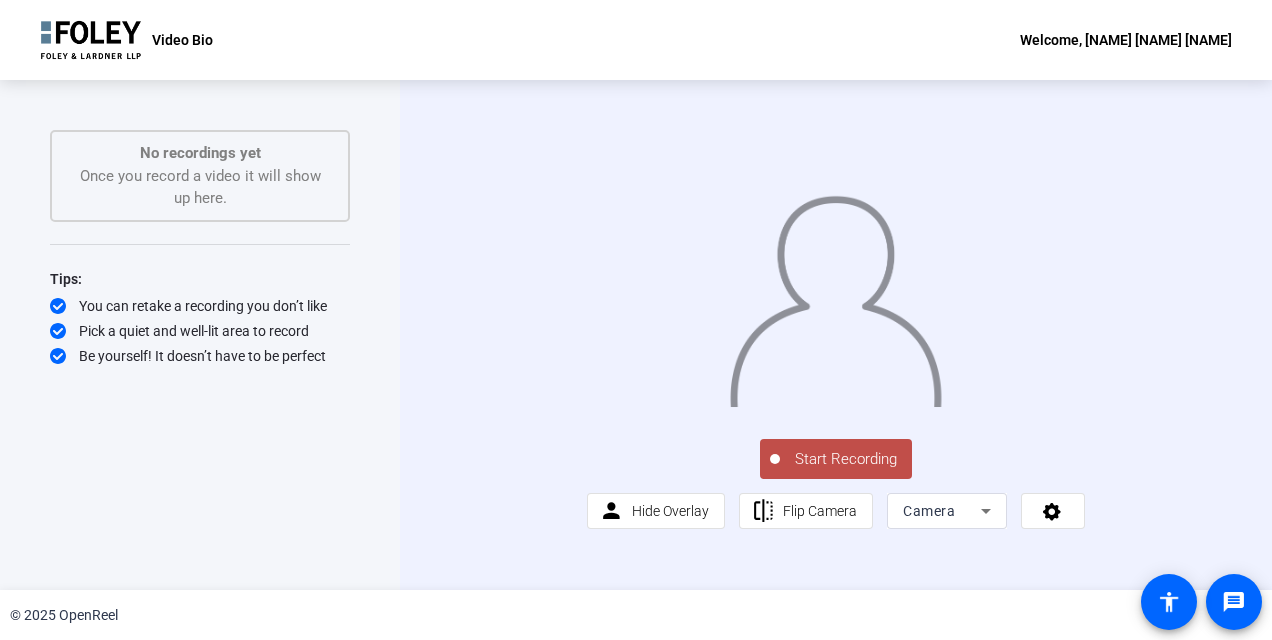 click on "Start Recording" 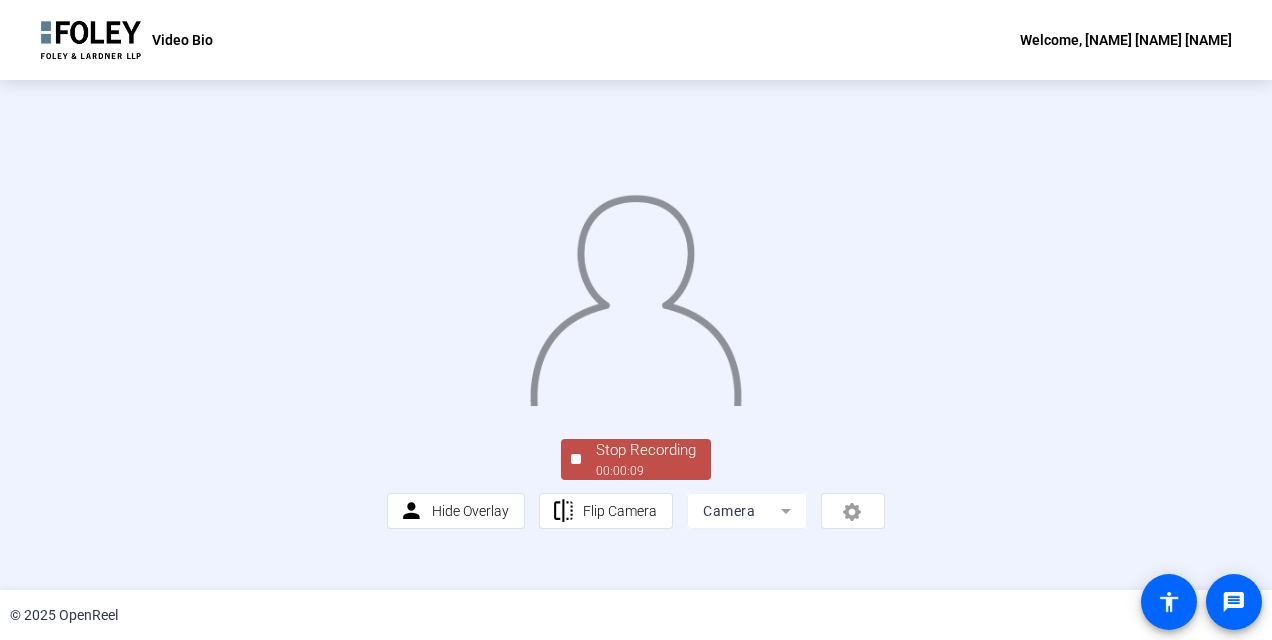 scroll, scrollTop: 114, scrollLeft: 0, axis: vertical 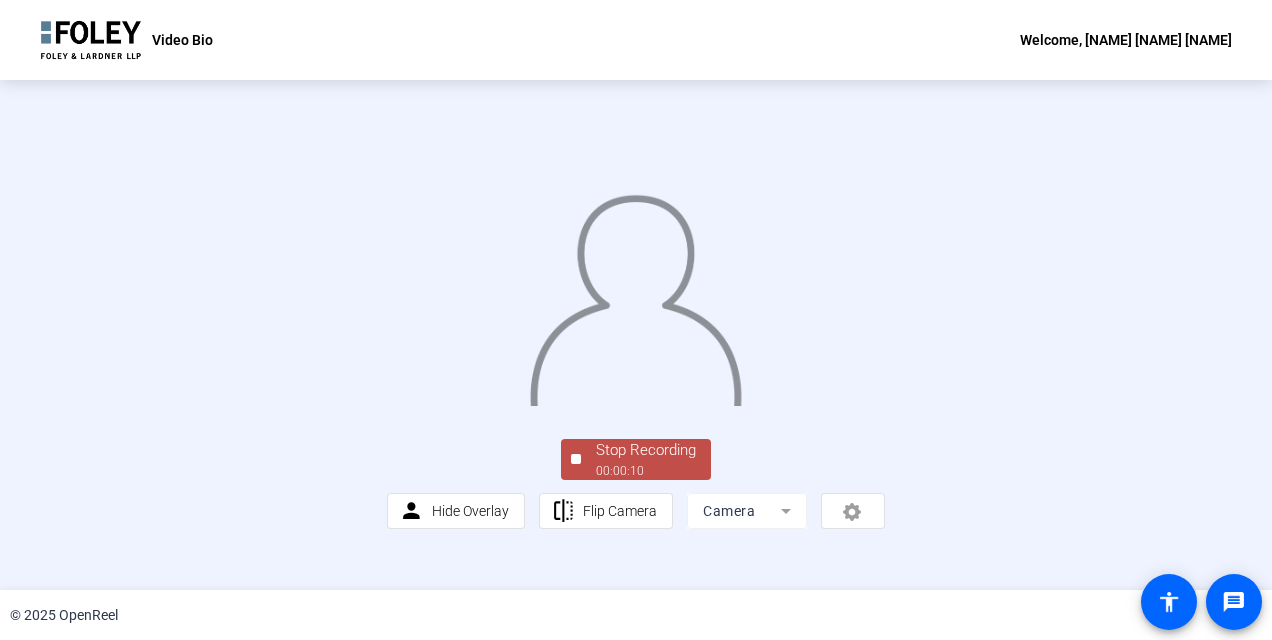 click on "Stop Recording" 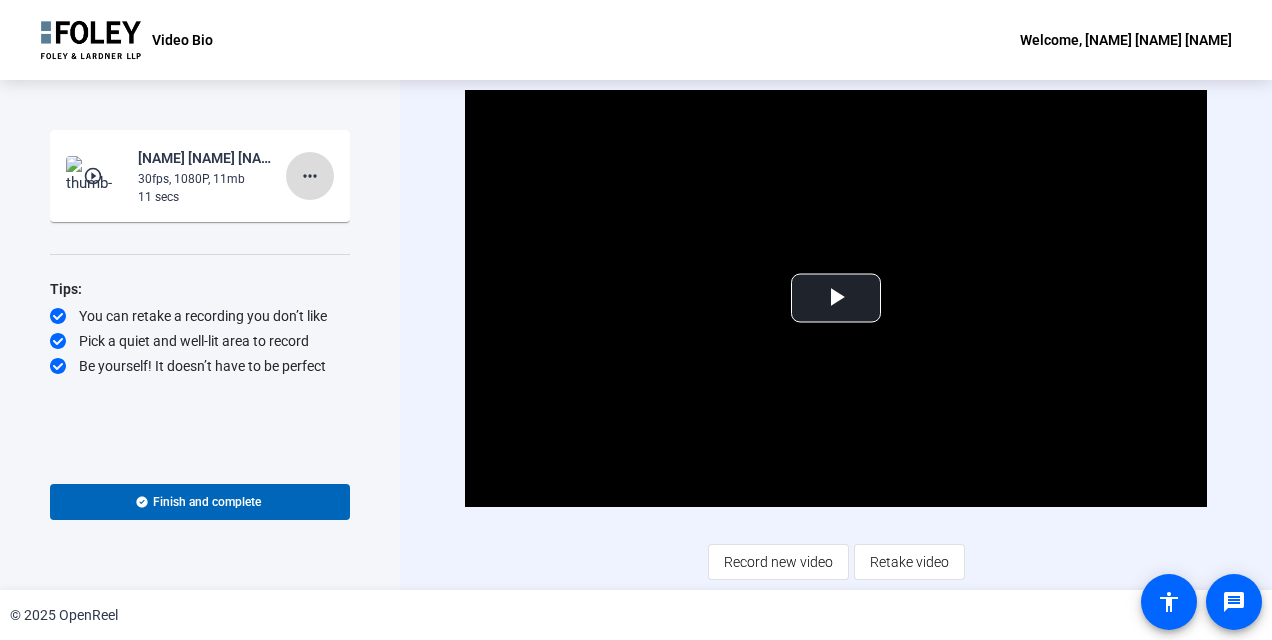 click on "more_horiz" 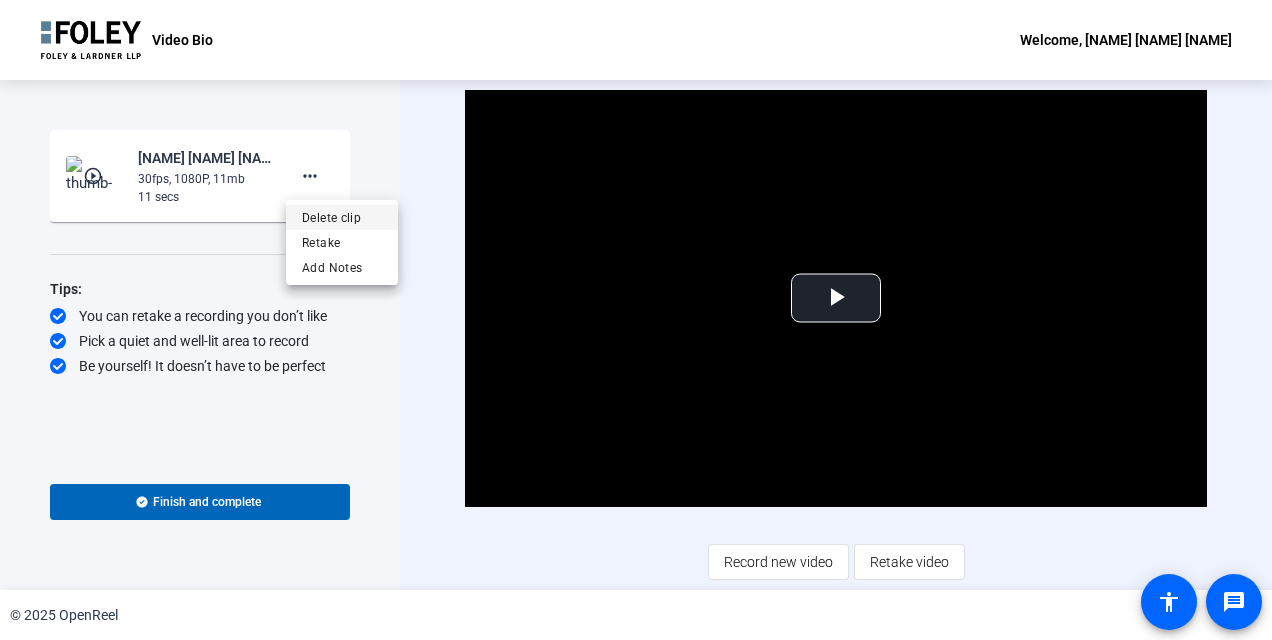 click on "Delete clip" at bounding box center [342, 218] 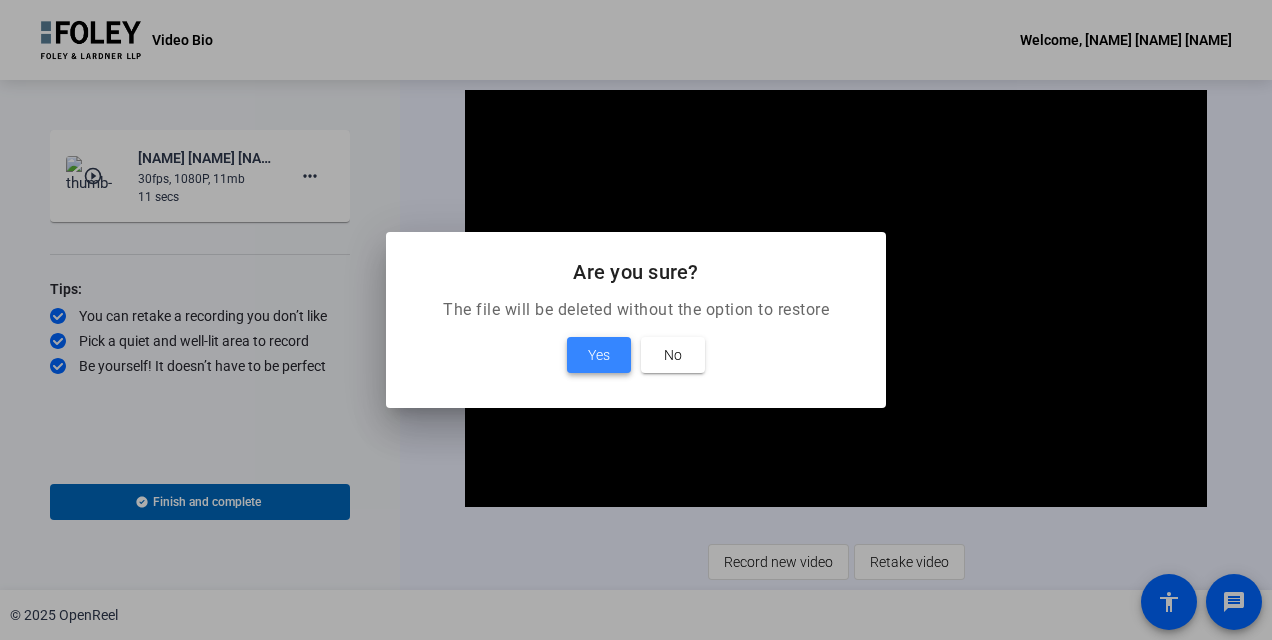 click at bounding box center [599, 355] 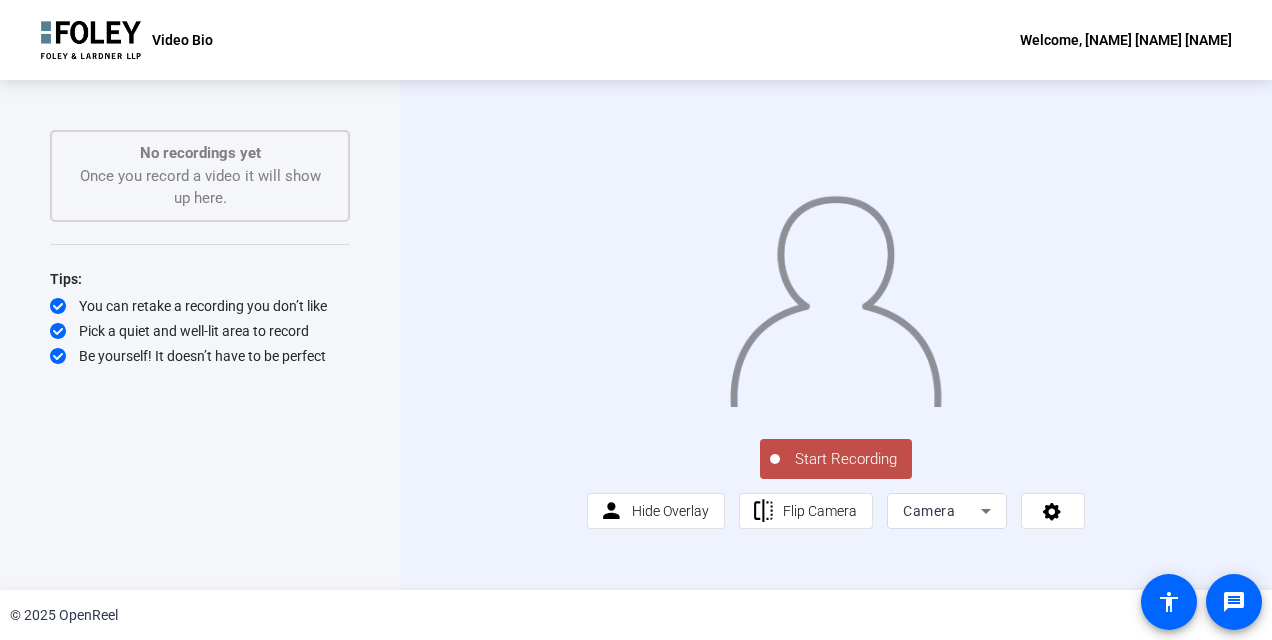 click on "Start Recording" 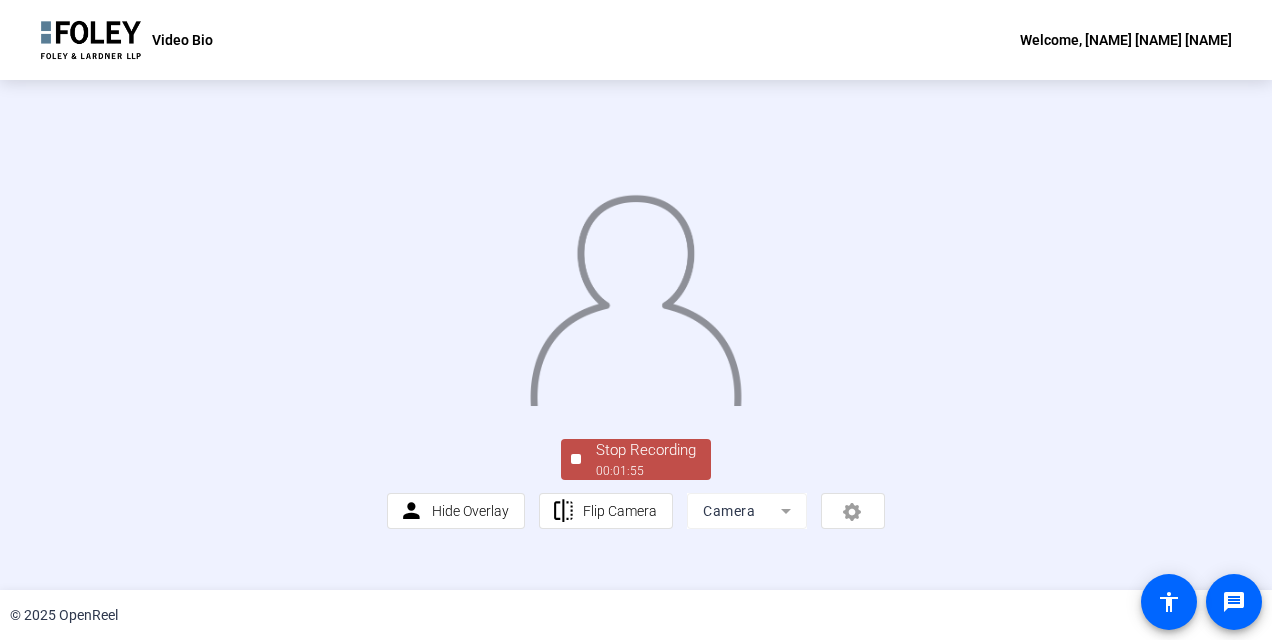 scroll, scrollTop: 123, scrollLeft: 0, axis: vertical 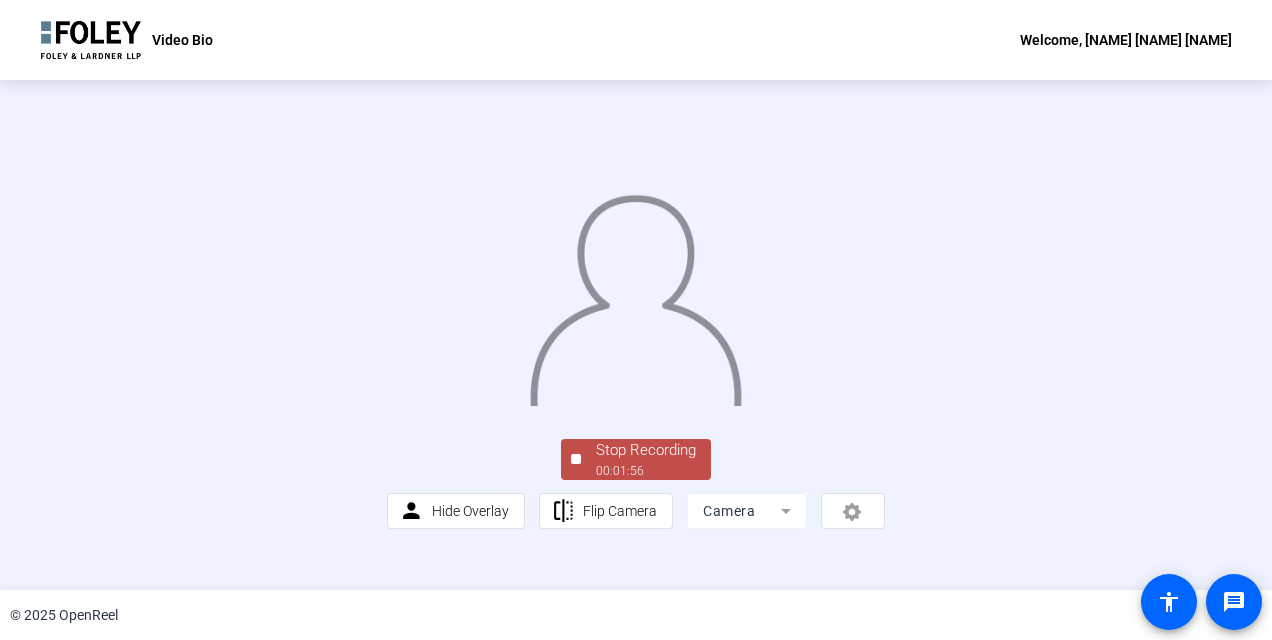click on "Stop Recording  00:01:56  person  Hide Overlay flip Flip Camera Camera" 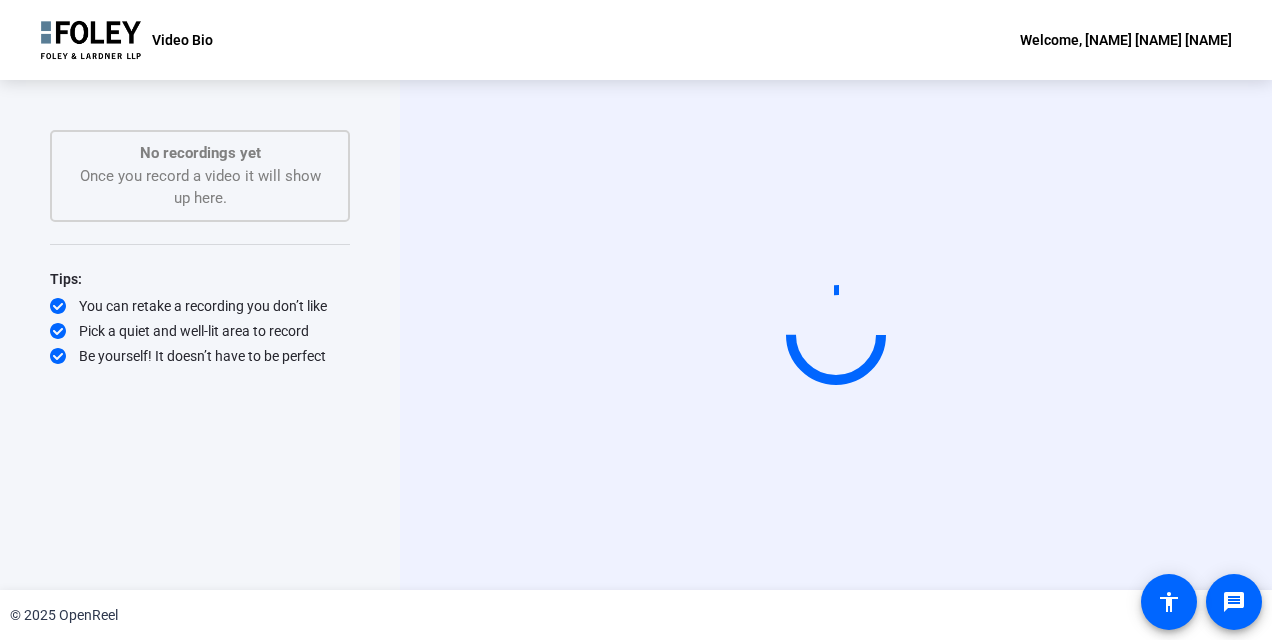 scroll, scrollTop: 0, scrollLeft: 0, axis: both 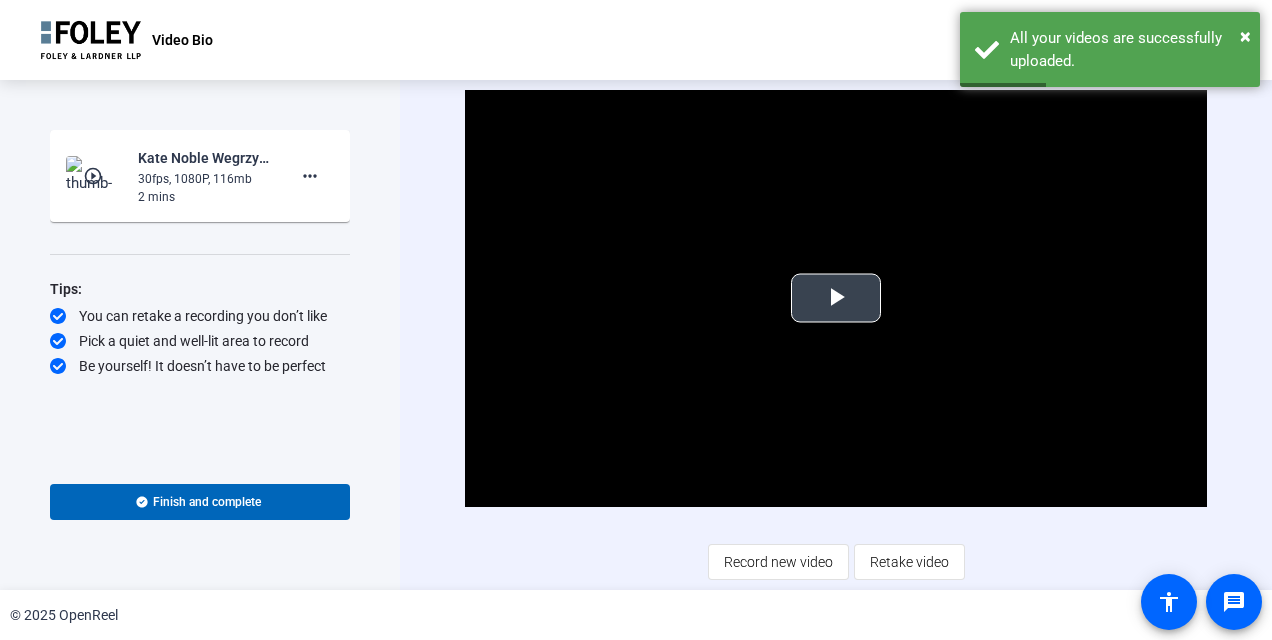 click at bounding box center [835, 298] 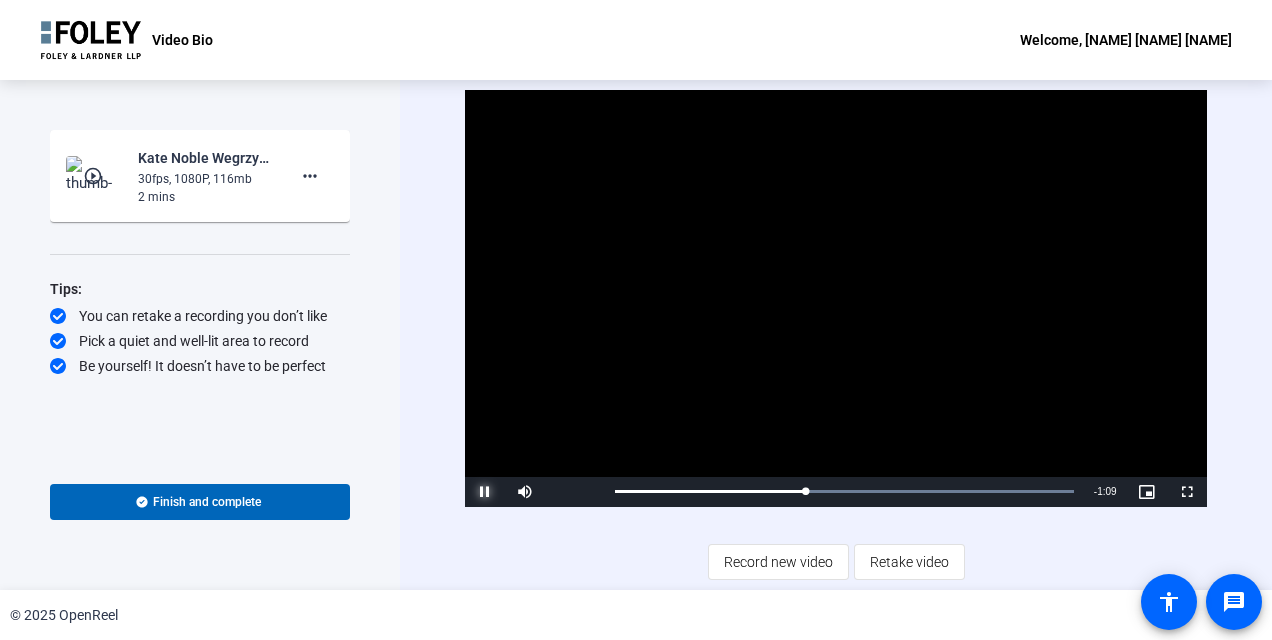 click at bounding box center [485, 492] 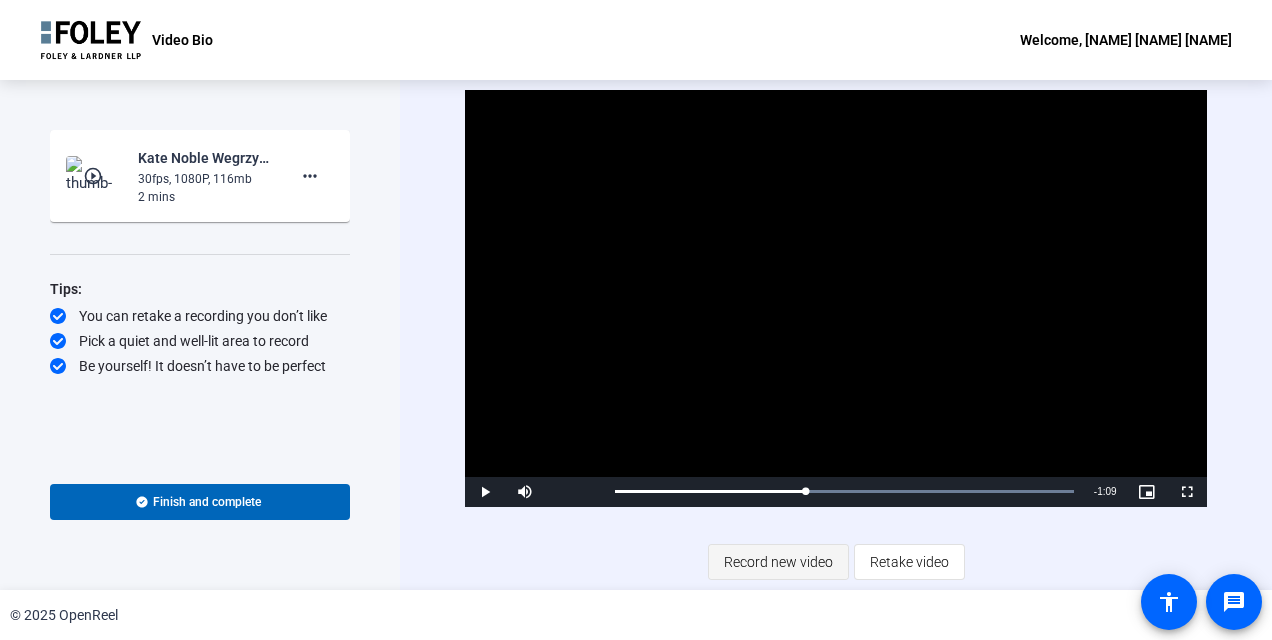 click on "Record new video" 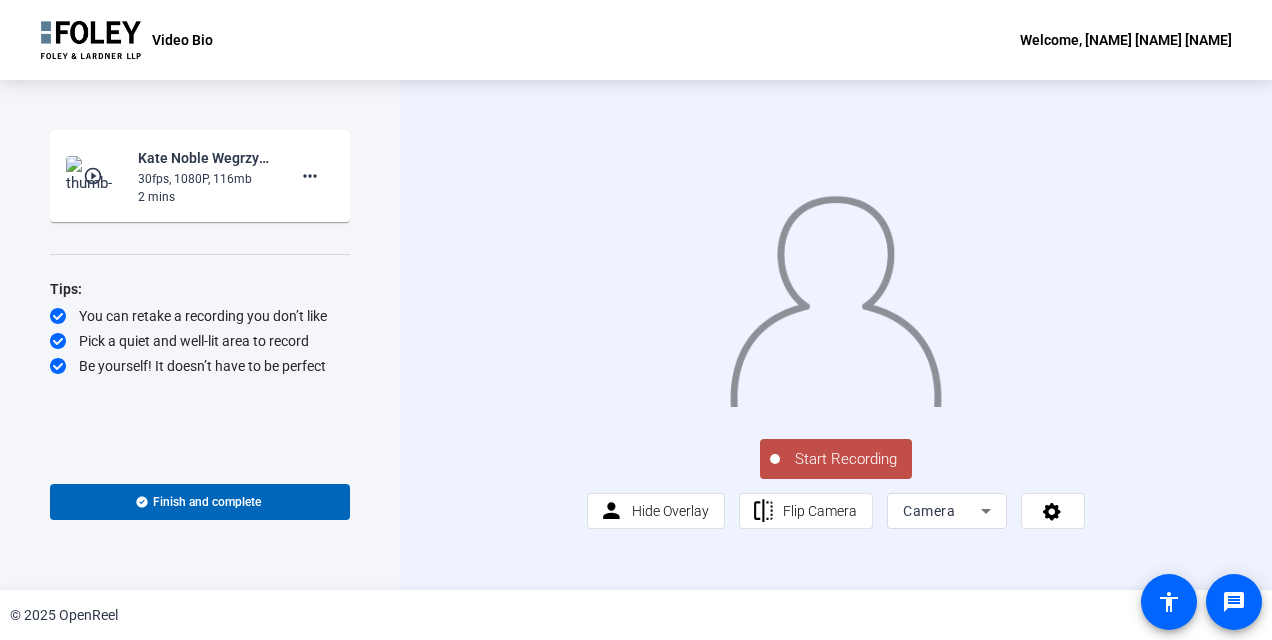 click on "Start Recording" 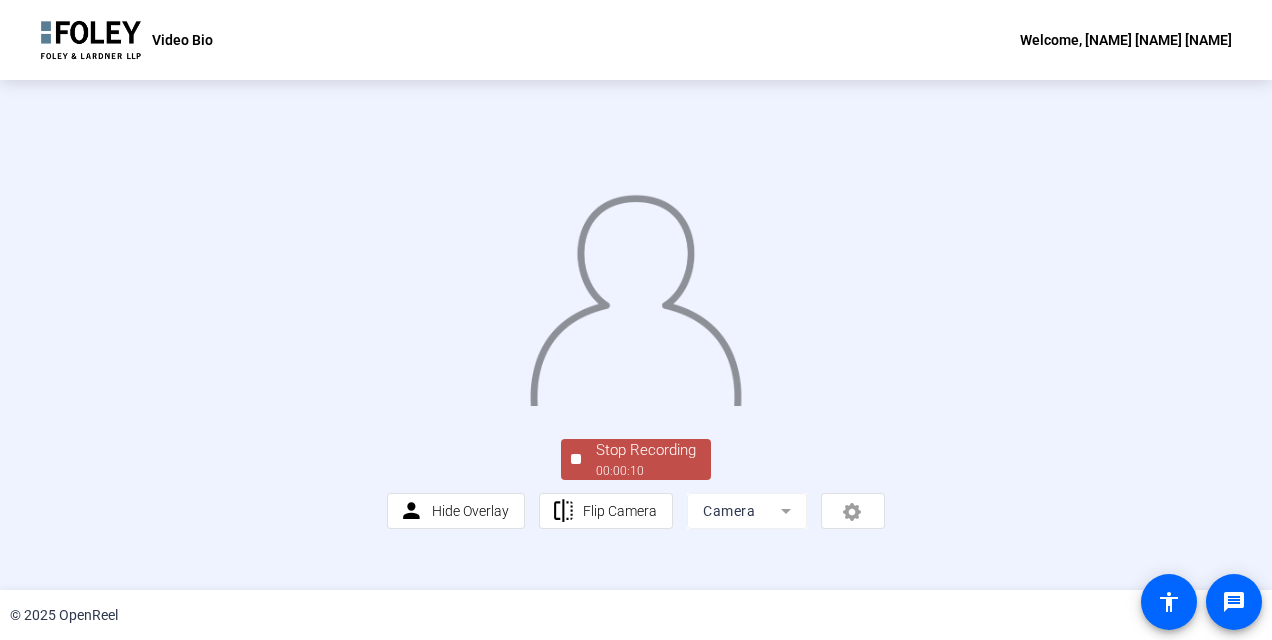 scroll, scrollTop: 123, scrollLeft: 0, axis: vertical 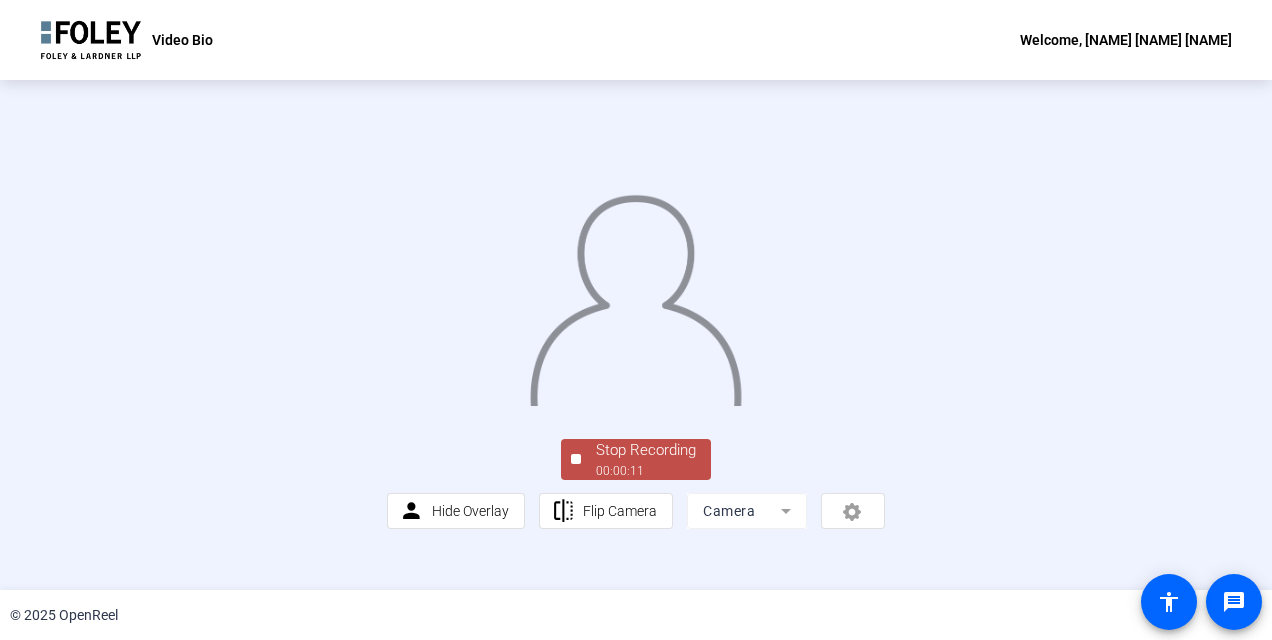 click on "00:00:11" 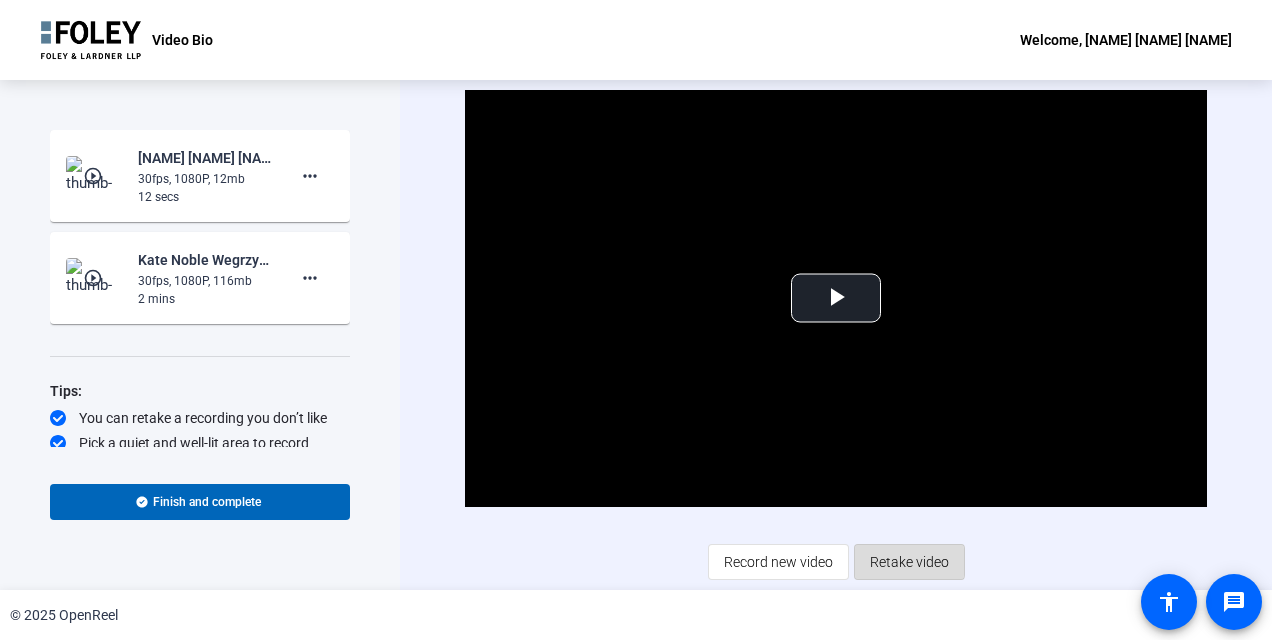click on "Retake video" 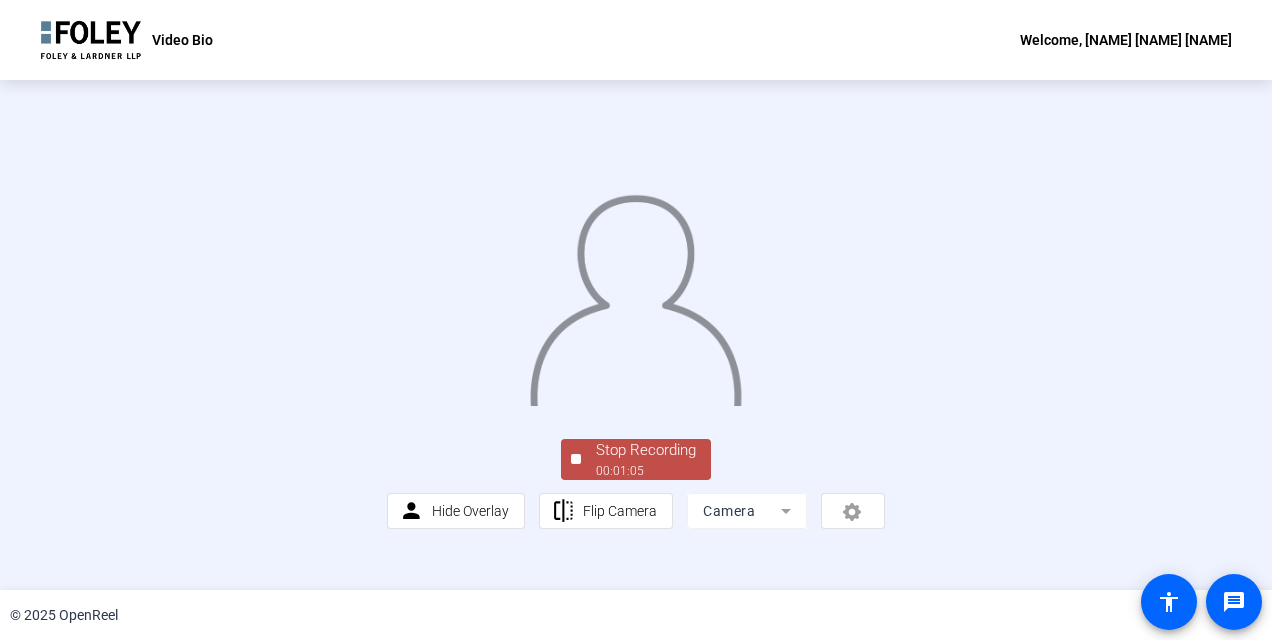 scroll, scrollTop: 123, scrollLeft: 0, axis: vertical 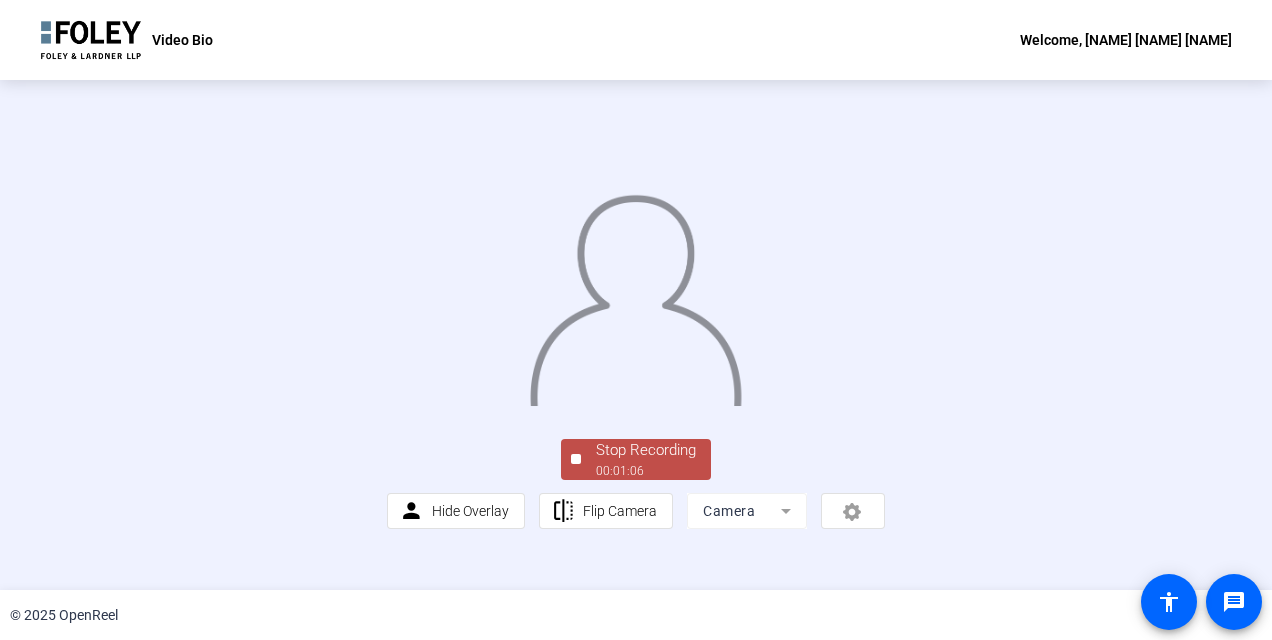 click on "Stop Recording" 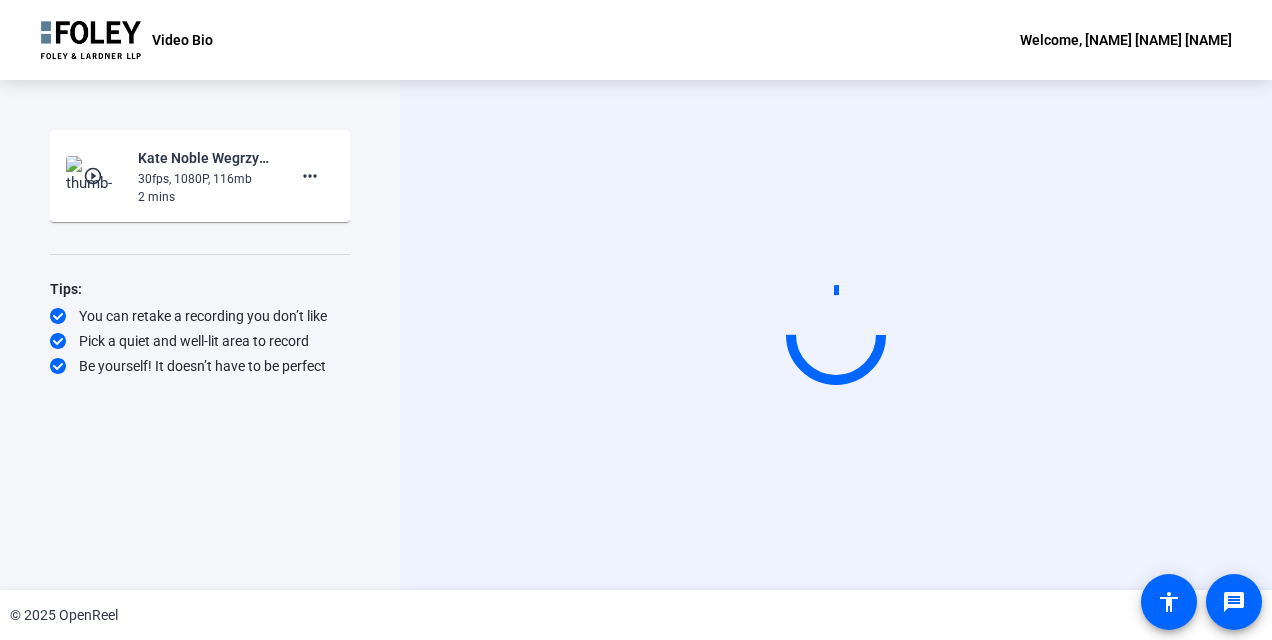 scroll, scrollTop: 0, scrollLeft: 0, axis: both 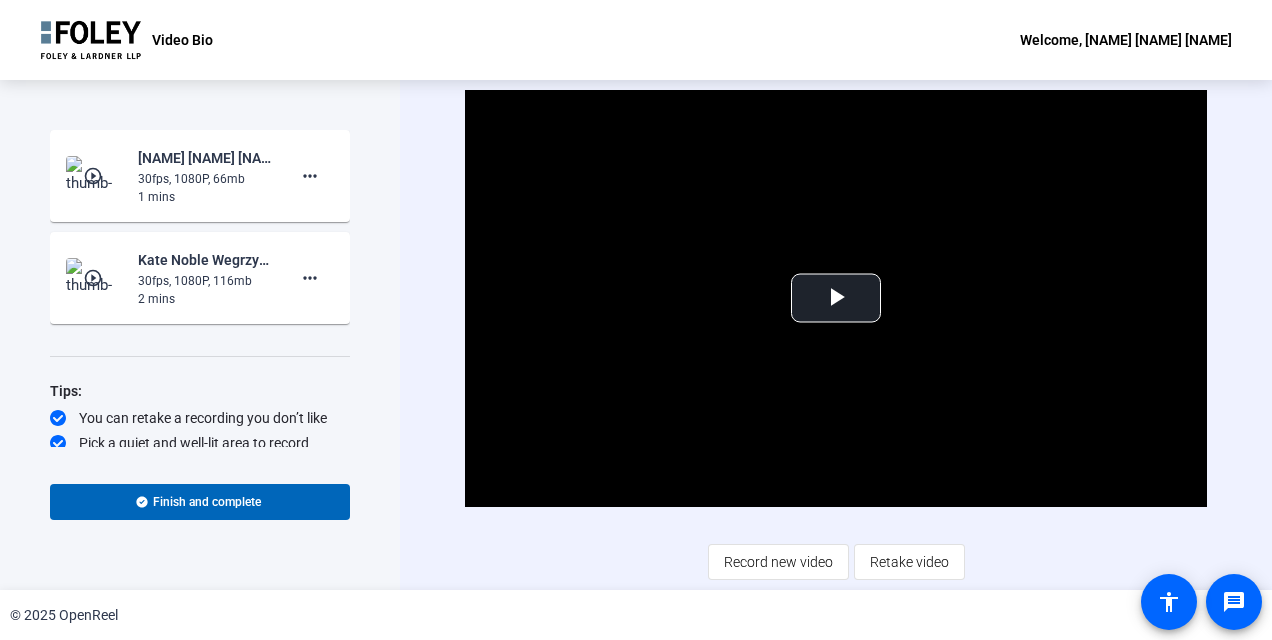 click on "play_circle_outline" 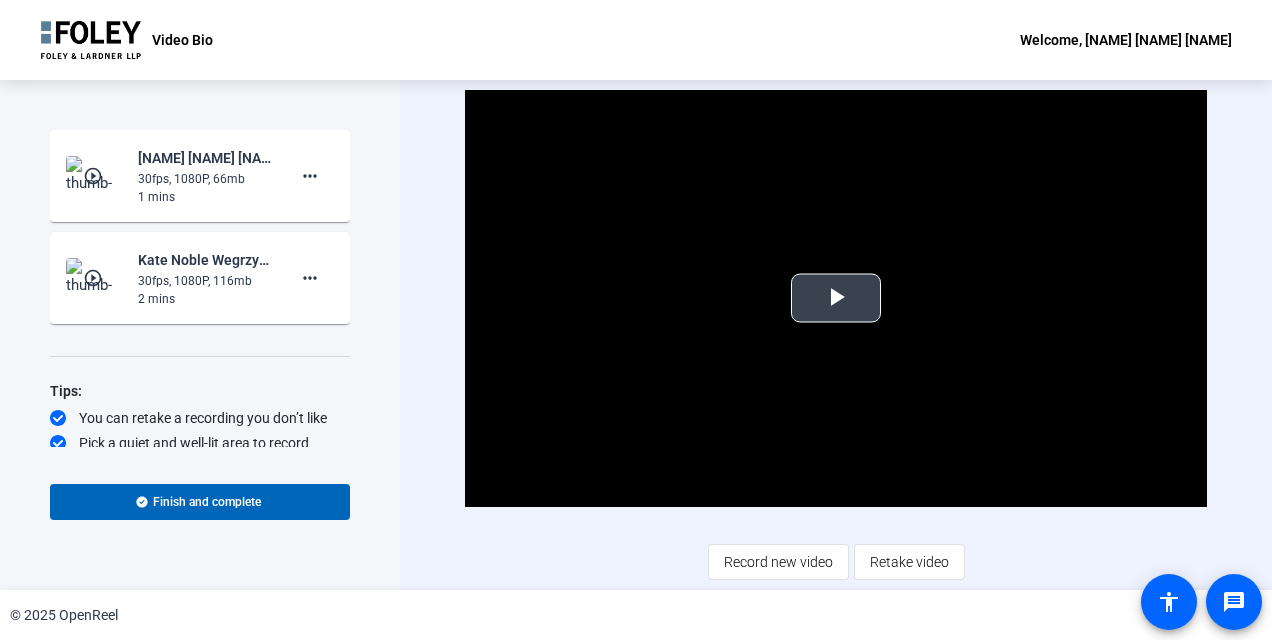 click at bounding box center (836, 298) 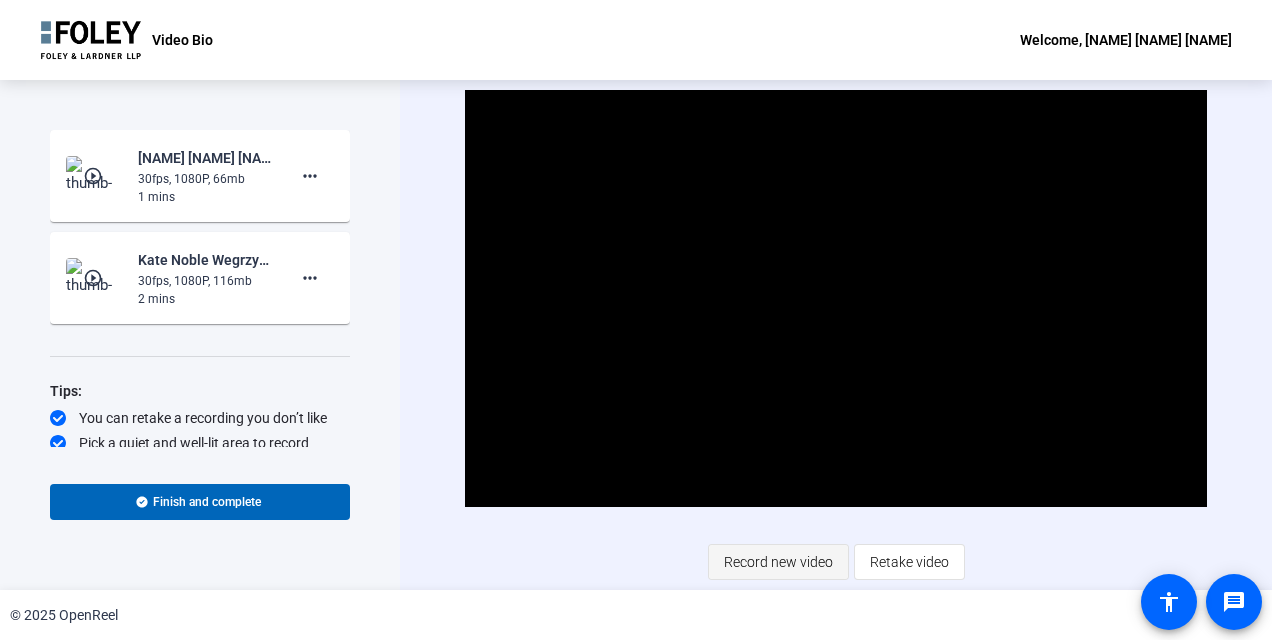 click on "Record new video" 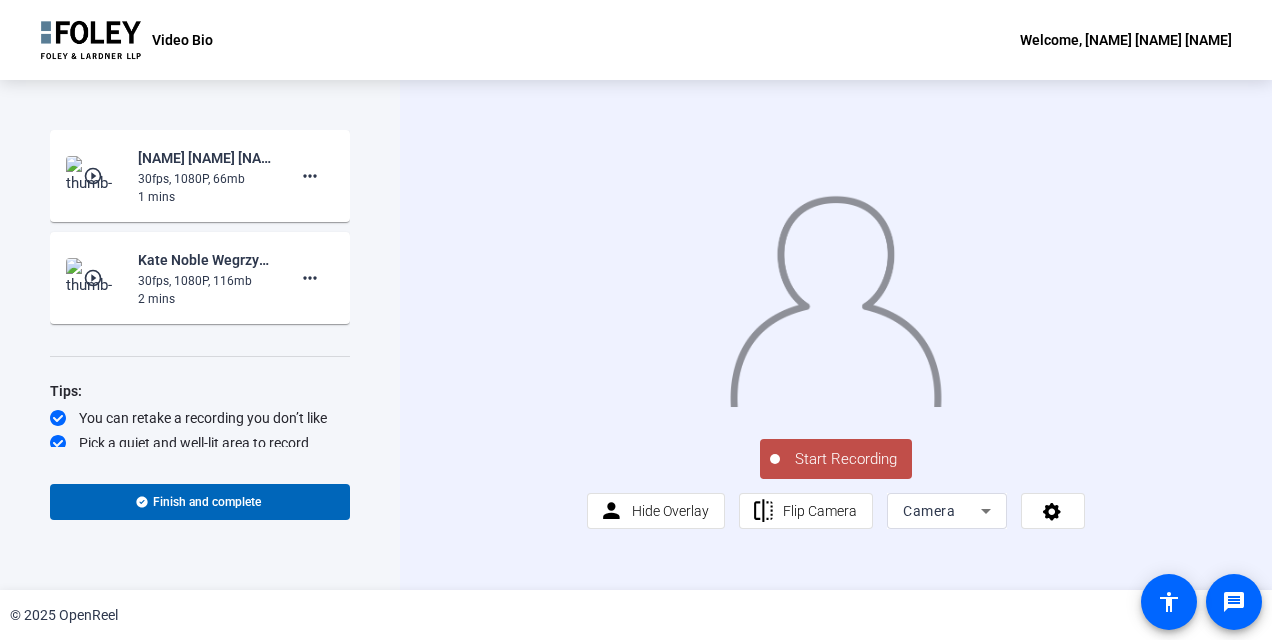 click on "Start Recording" 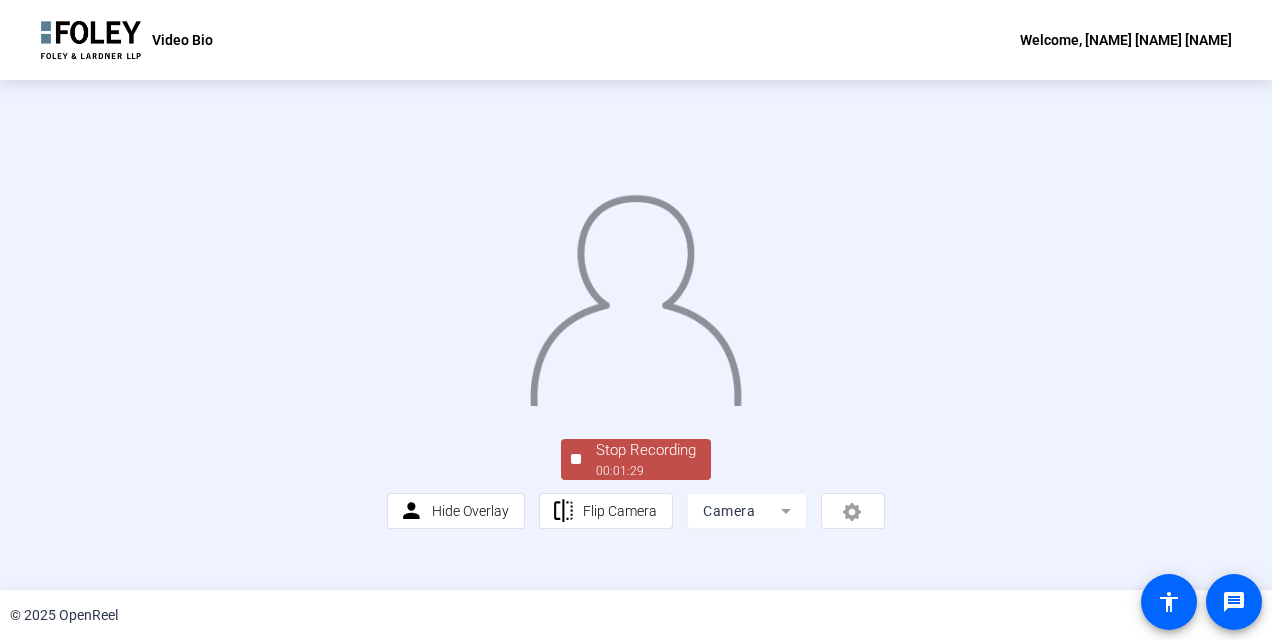 click 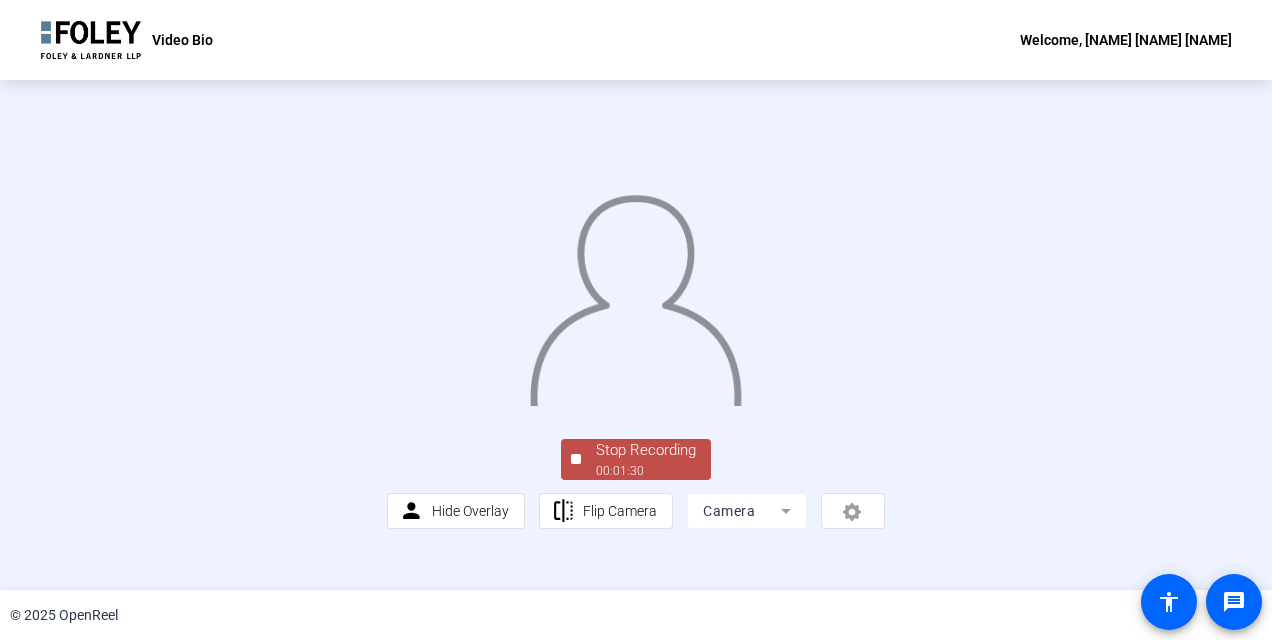 scroll, scrollTop: 123, scrollLeft: 0, axis: vertical 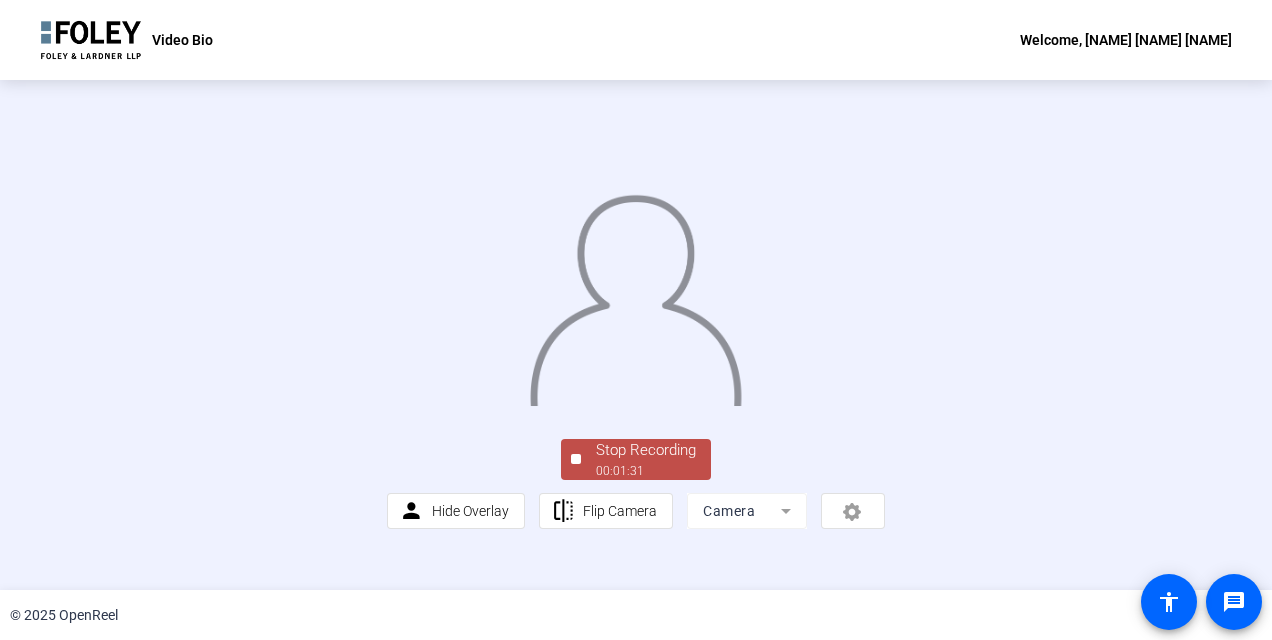 click on "Stop Recording" 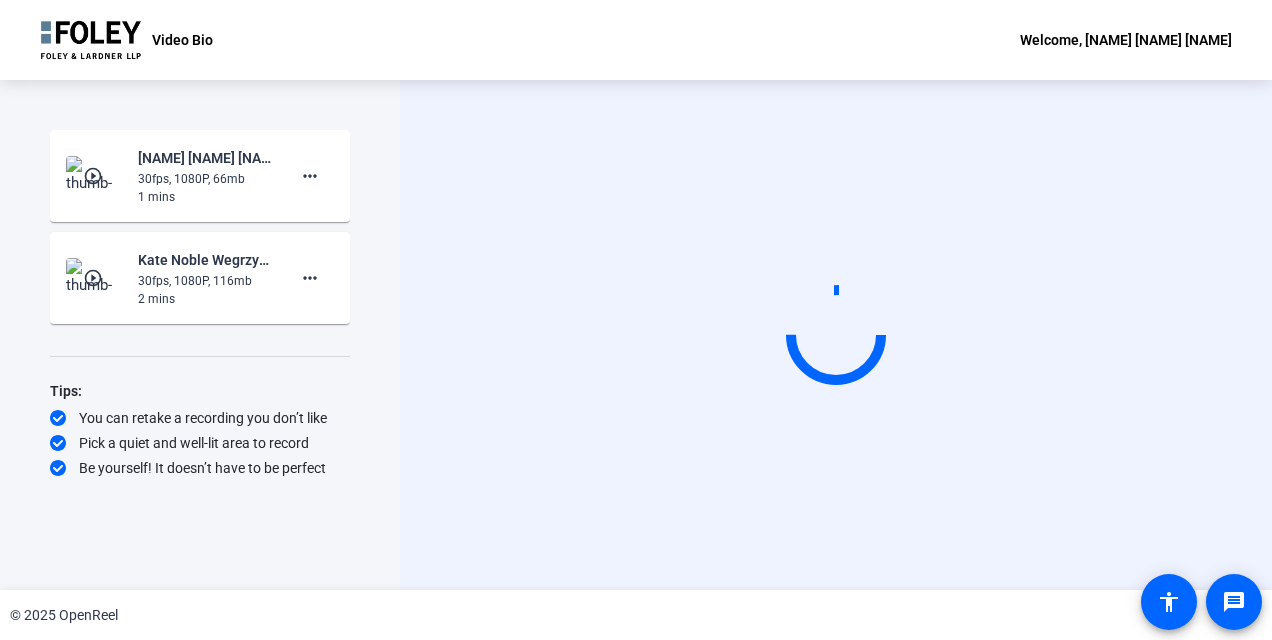 scroll, scrollTop: 0, scrollLeft: 0, axis: both 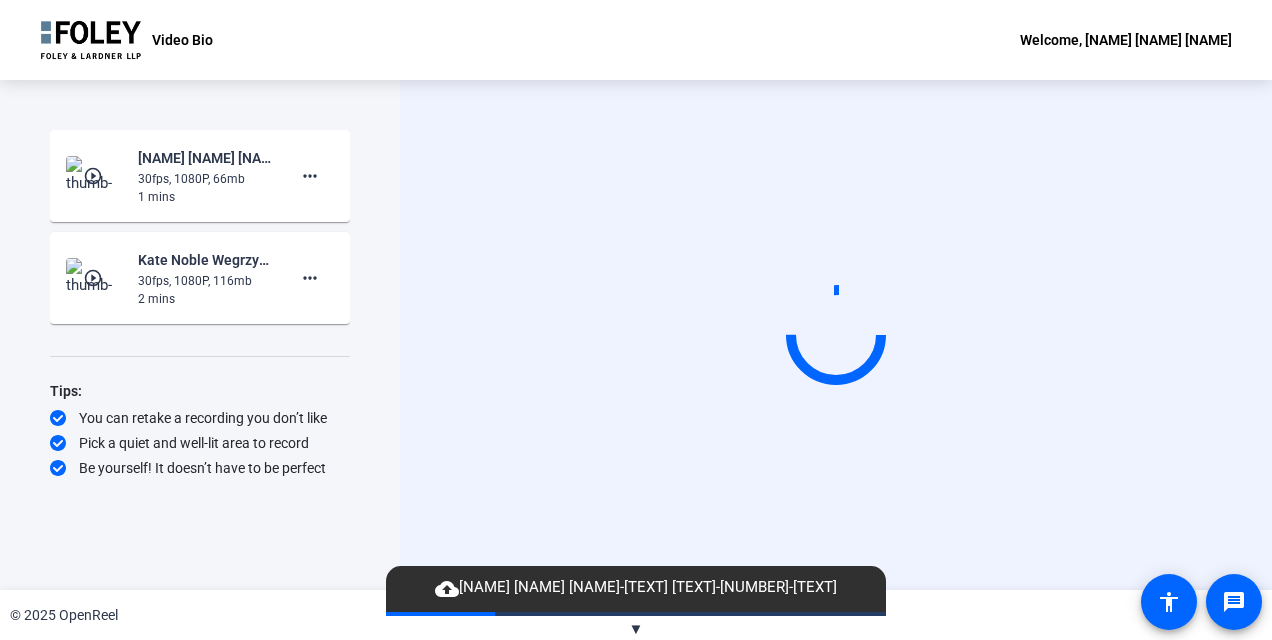 click on "play_circle_outline" 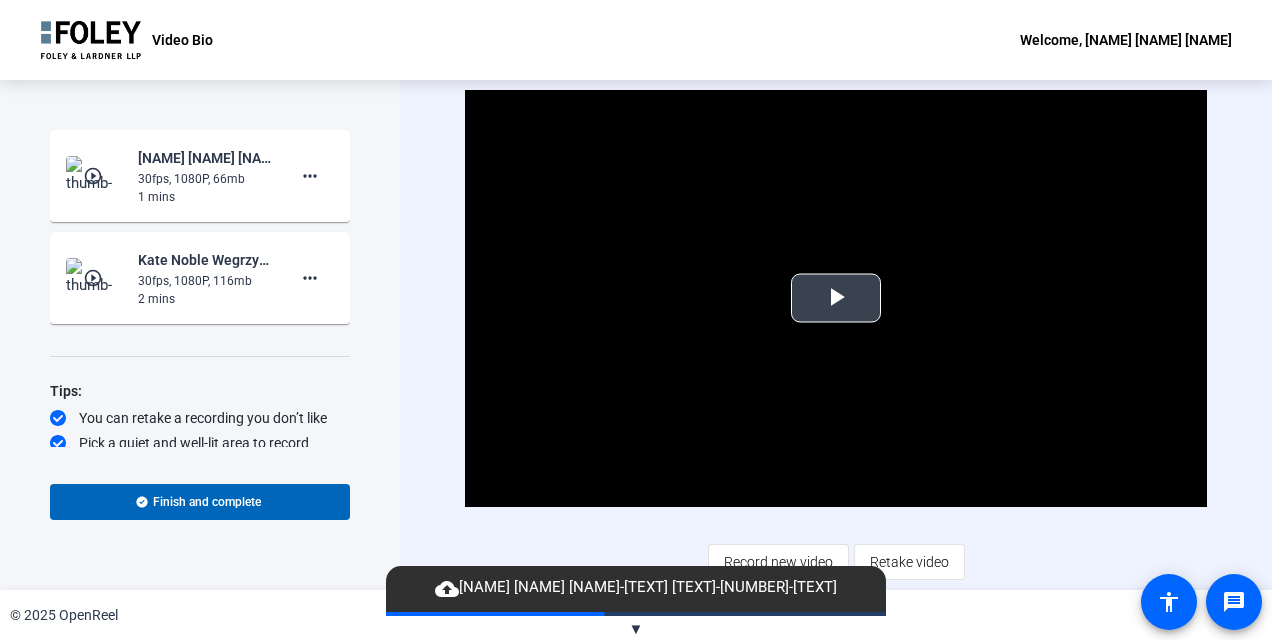 click at bounding box center [836, 298] 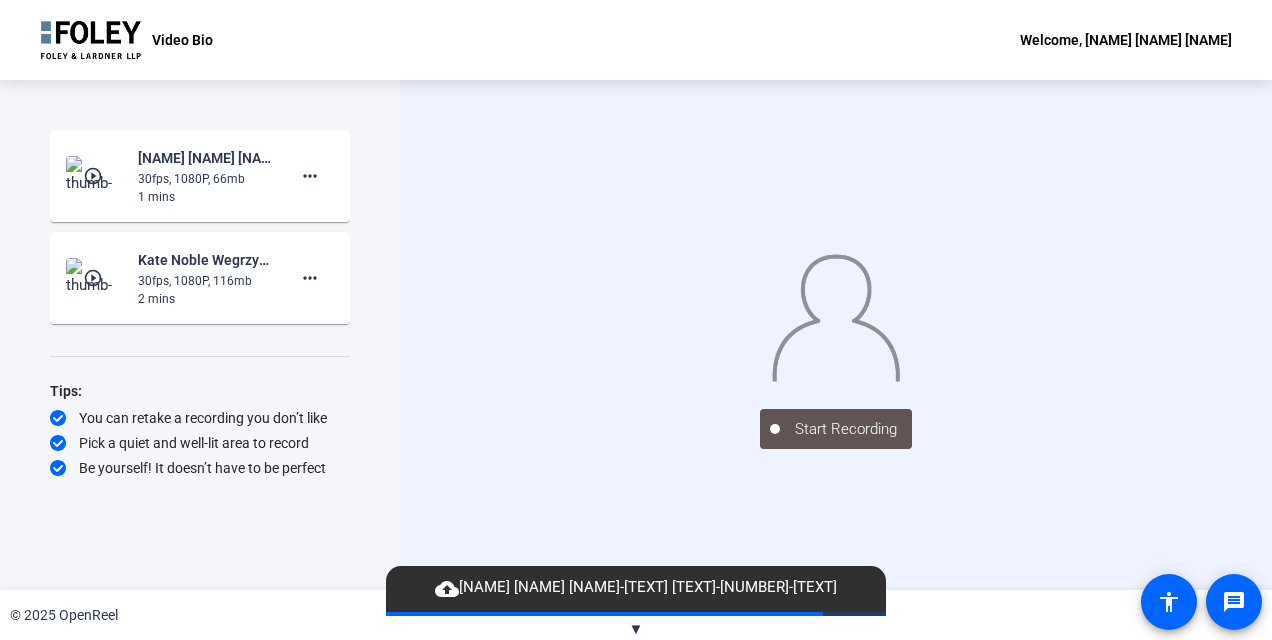 click on "play_circle_outline" 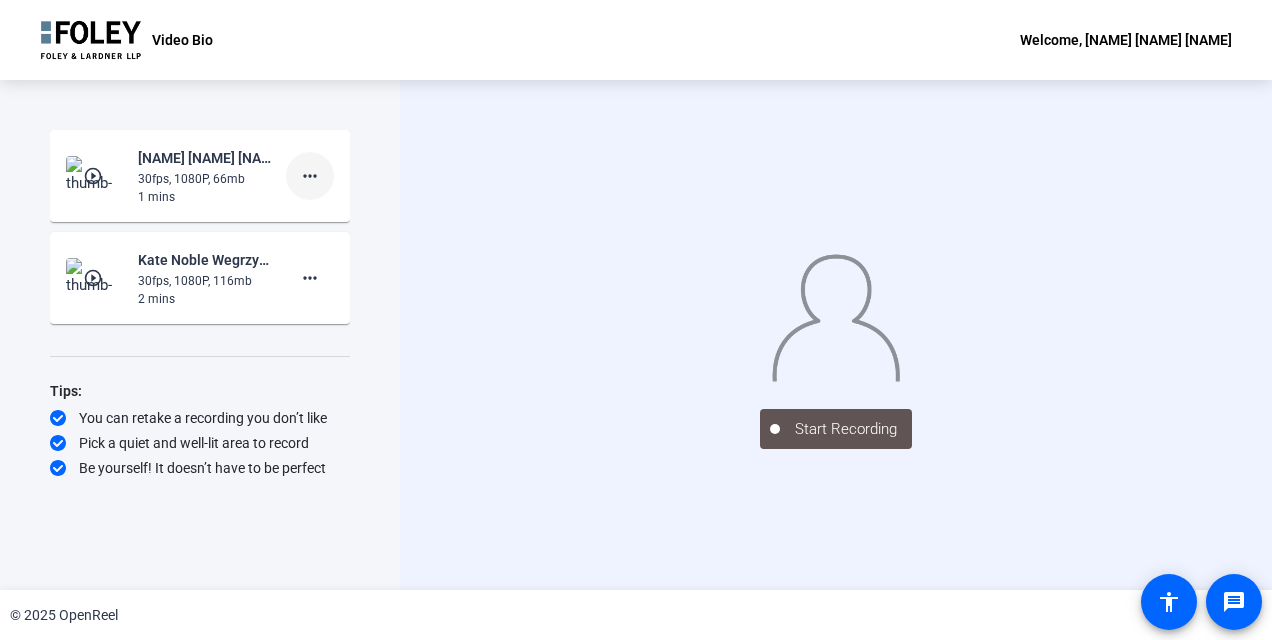 click on "more_horiz" 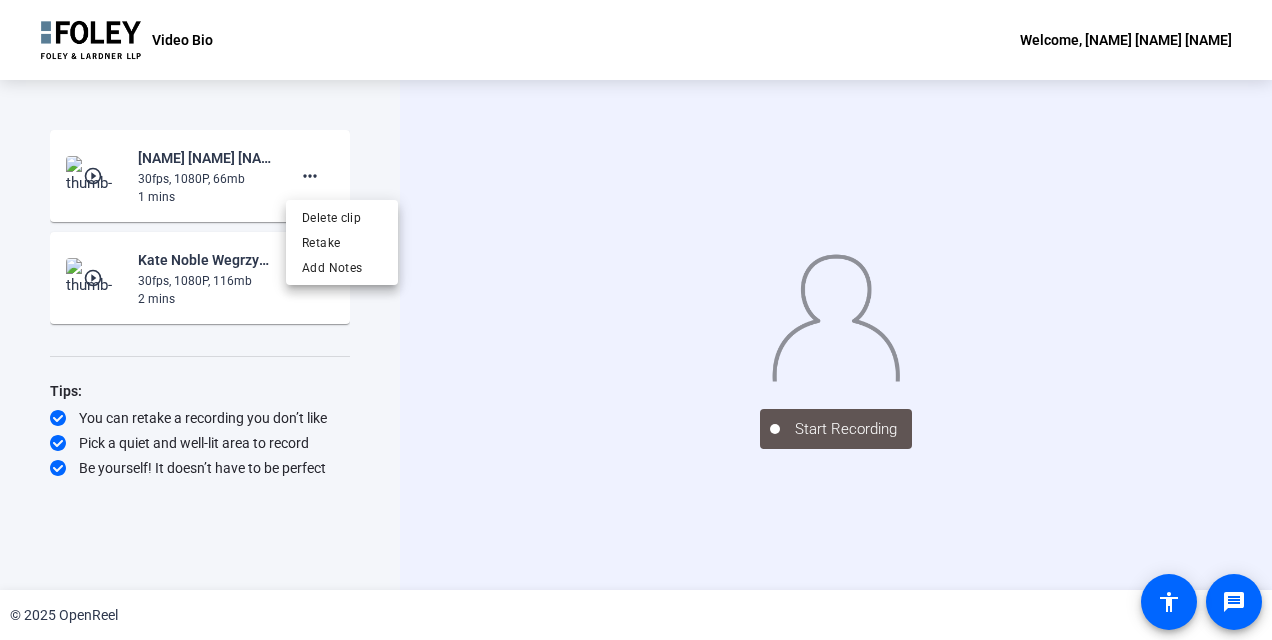 click at bounding box center [636, 320] 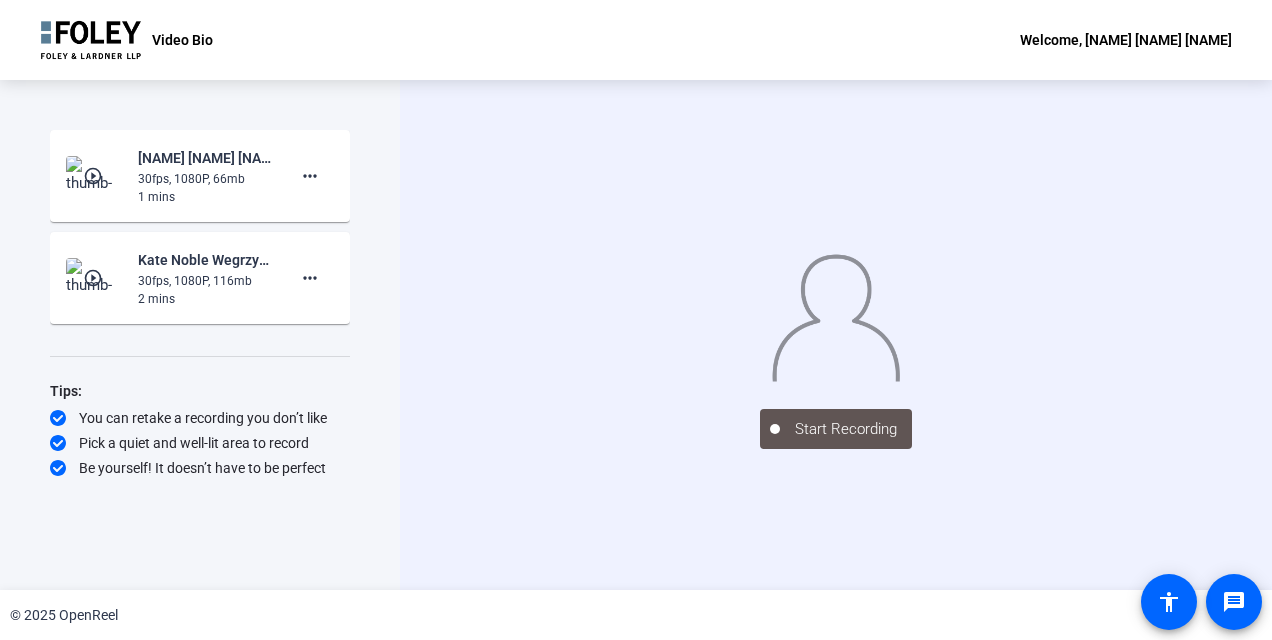 click on "play_circle_outline" 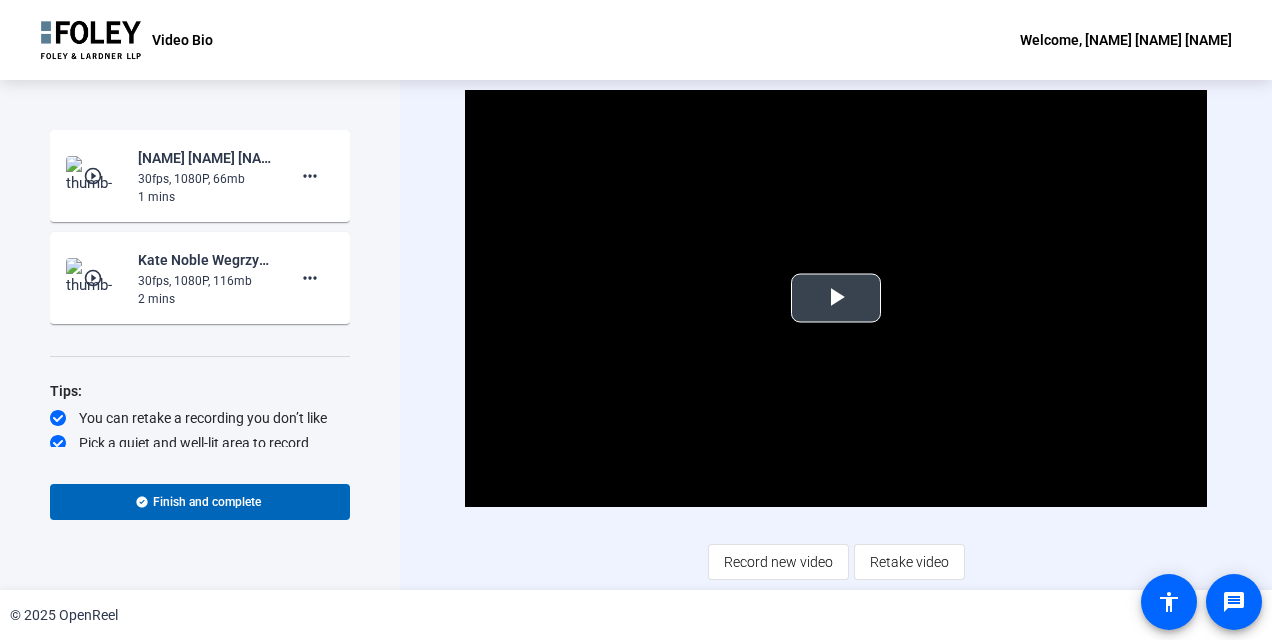 click at bounding box center [836, 298] 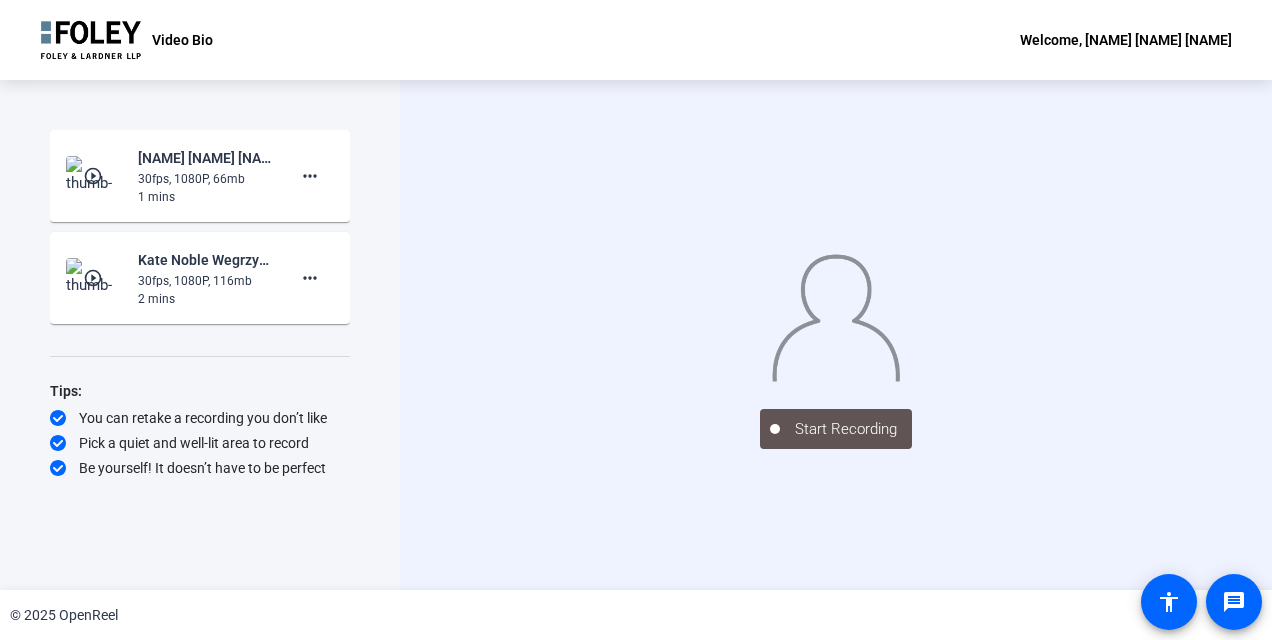 click on "play_circle_outline" 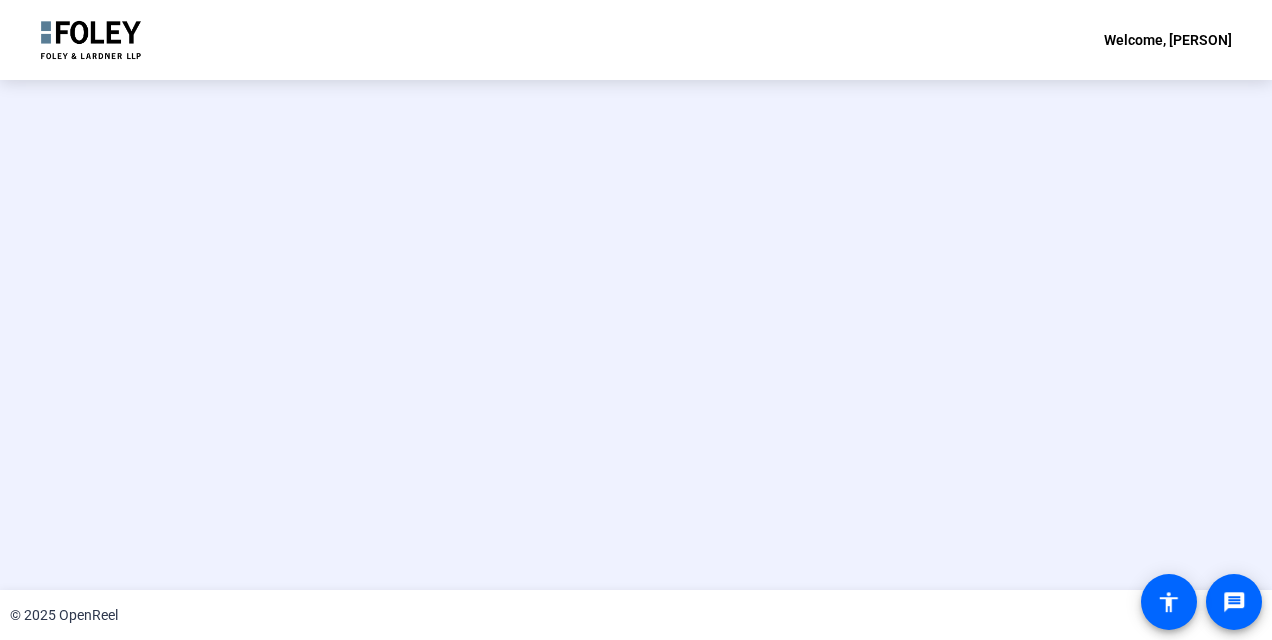 scroll, scrollTop: 0, scrollLeft: 0, axis: both 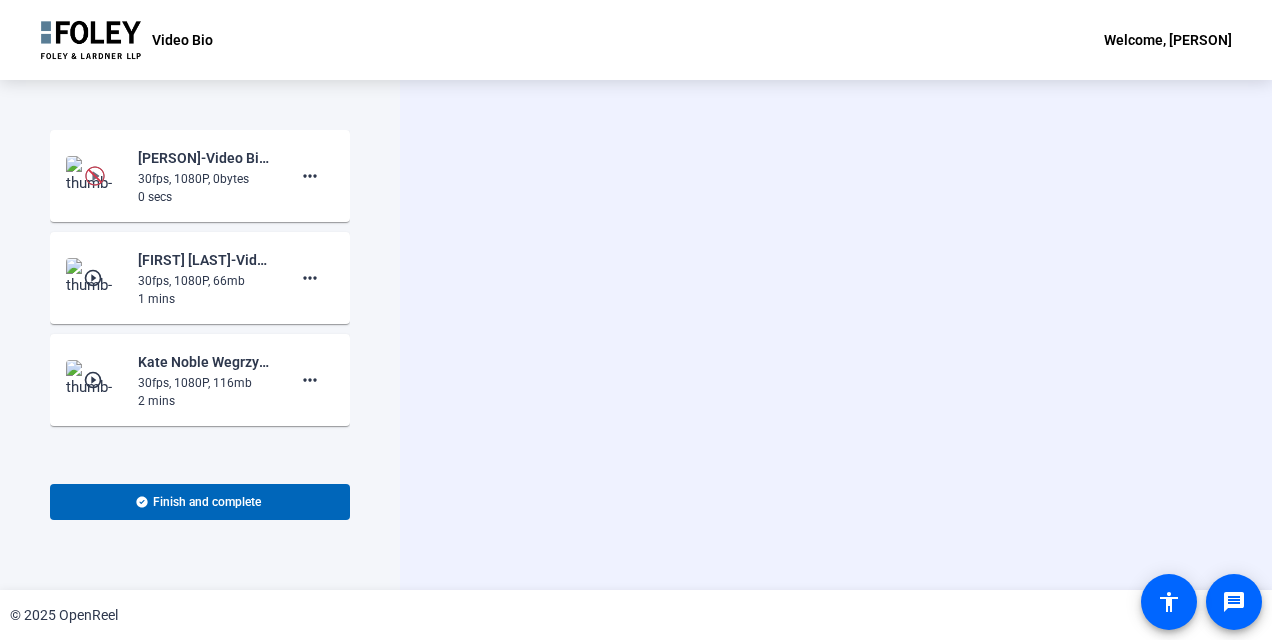 click on "play_circle_outline" 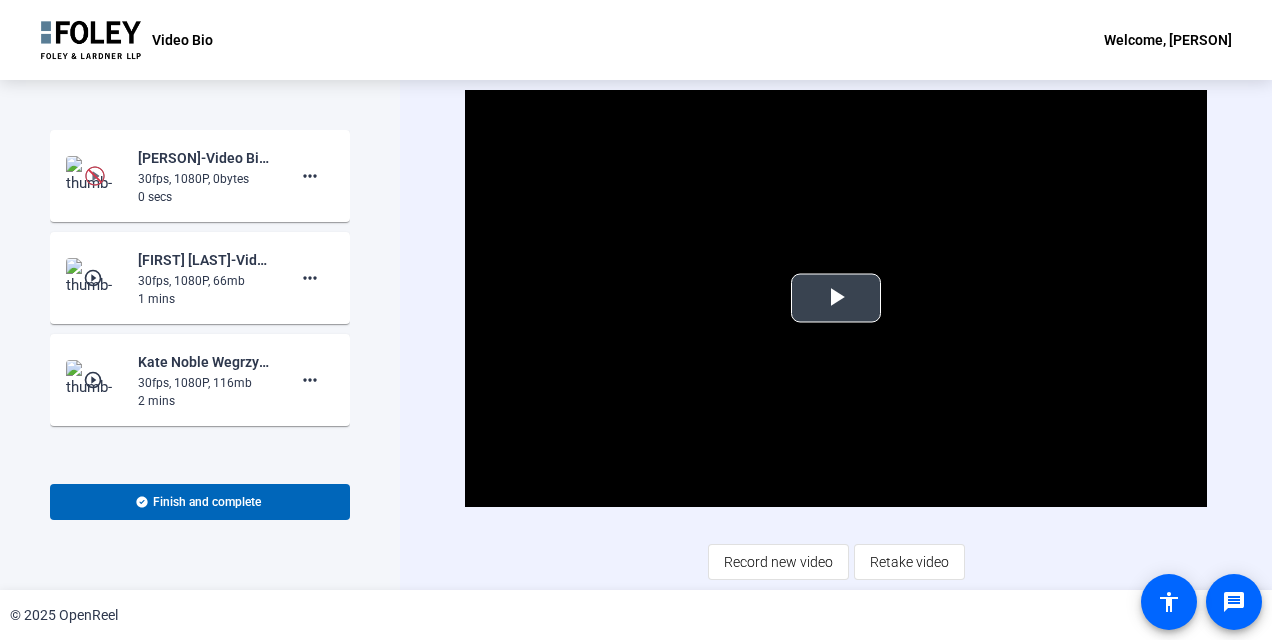click at bounding box center (836, 298) 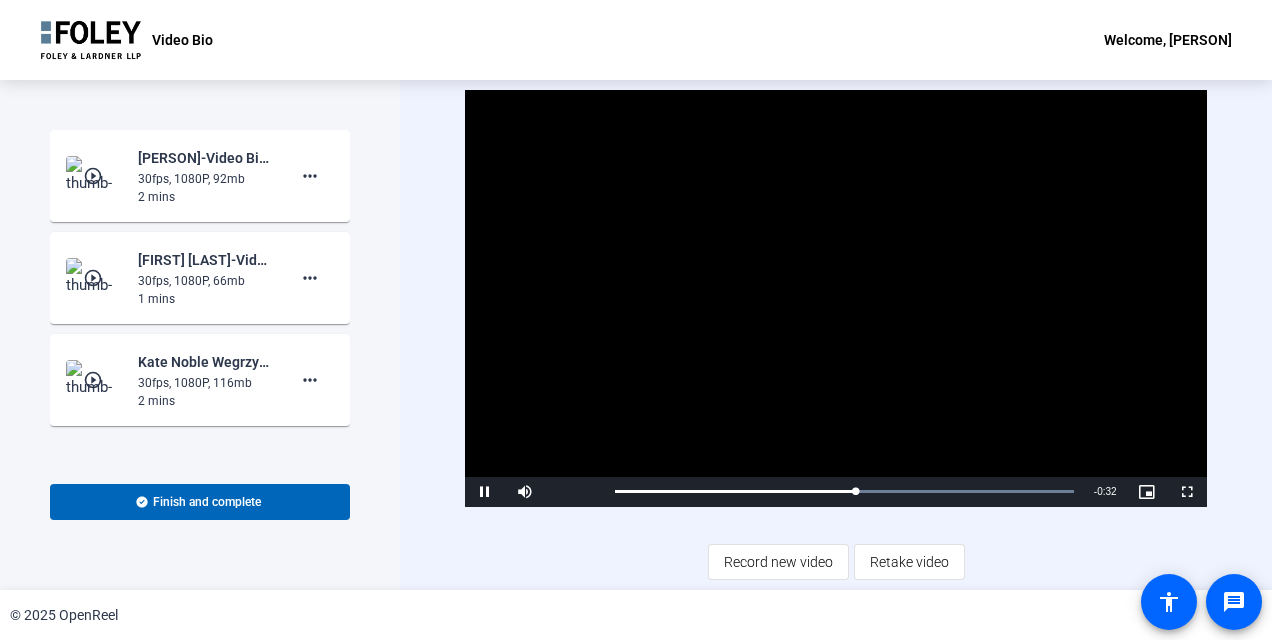 click on "play_circle_outline  [FIRST] [LAST]-Video Bio-Video Bio-1754583658602-webcam  30fps, 1080P, 92mb  2 mins more_horiz" 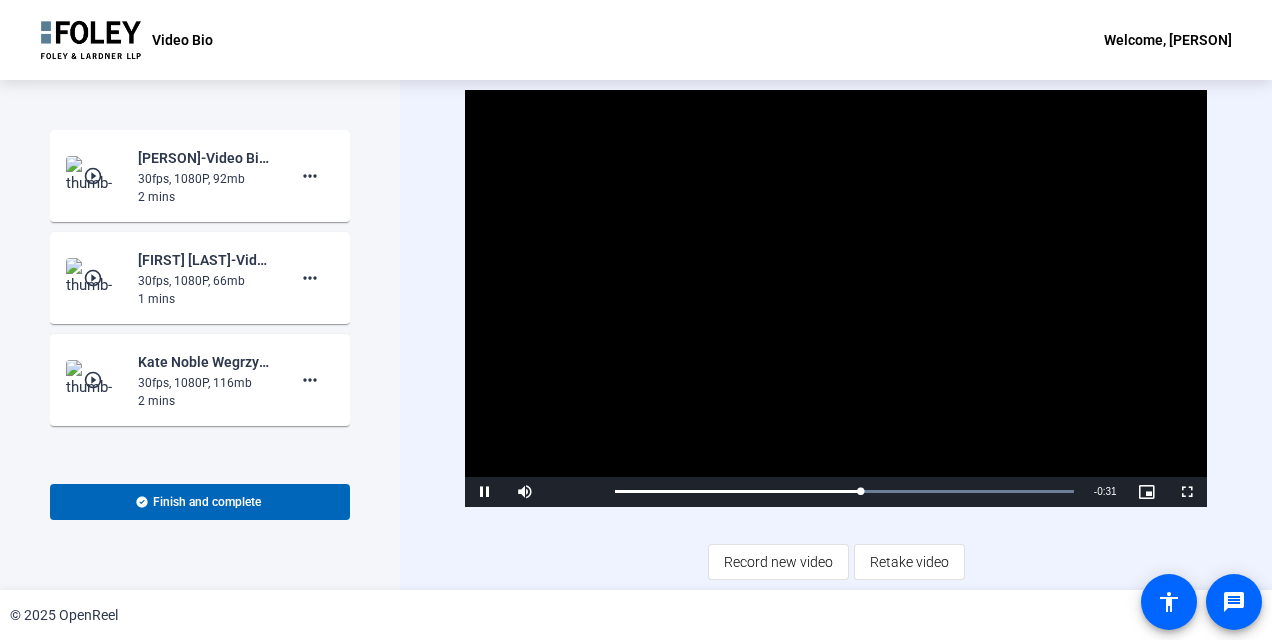 click on "play_circle_outline" 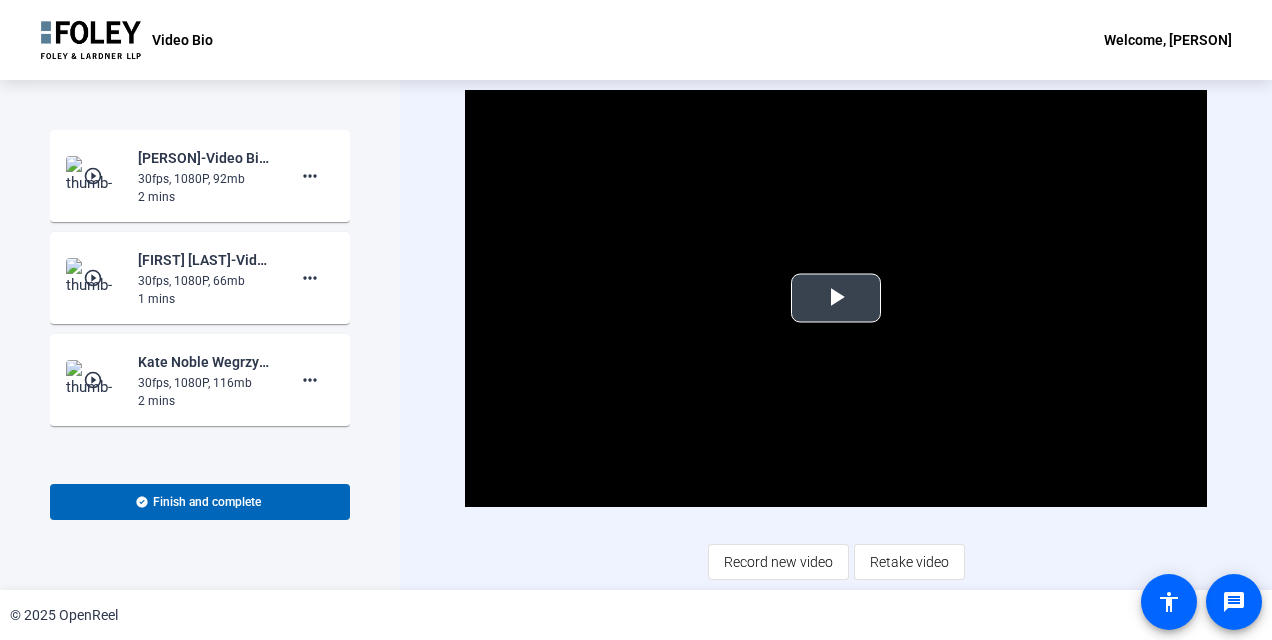 click at bounding box center [836, 298] 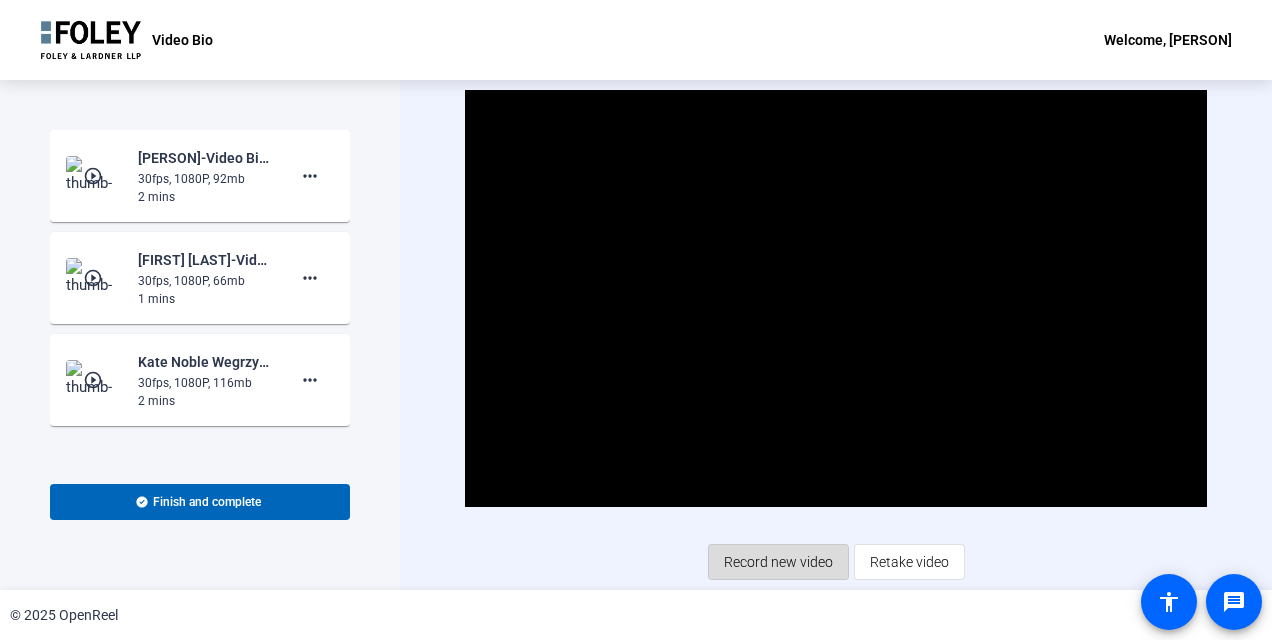 click on "Record new video" 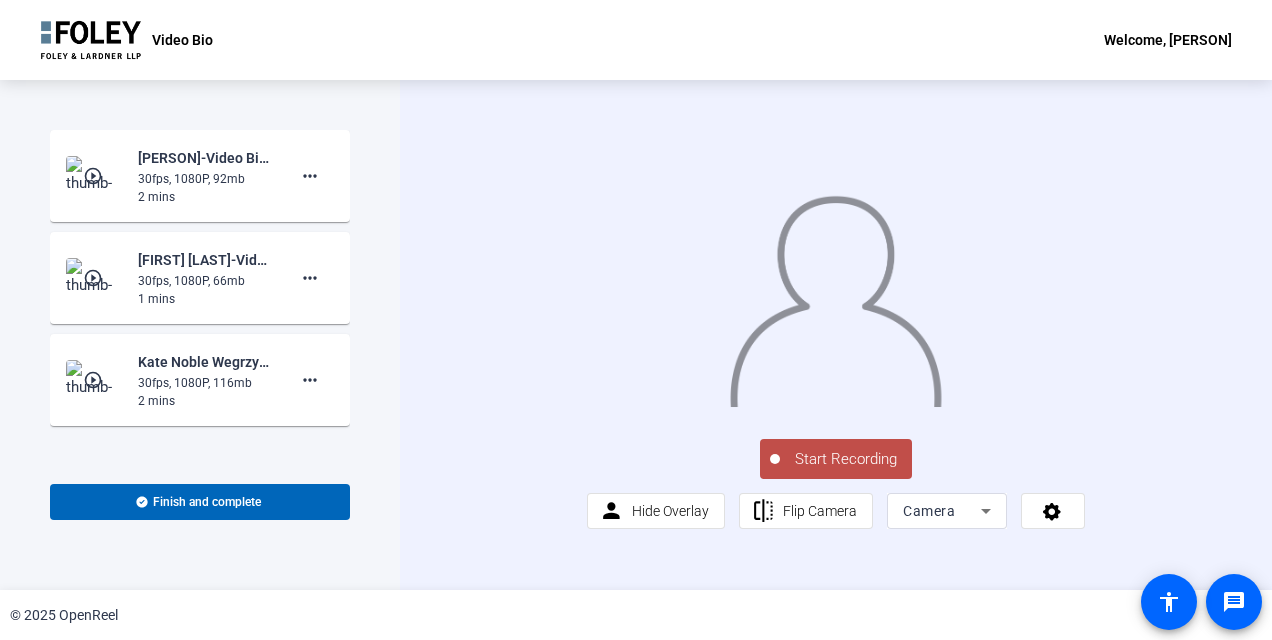 click on "Start Recording" 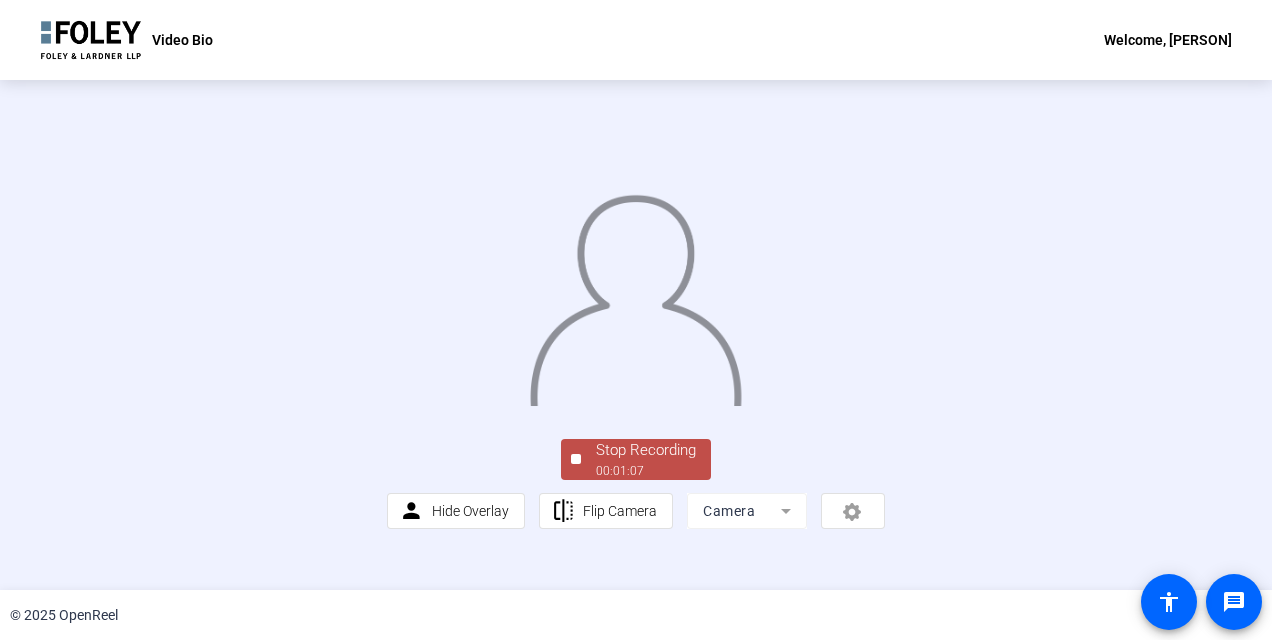 click 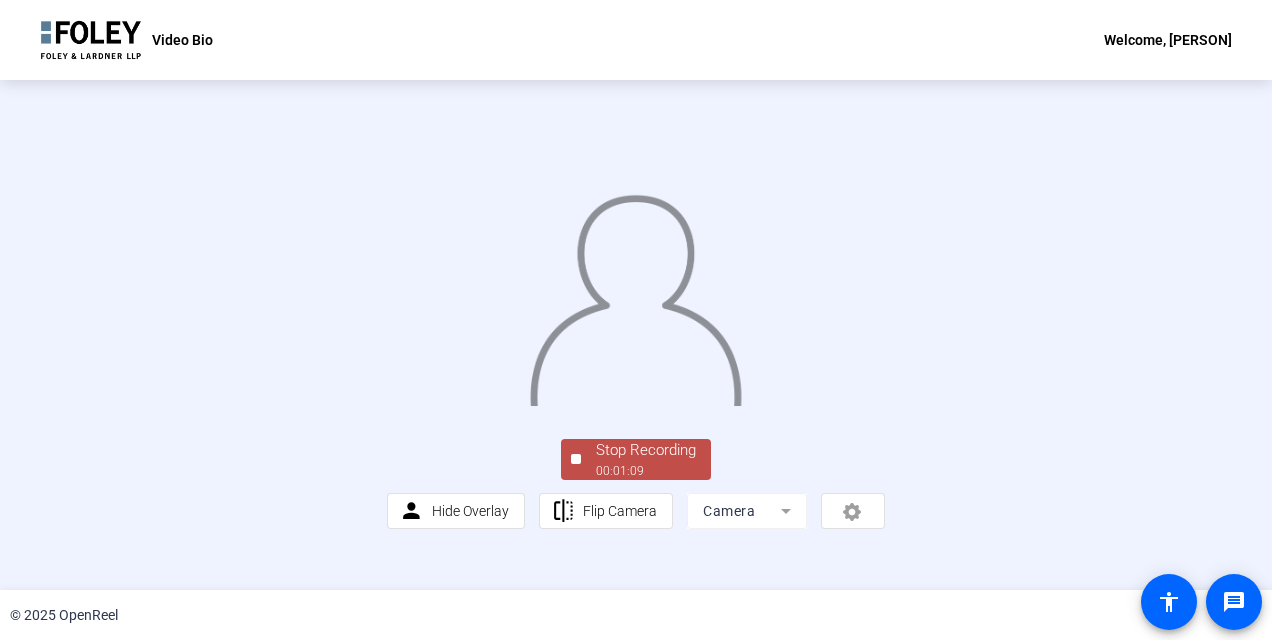 scroll, scrollTop: 123, scrollLeft: 0, axis: vertical 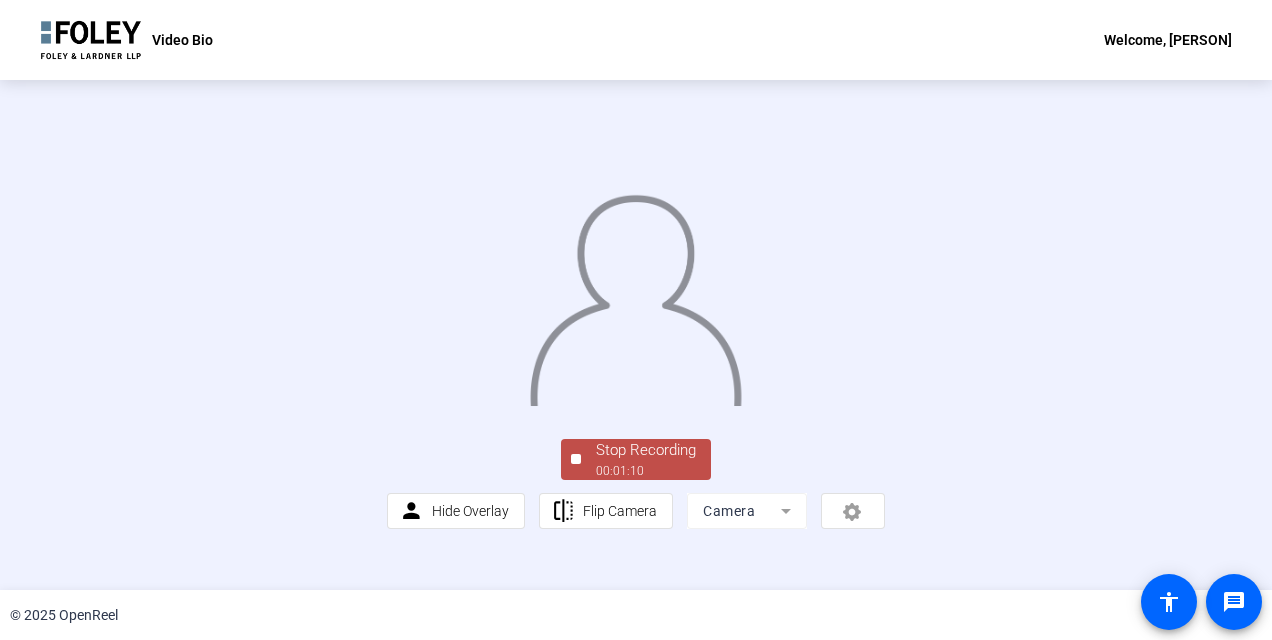 click on "00:01:10" 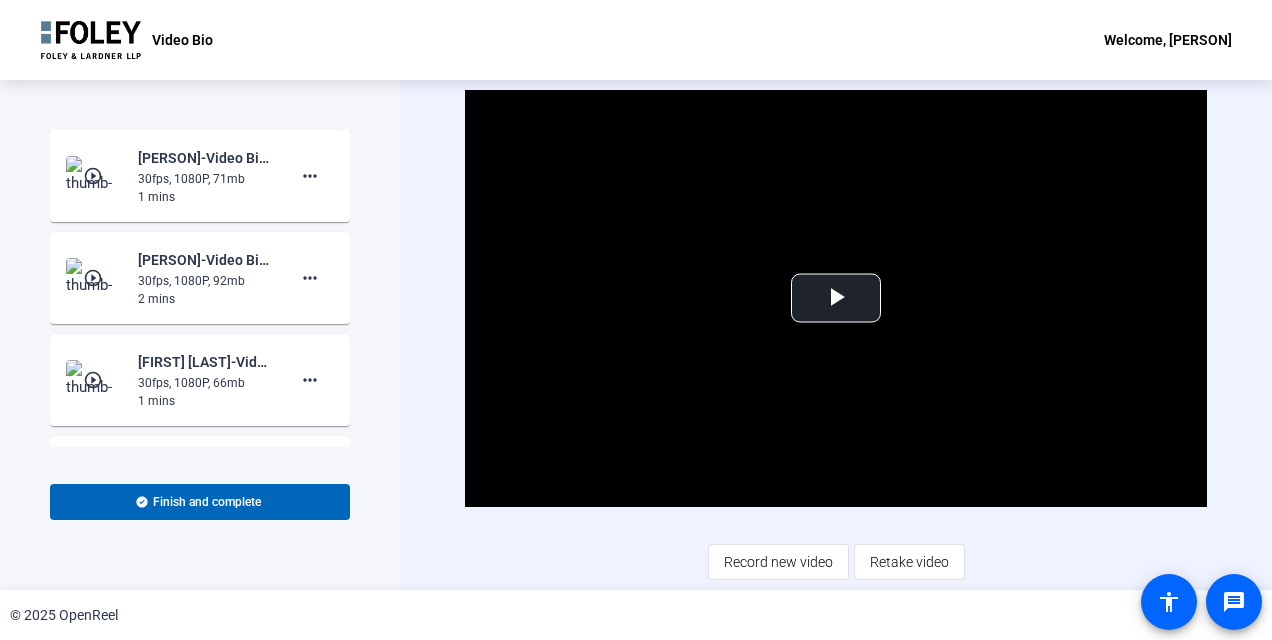 click on "play_circle_outline" 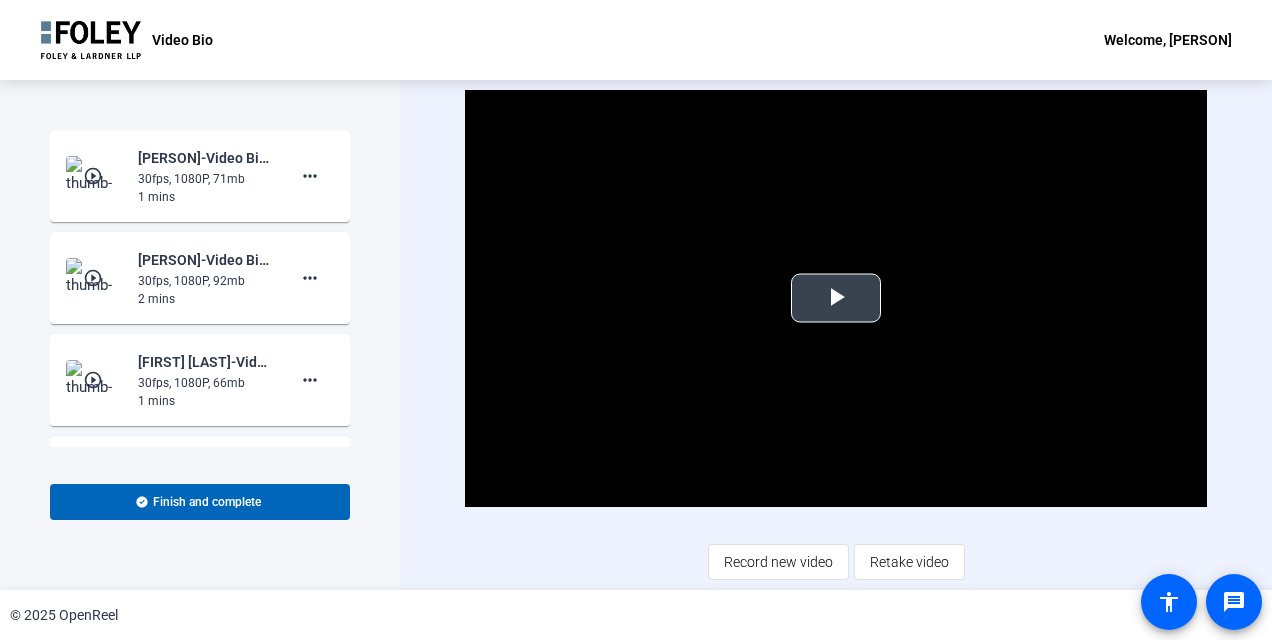 click at bounding box center (836, 298) 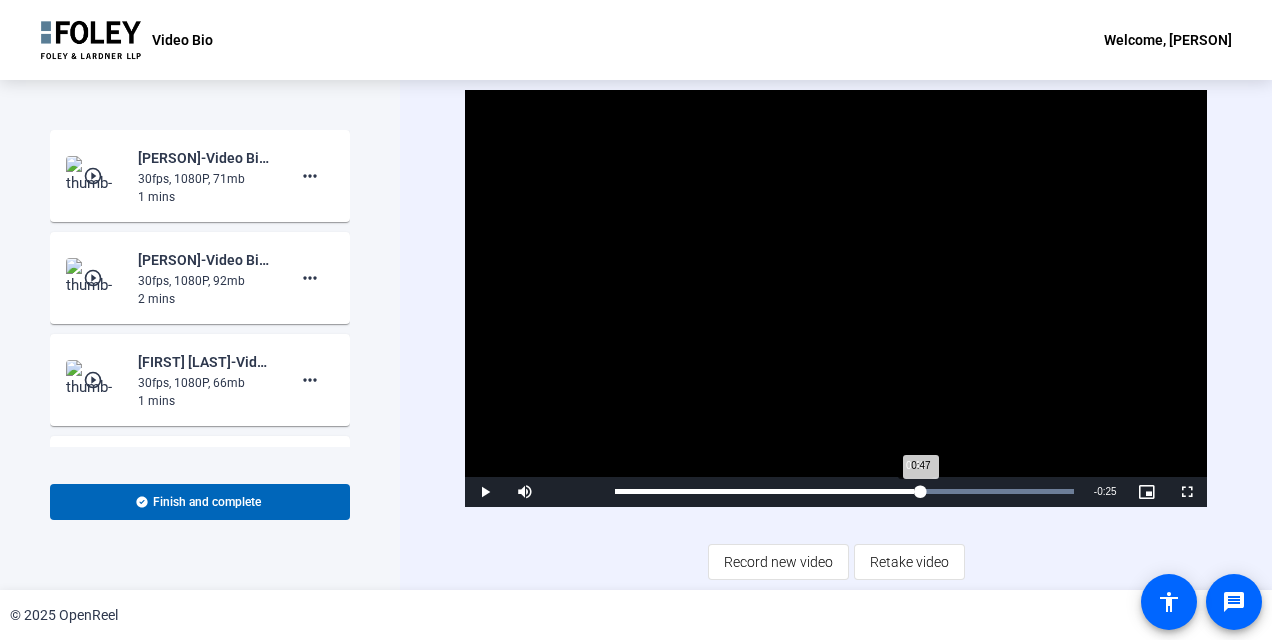 drag, startPoint x: 1043, startPoint y: 496, endPoint x: 913, endPoint y: 497, distance: 130.00385 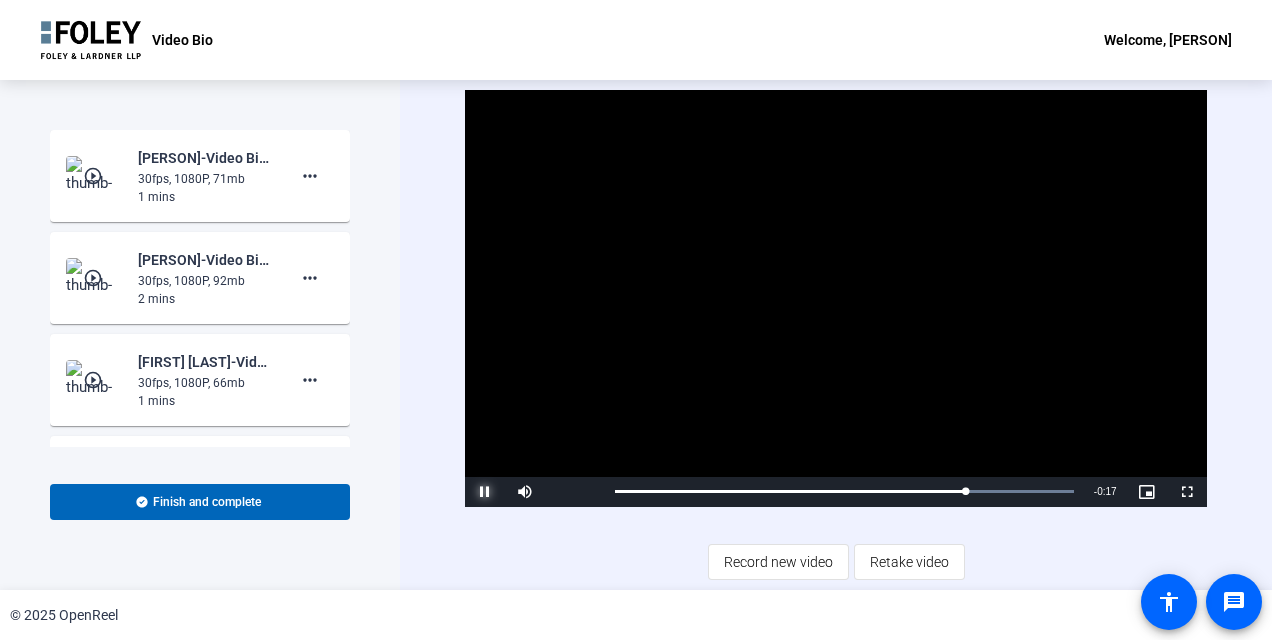 click at bounding box center (485, 492) 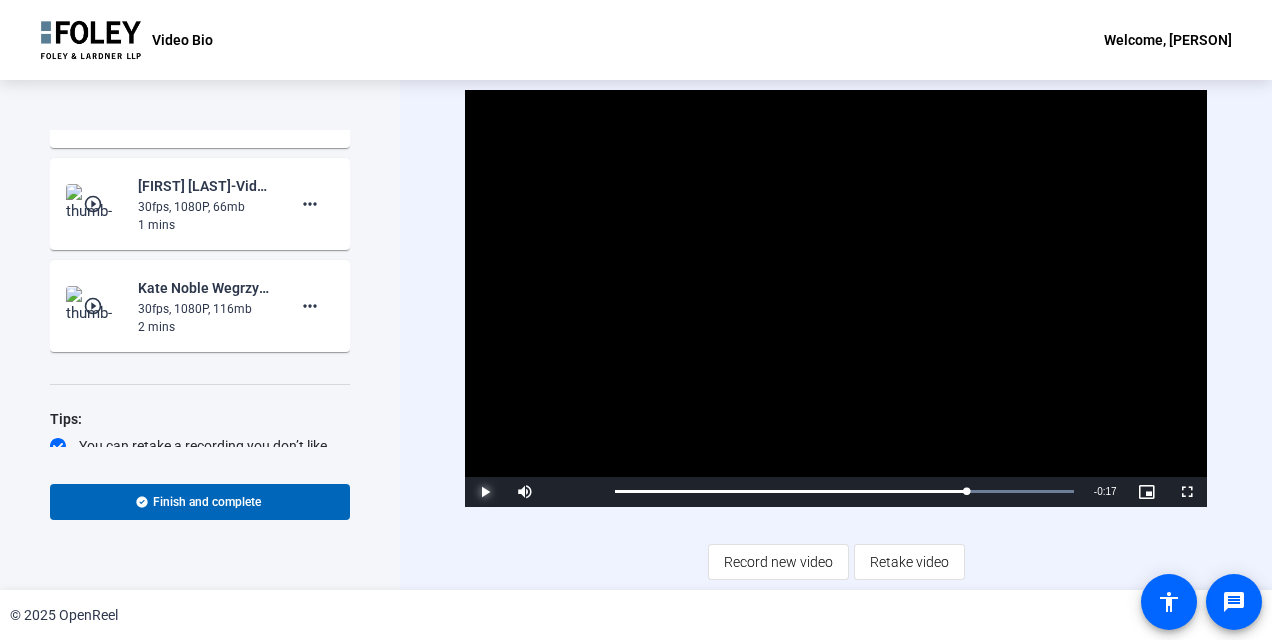 scroll, scrollTop: 220, scrollLeft: 0, axis: vertical 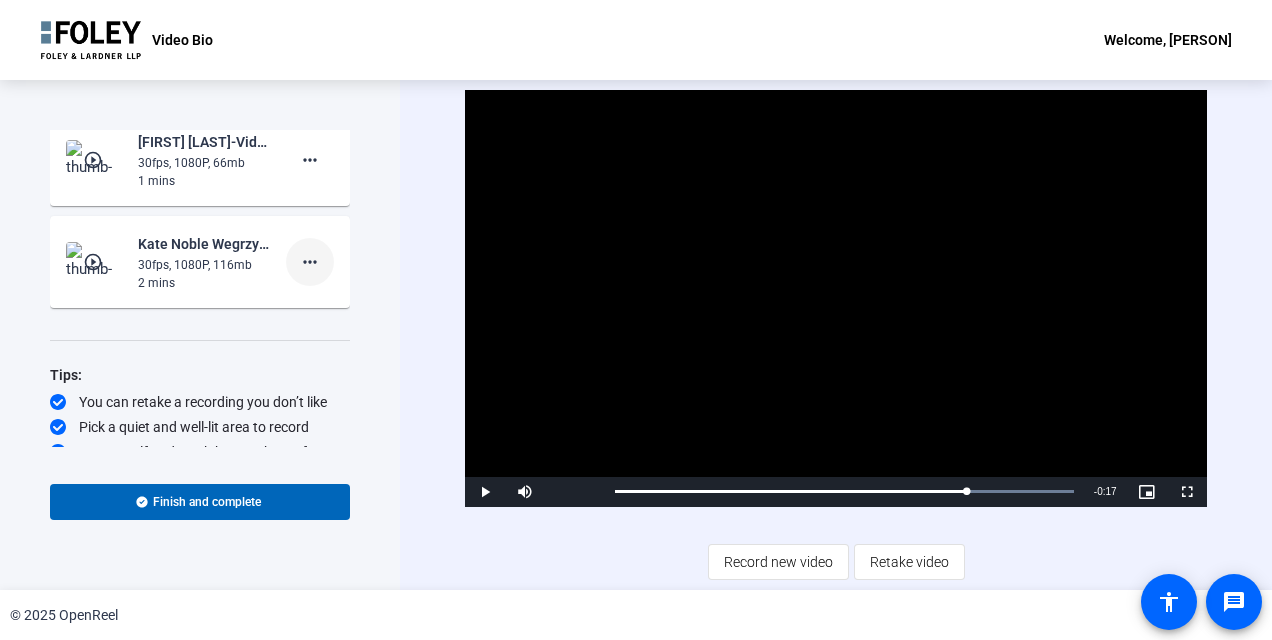 click on "more_horiz" 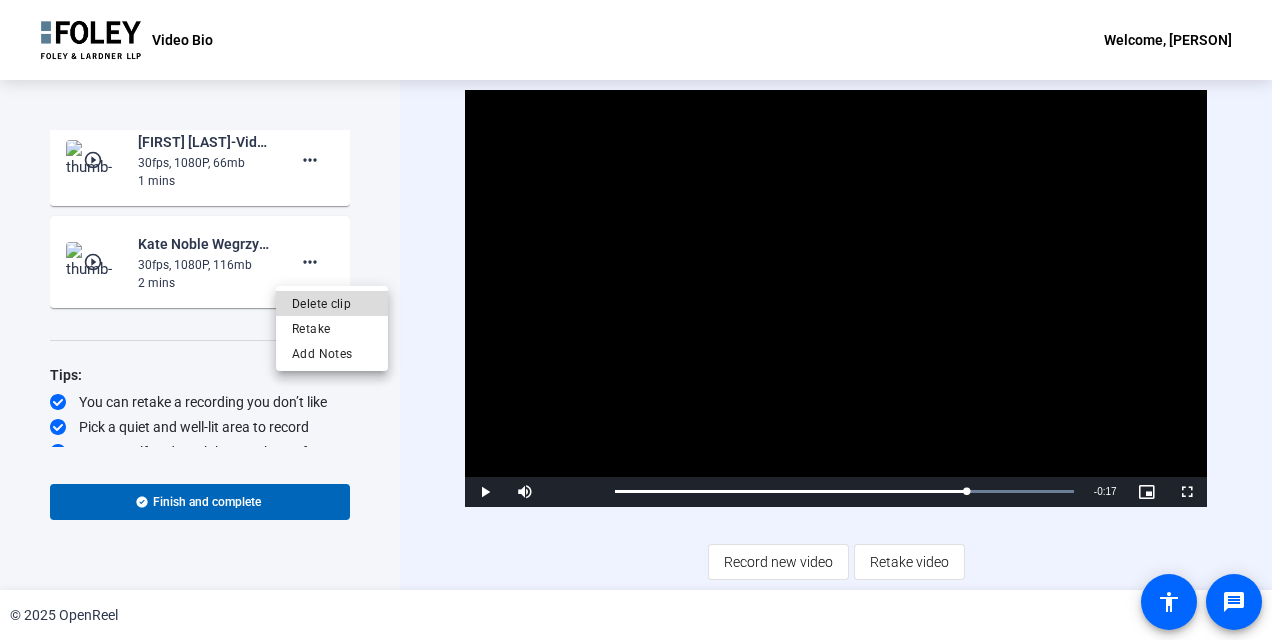 click on "Delete clip" at bounding box center (332, 304) 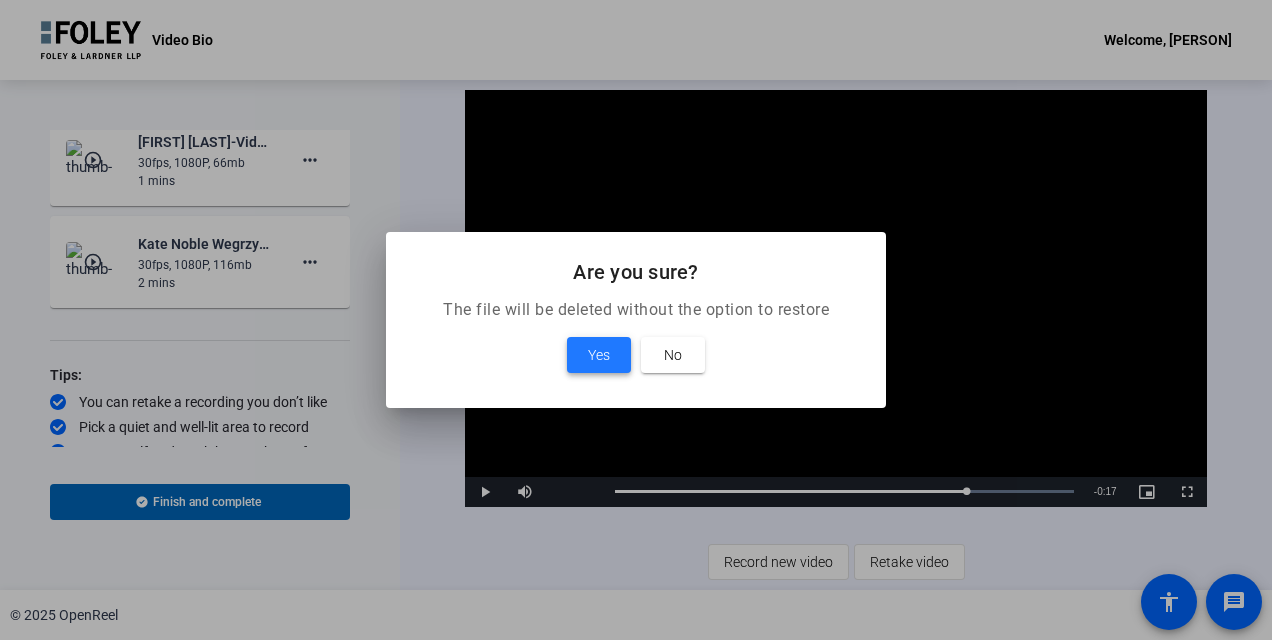 click on "Yes" at bounding box center [599, 355] 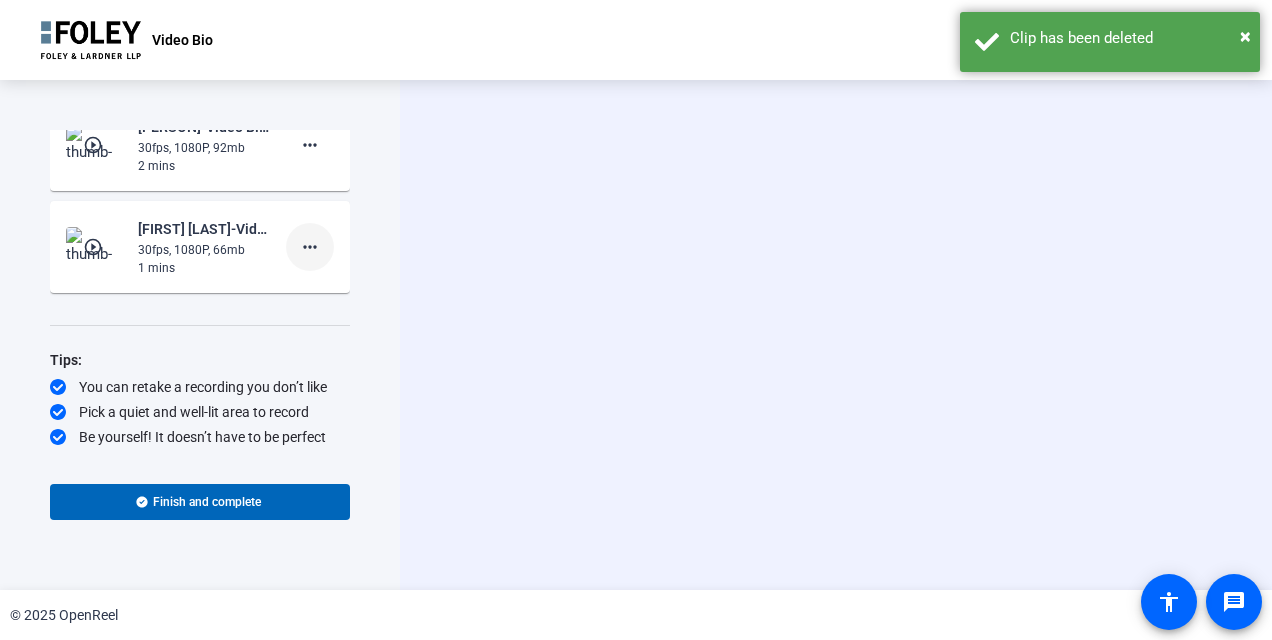 scroll, scrollTop: 132, scrollLeft: 0, axis: vertical 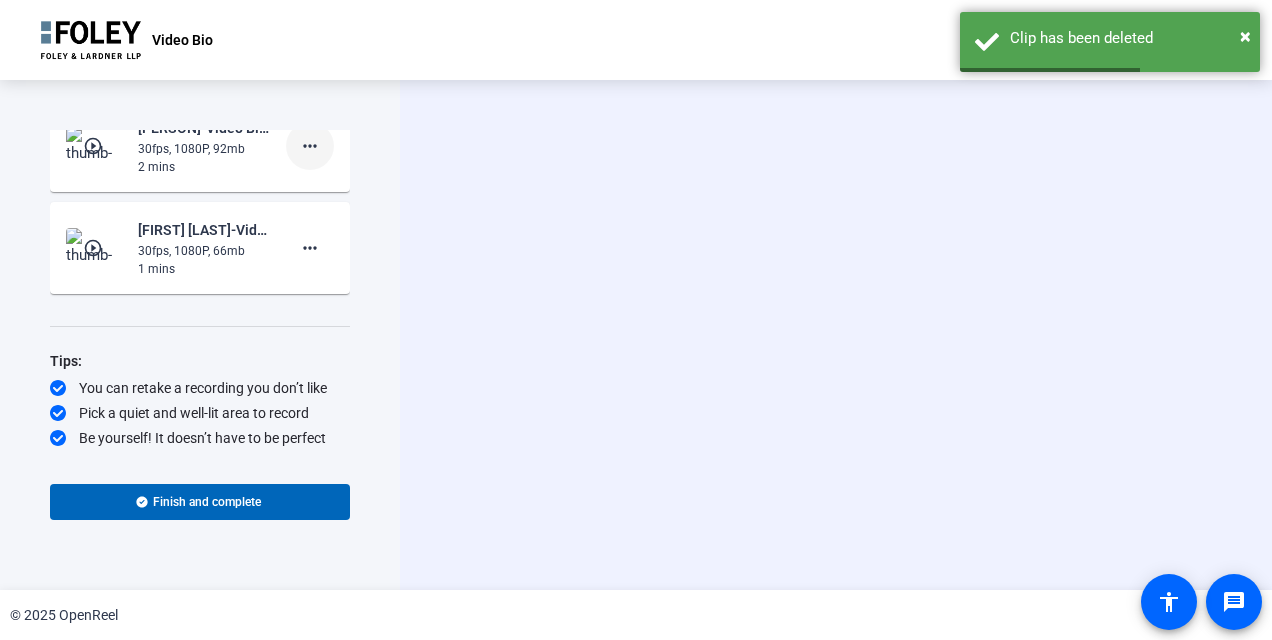 click on "more_horiz" 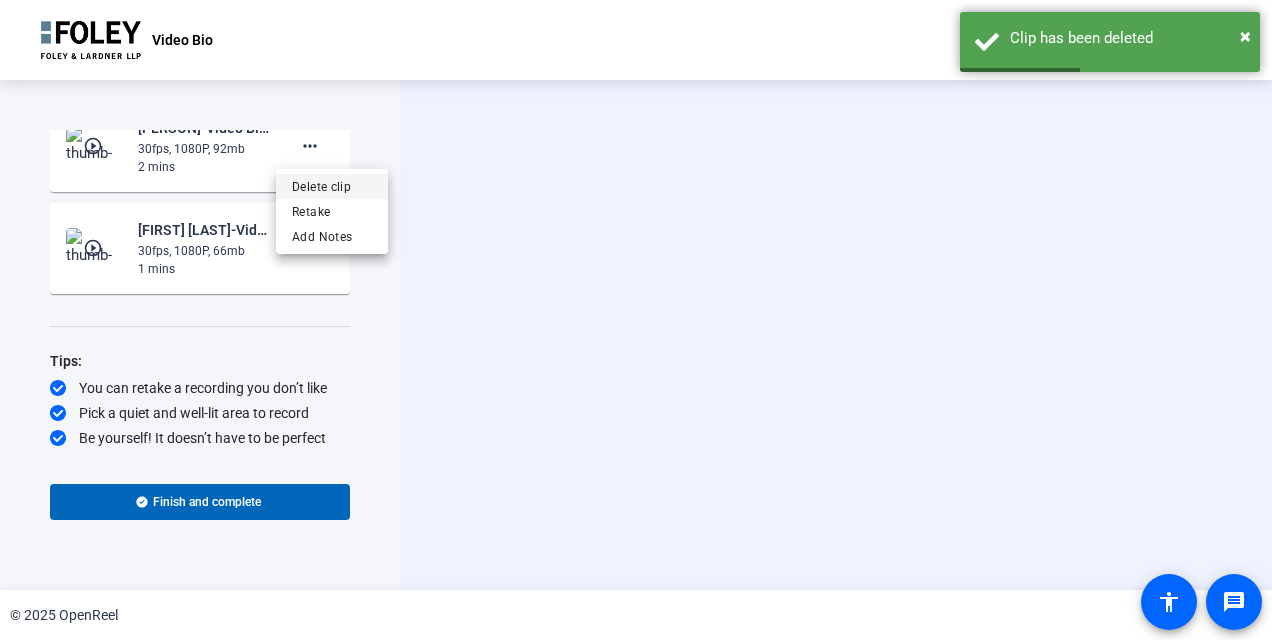 click on "Delete clip" at bounding box center [332, 187] 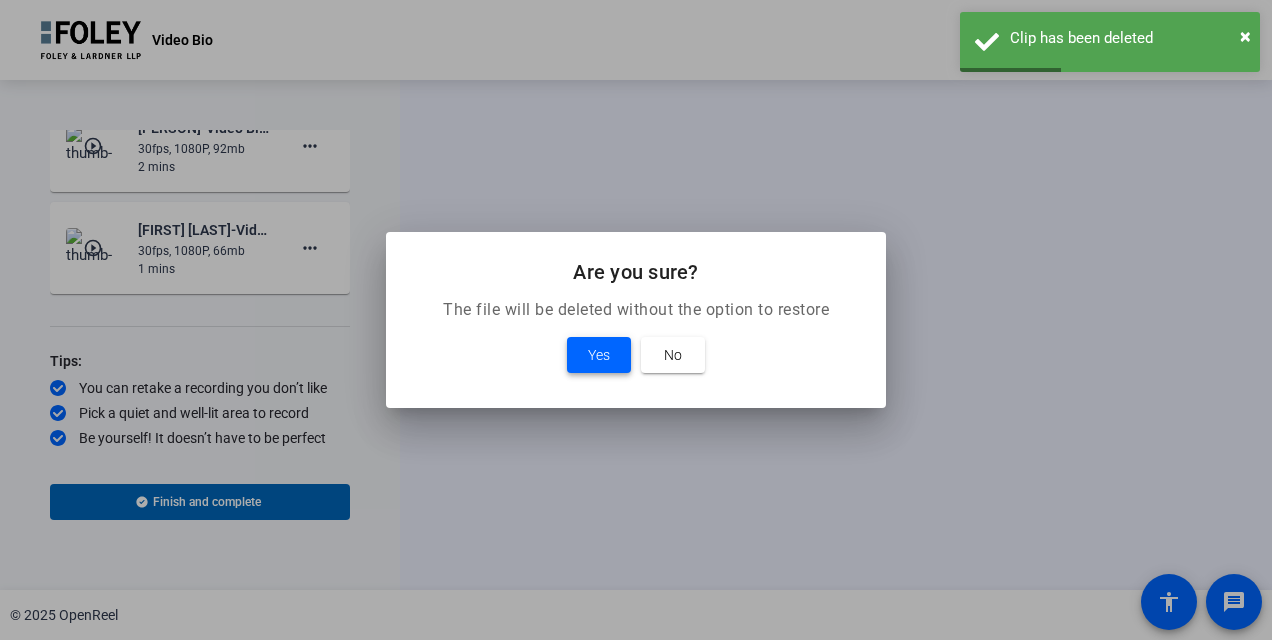 scroll, scrollTop: 124, scrollLeft: 0, axis: vertical 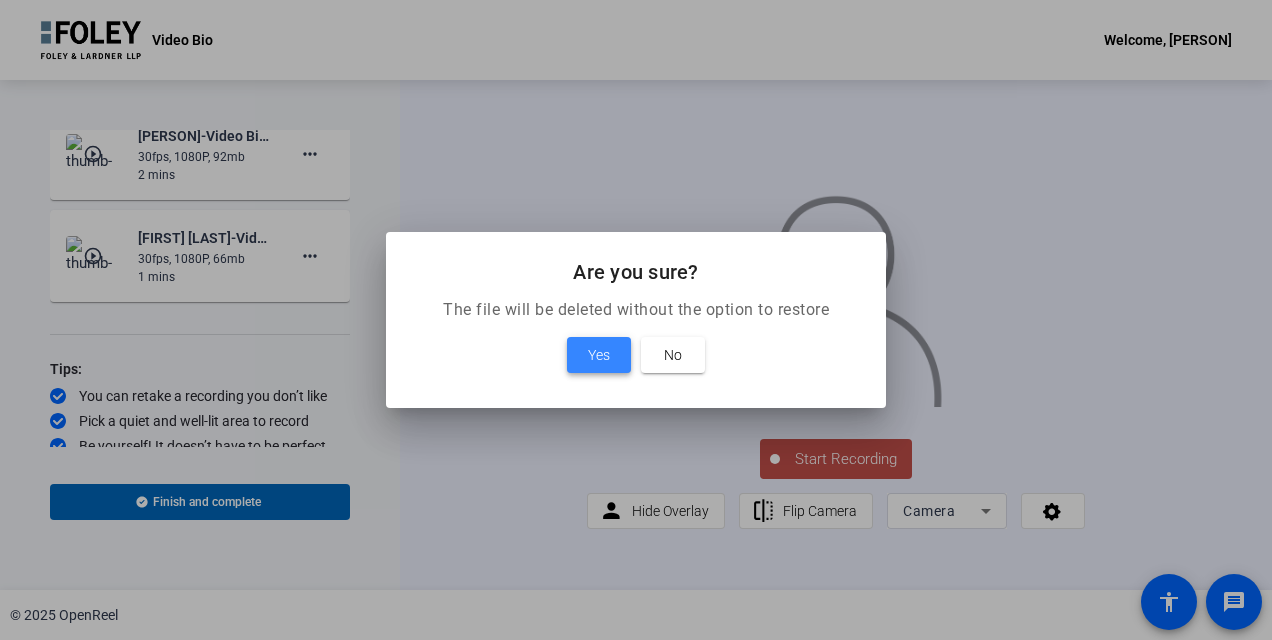 click at bounding box center (599, 355) 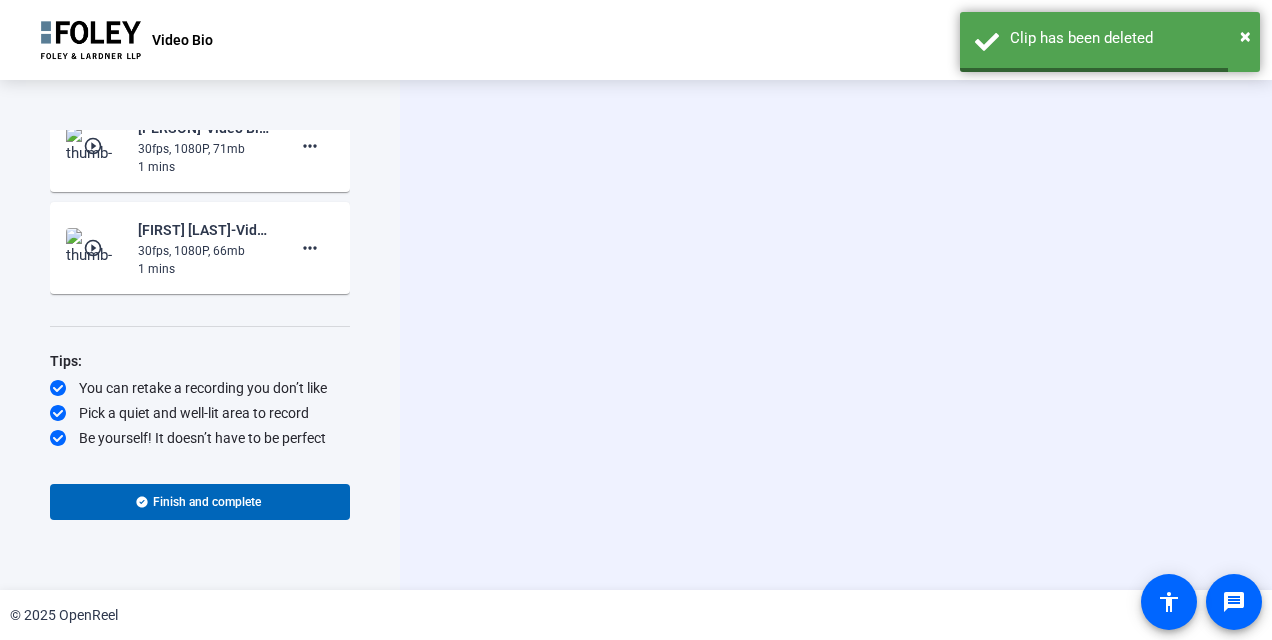 scroll, scrollTop: 0, scrollLeft: 0, axis: both 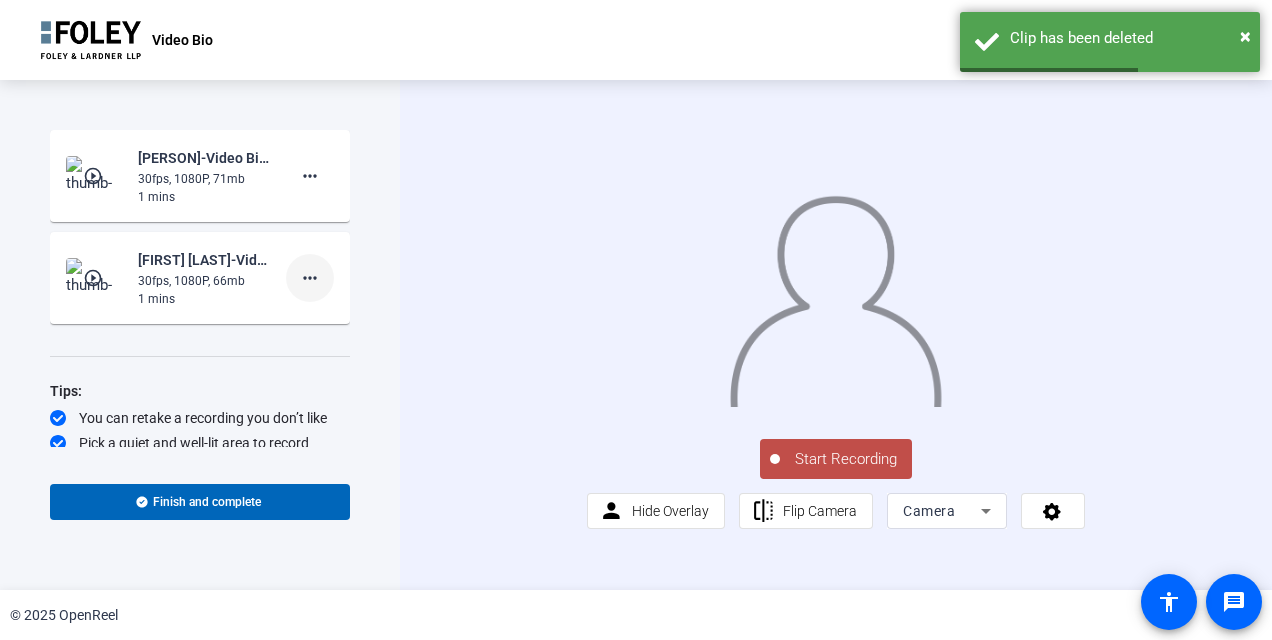 click on "more_horiz" 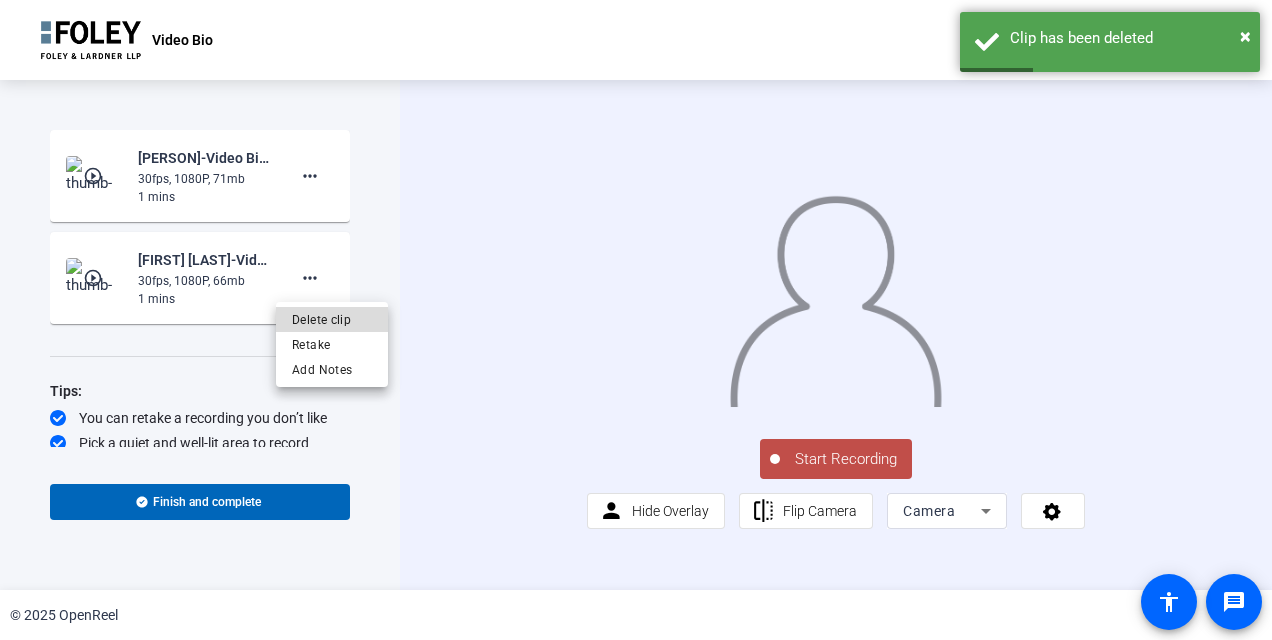 click on "Delete clip" at bounding box center (332, 320) 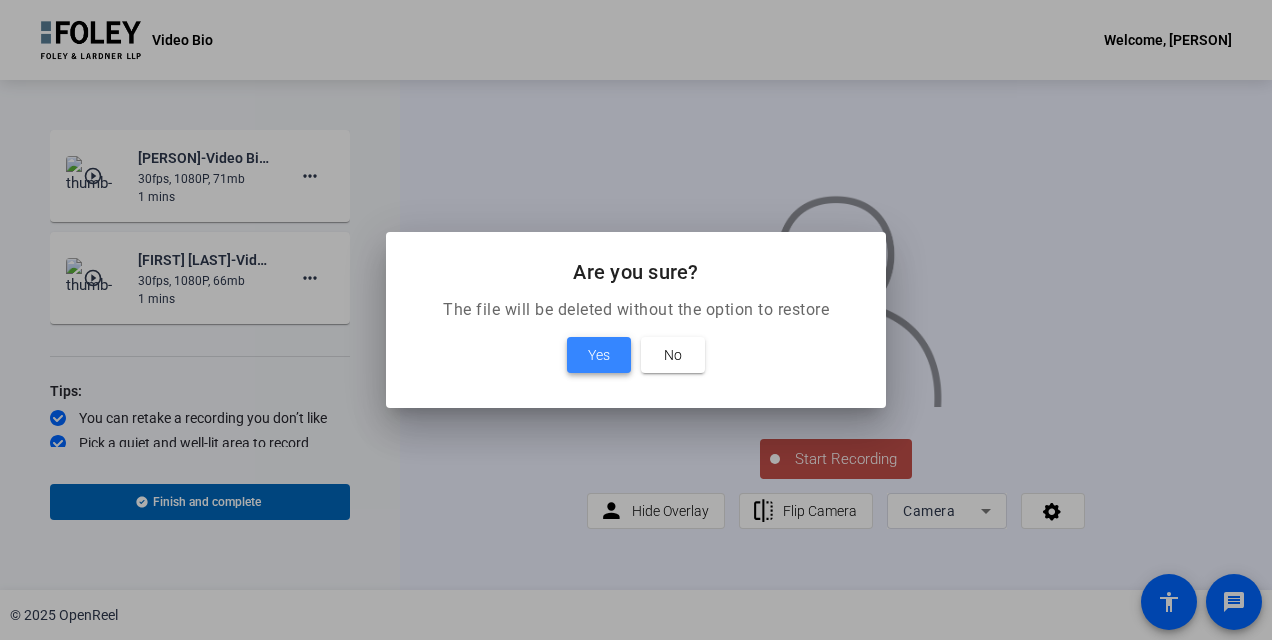 click on "Yes" at bounding box center [599, 355] 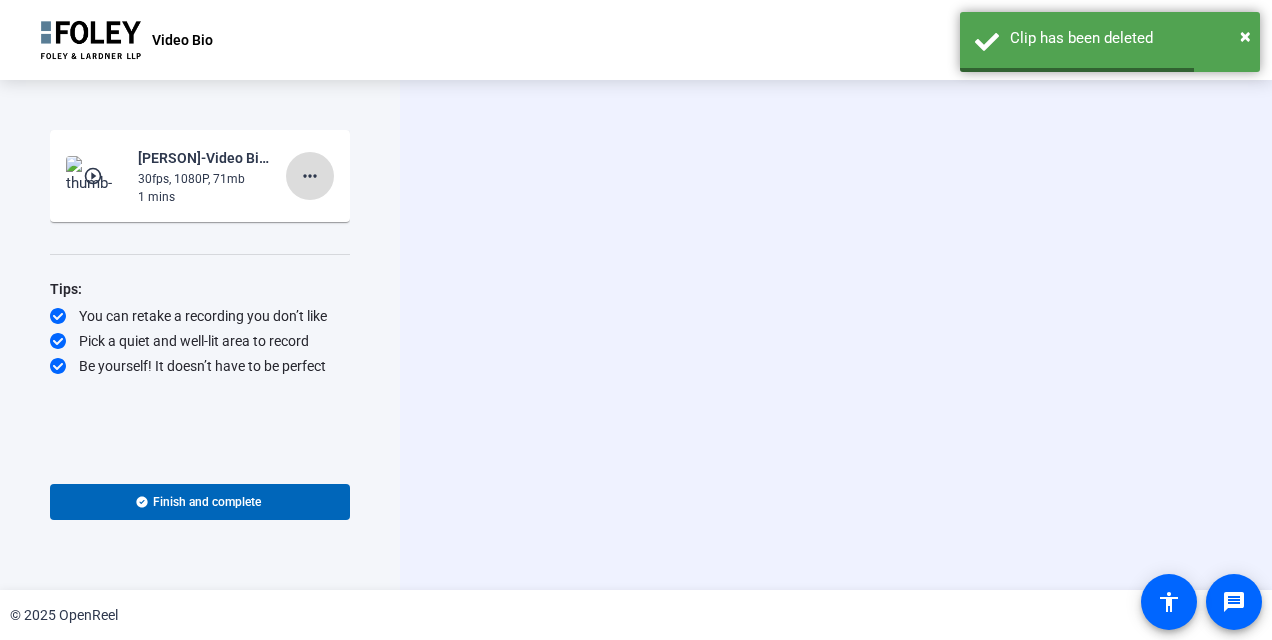 click on "more_horiz" 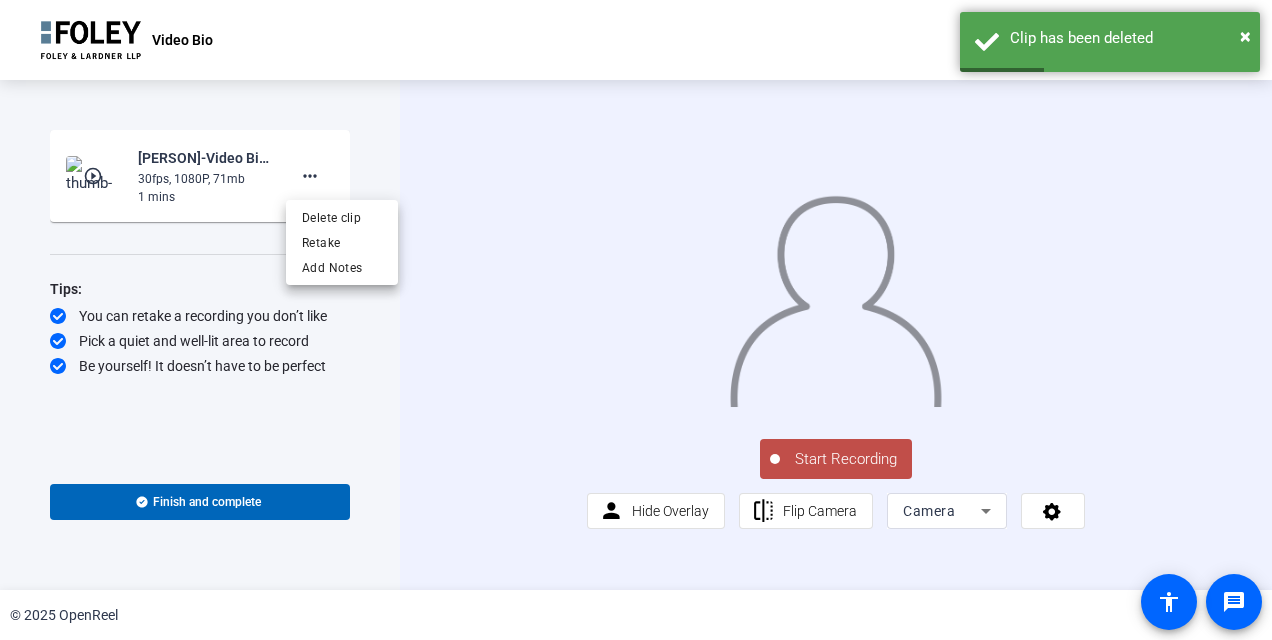 click at bounding box center [636, 320] 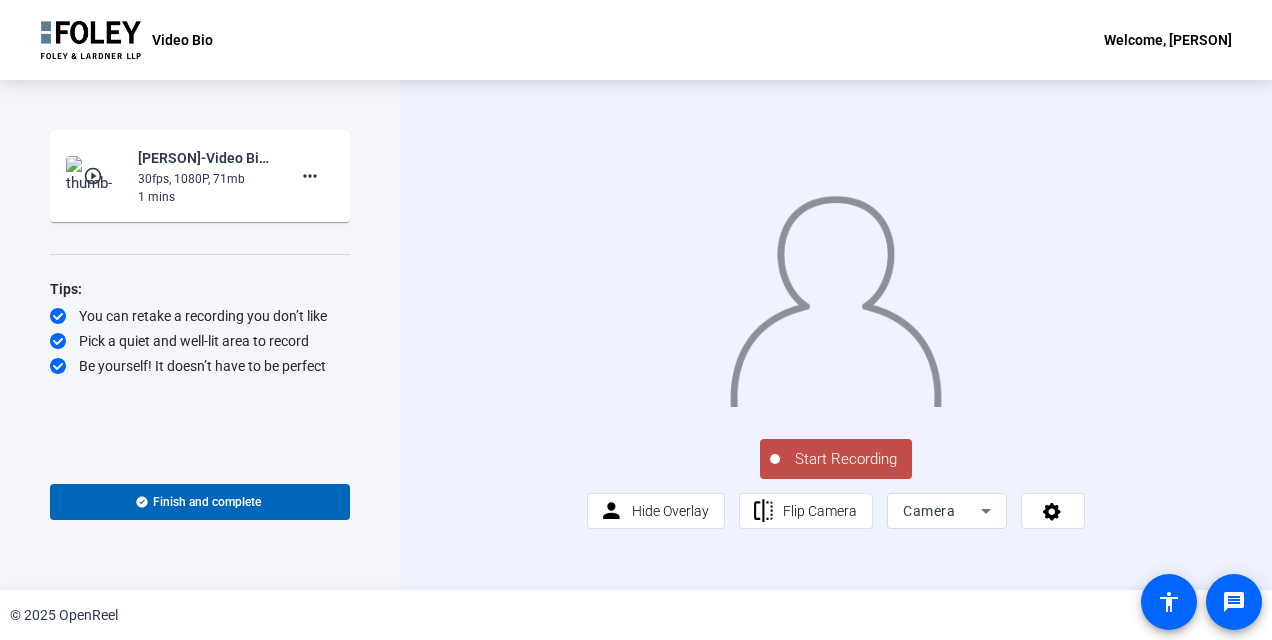 click on "play_circle_outline" 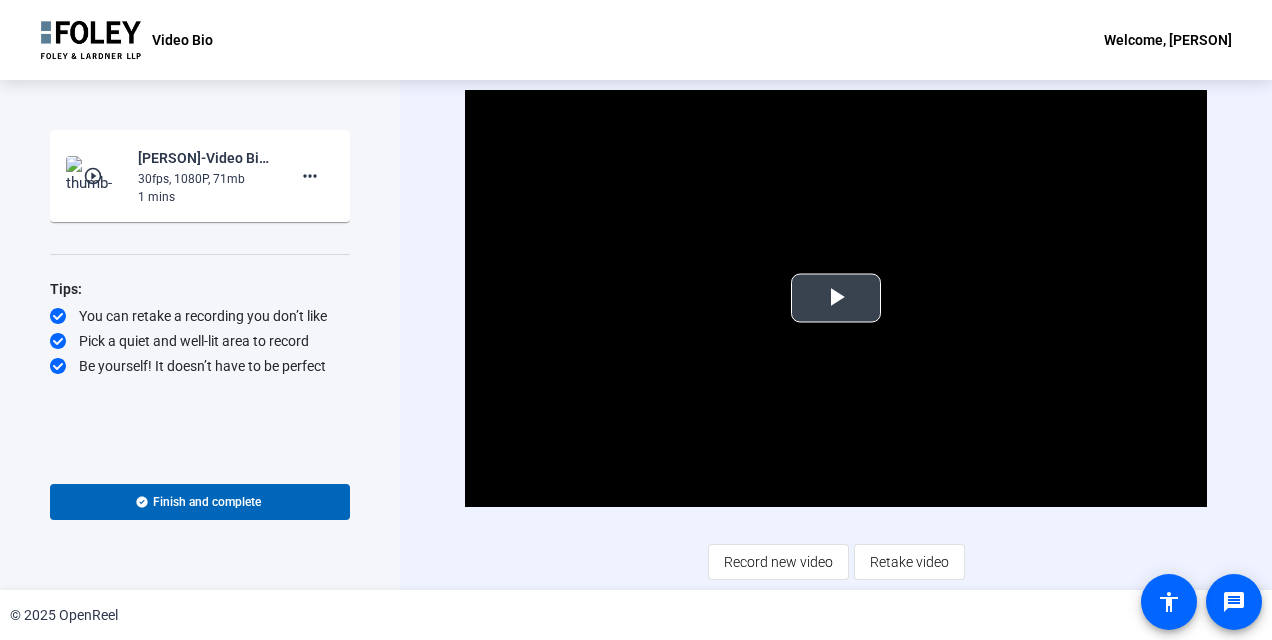 click at bounding box center (836, 298) 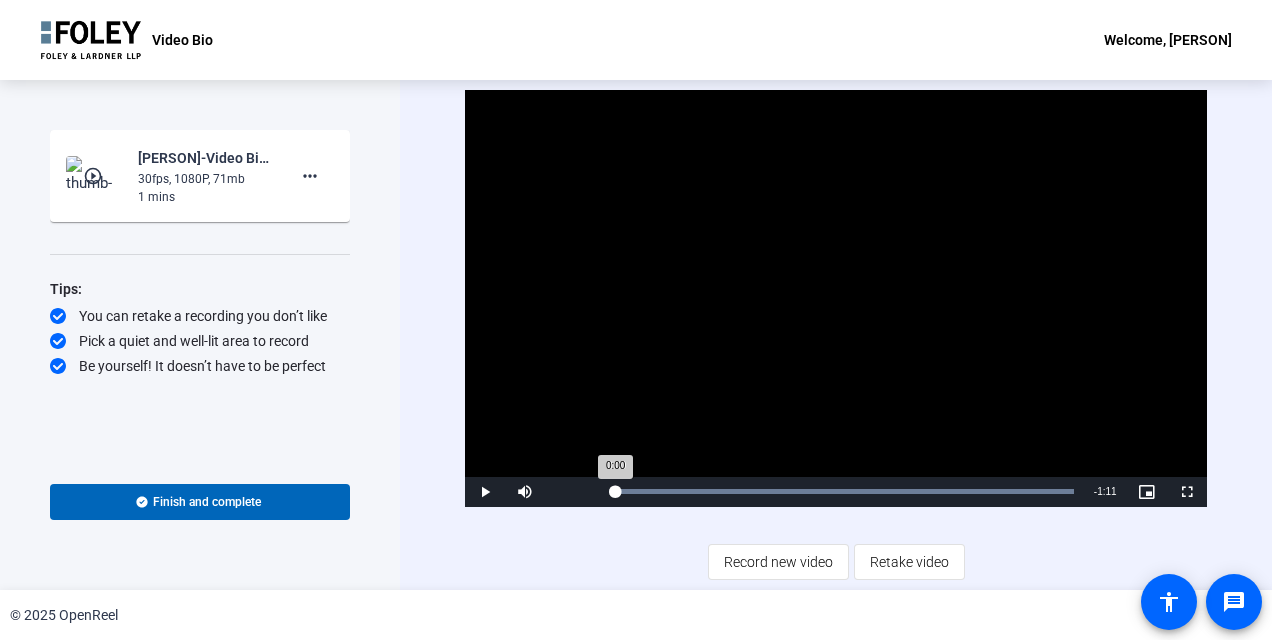 drag, startPoint x: 631, startPoint y: 491, endPoint x: 608, endPoint y: 492, distance: 23.021729 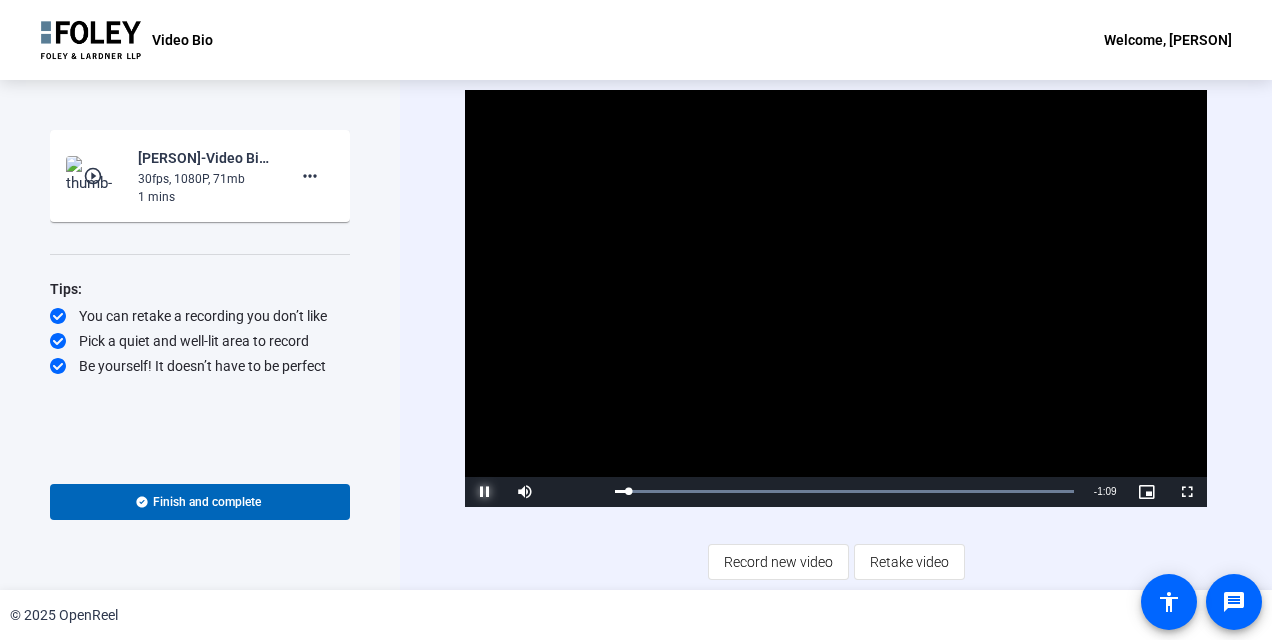 click at bounding box center (485, 492) 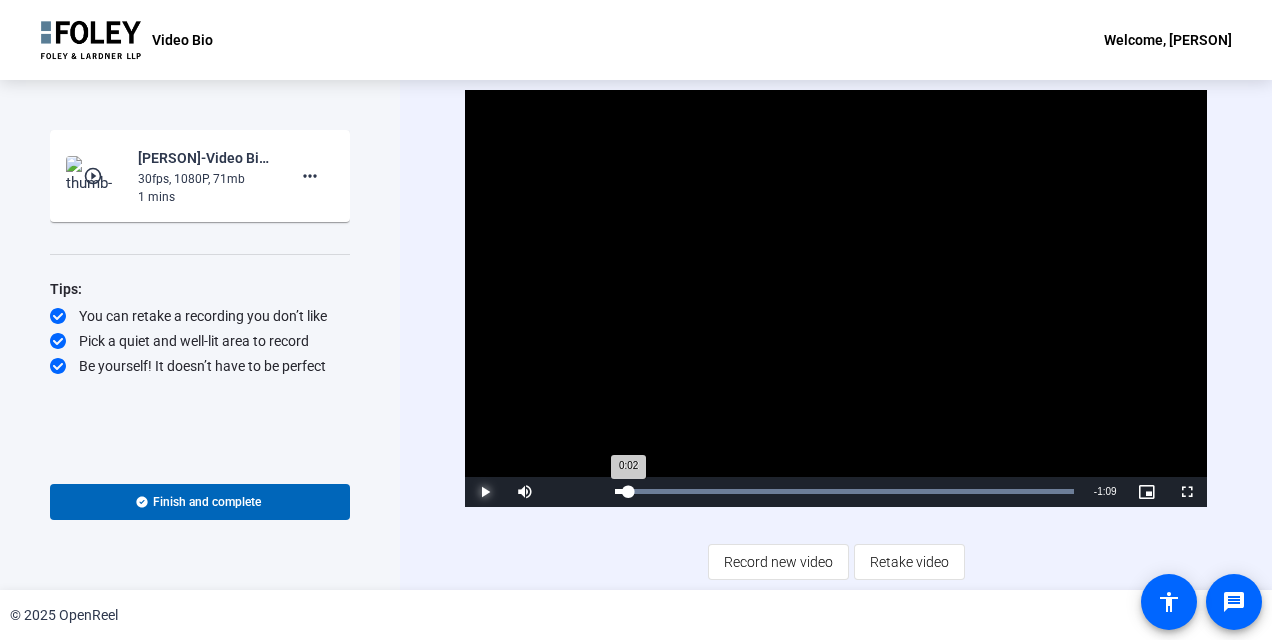 click on "0:02" at bounding box center [621, 491] 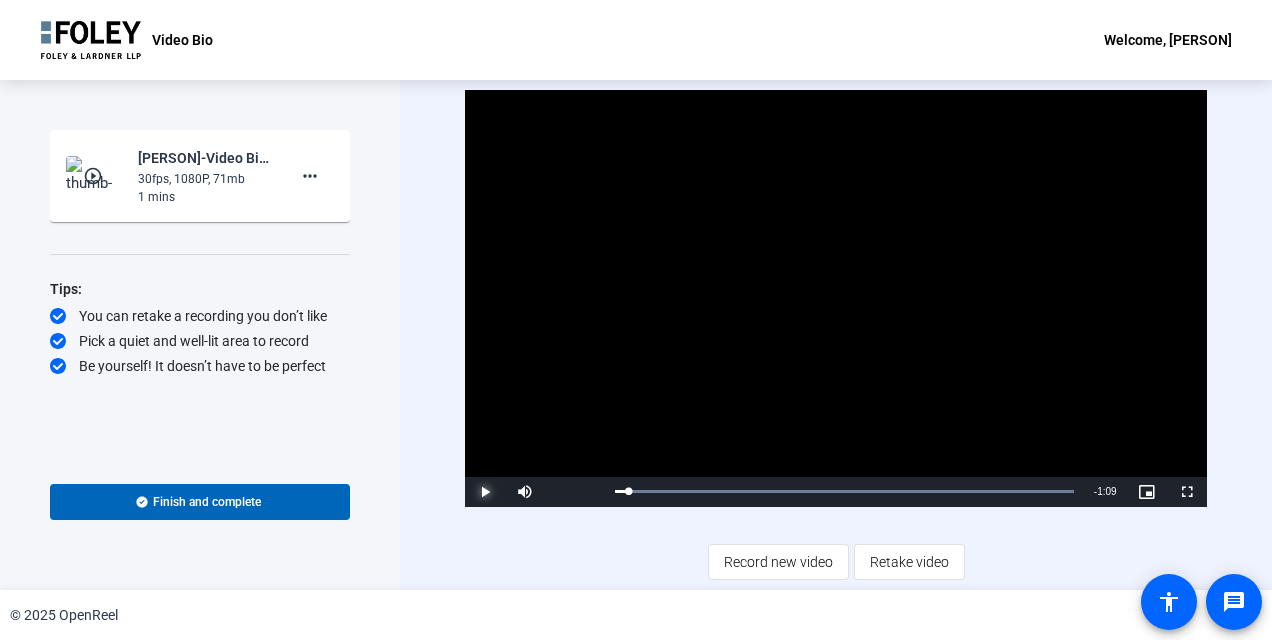click at bounding box center (485, 492) 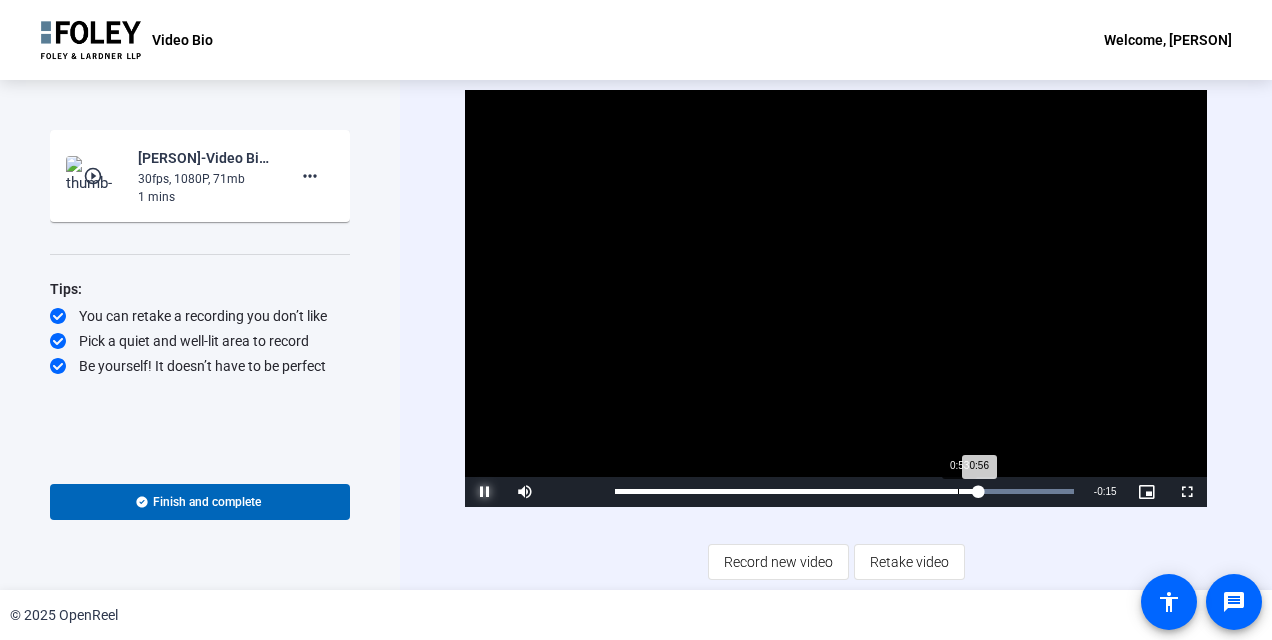 click on "Loaded :  100.00% 0:53 0:56" at bounding box center (844, 491) 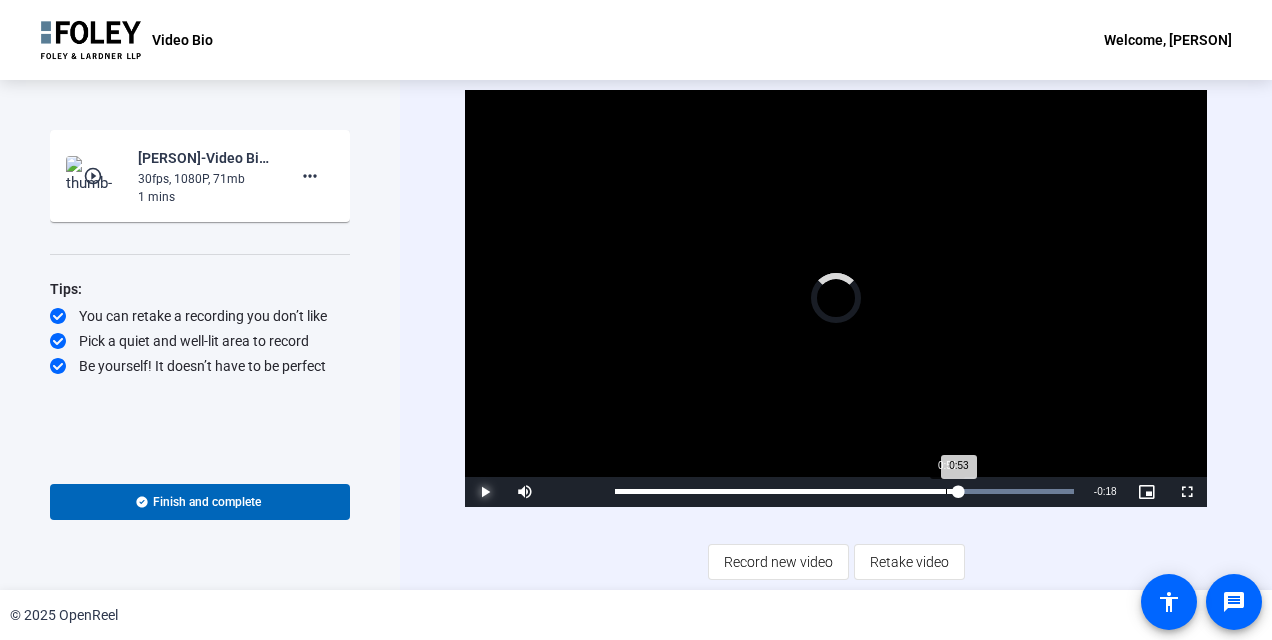 drag, startPoint x: 958, startPoint y: 489, endPoint x: 945, endPoint y: 492, distance: 13.341664 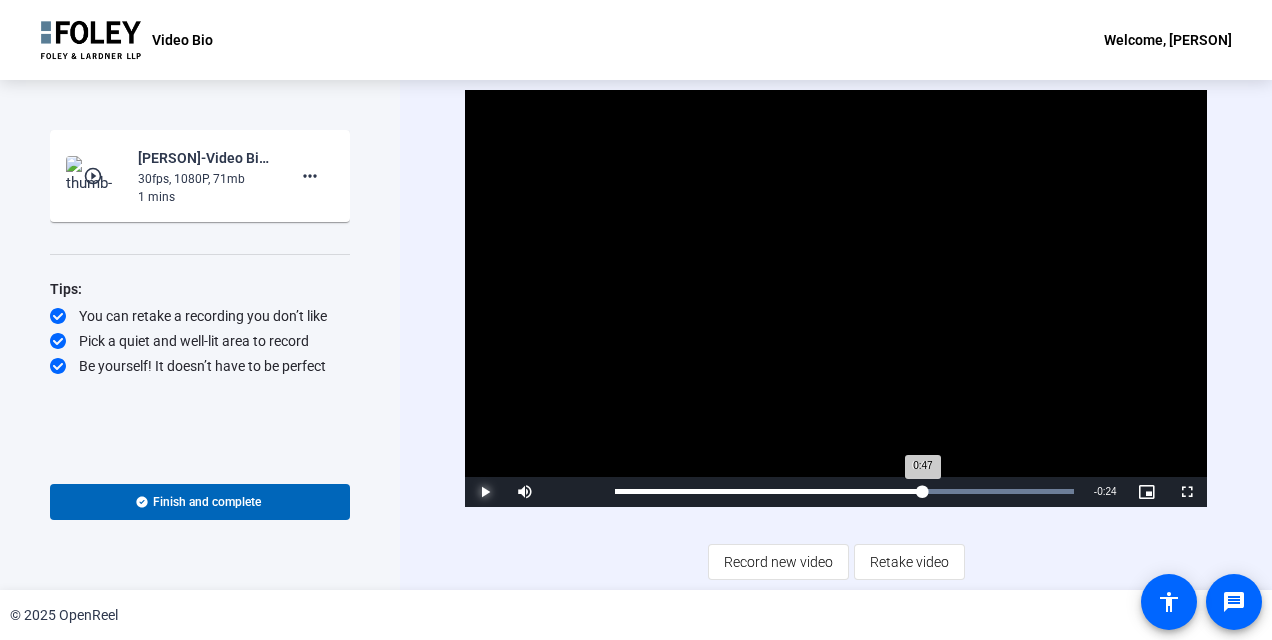 click on "0:47" at bounding box center [768, 491] 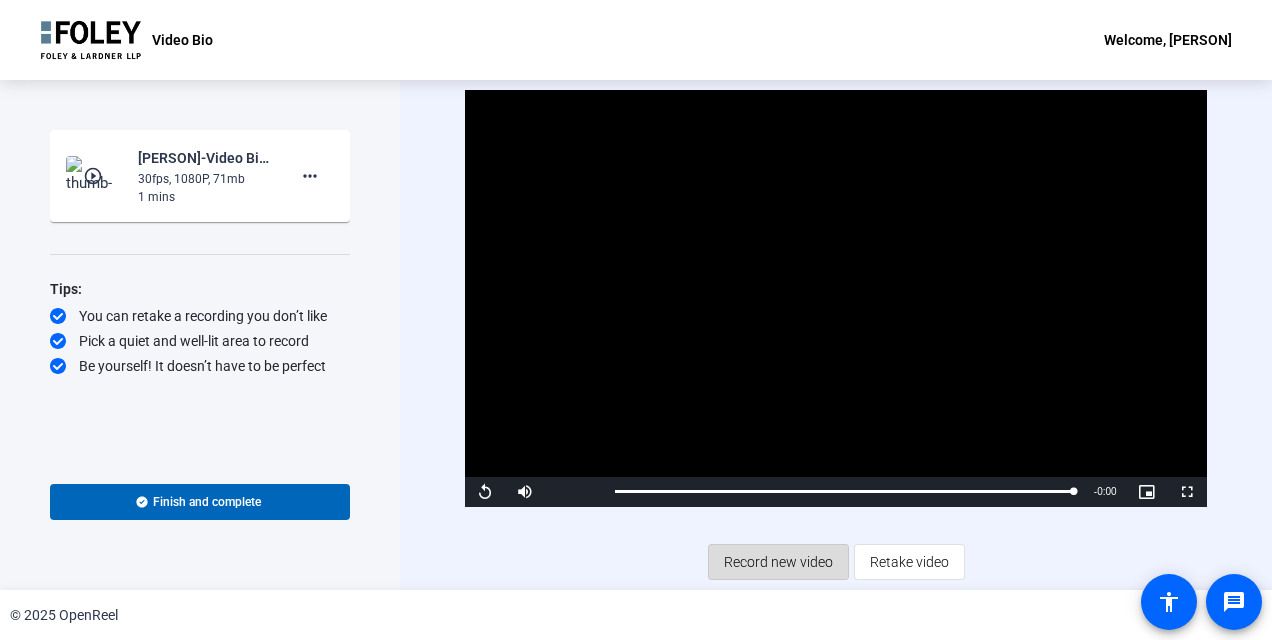 click on "Record new video" 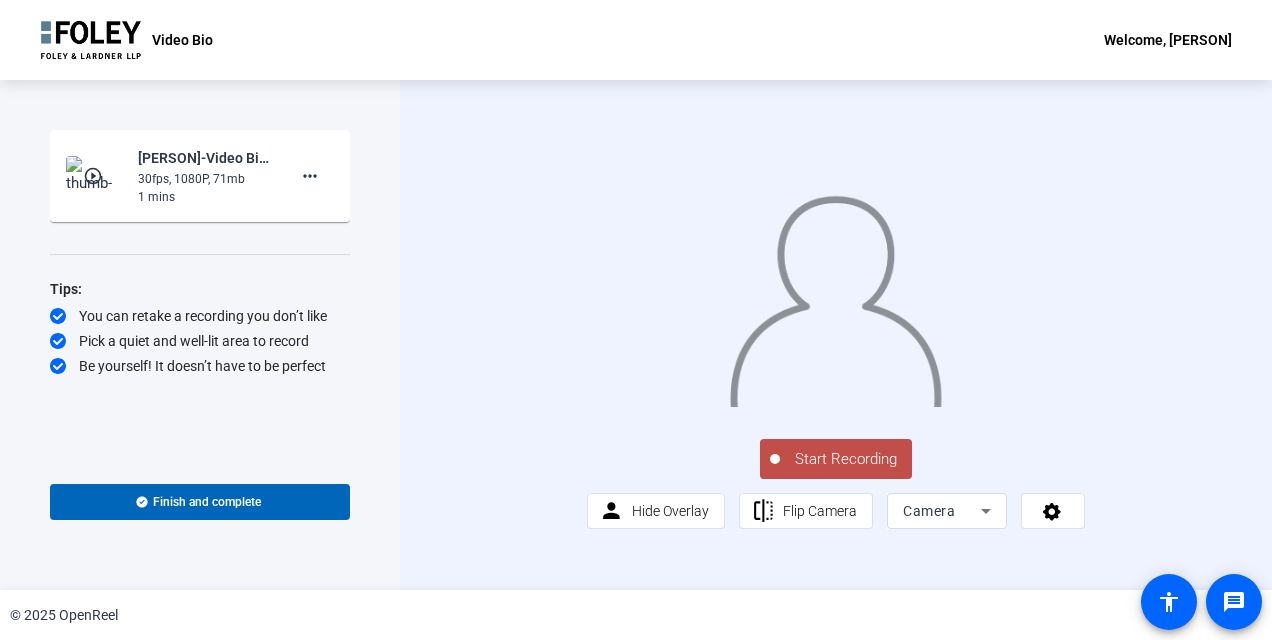 click on "Start Recording" 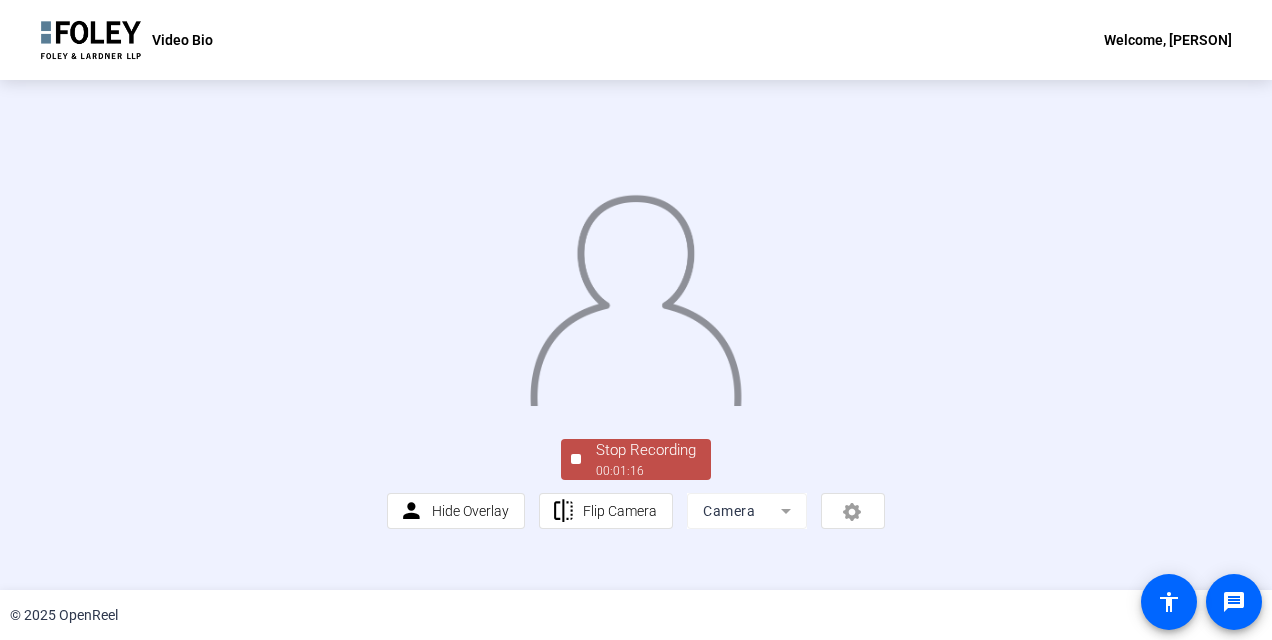 scroll, scrollTop: 123, scrollLeft: 0, axis: vertical 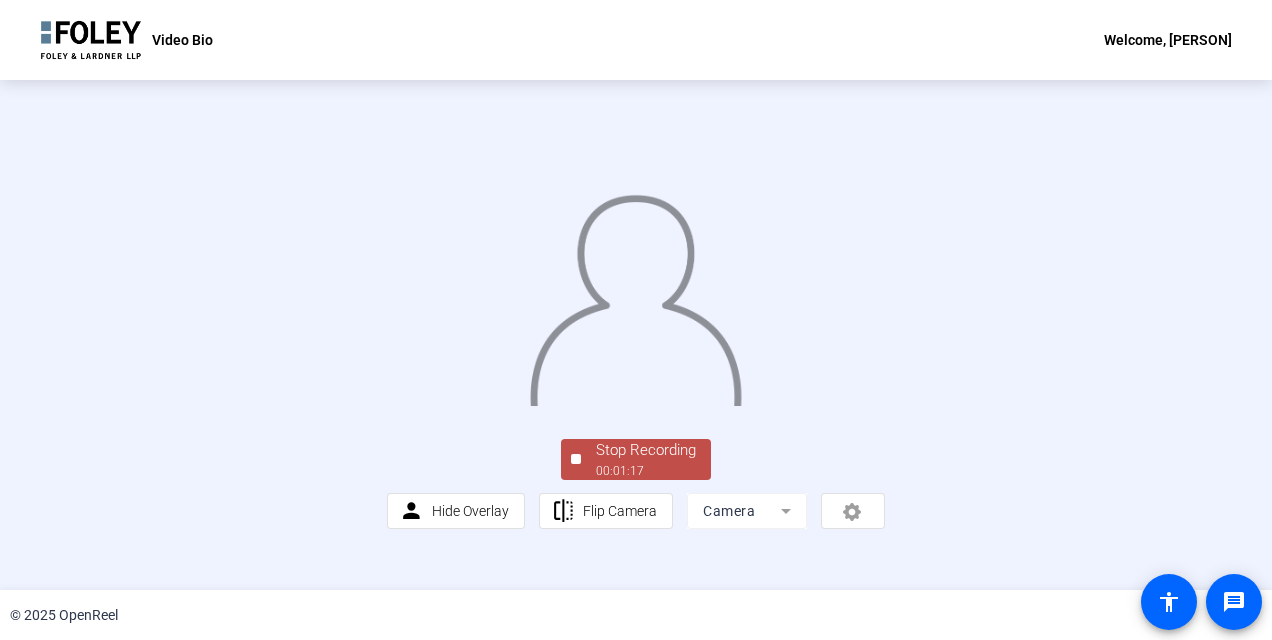 click on "00:01:17" 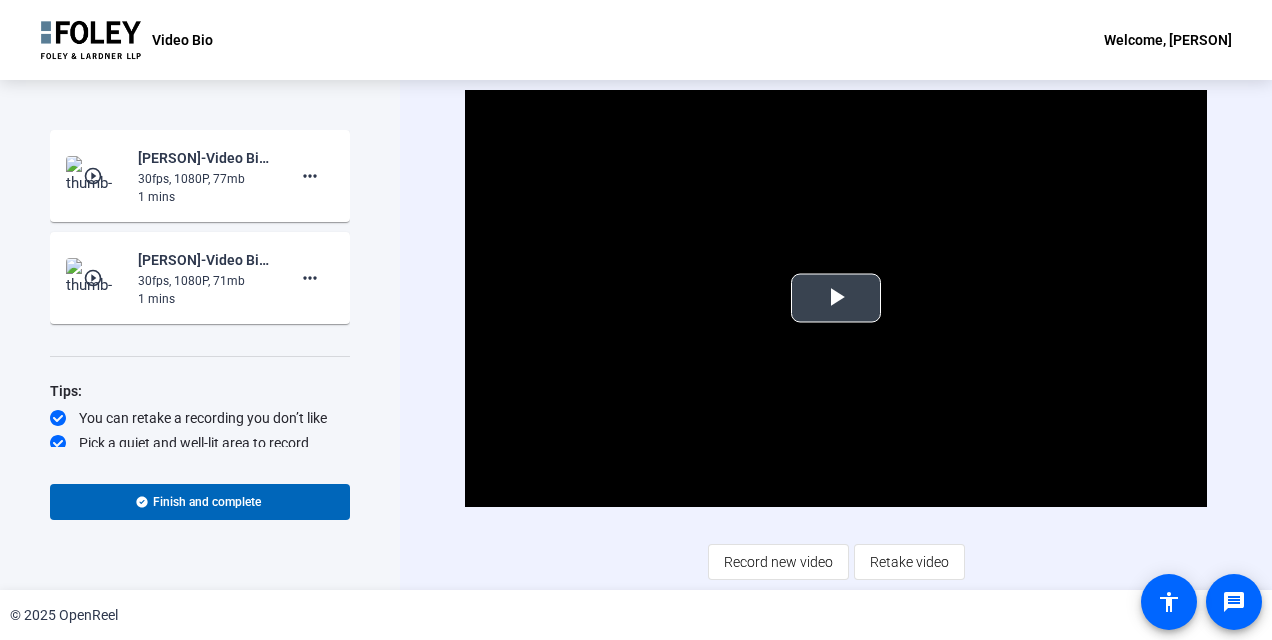 click at bounding box center [836, 298] 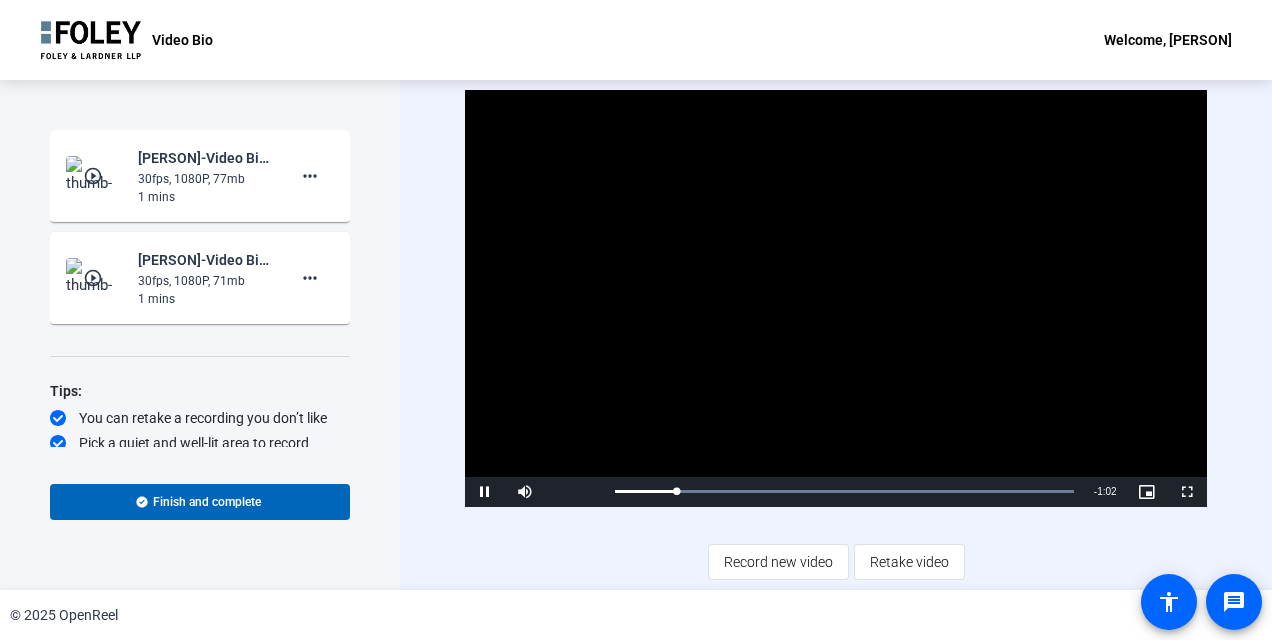 click on "play_circle_outline" 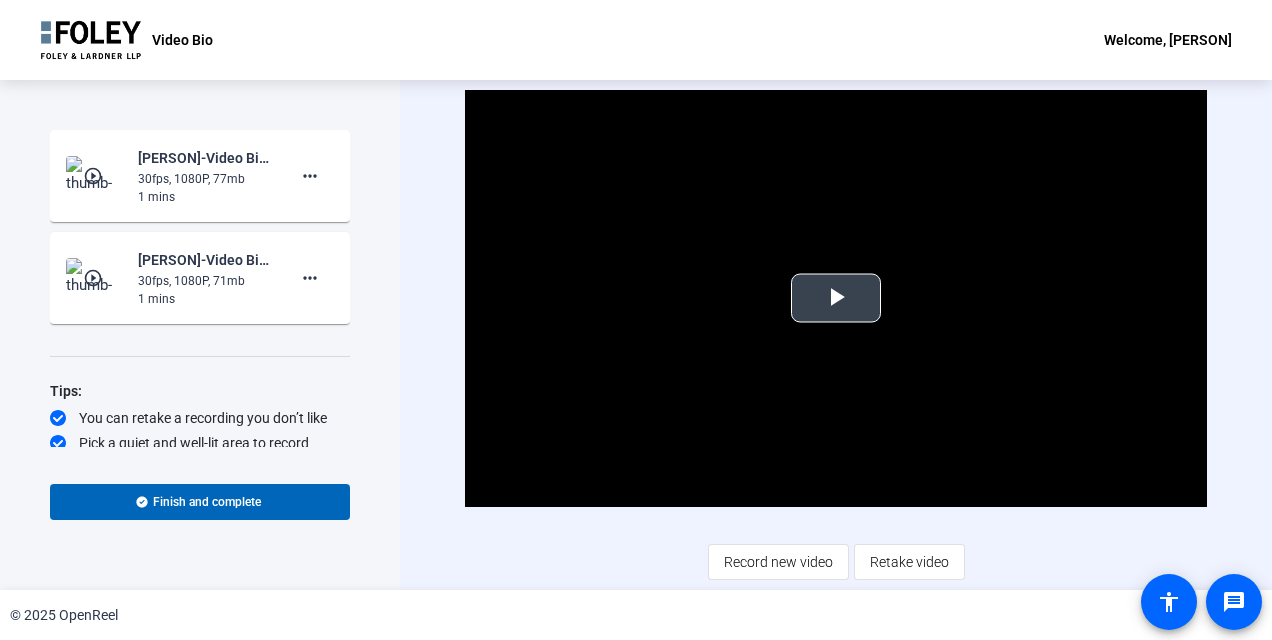 click at bounding box center [836, 298] 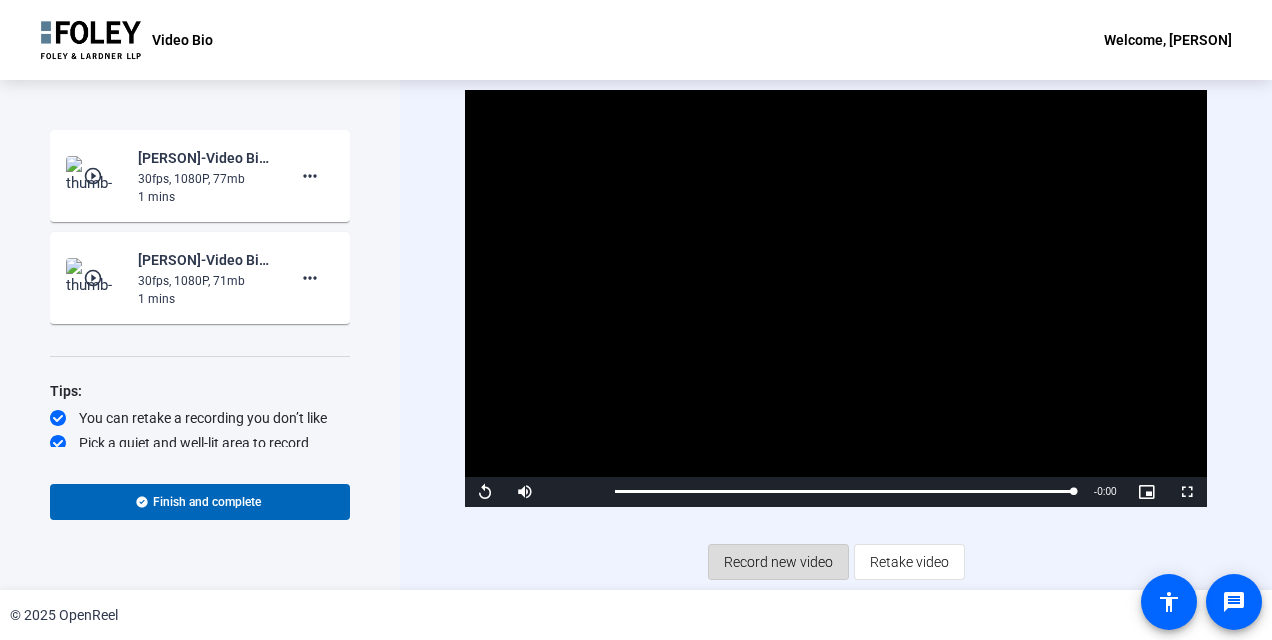 click on "Record new video" 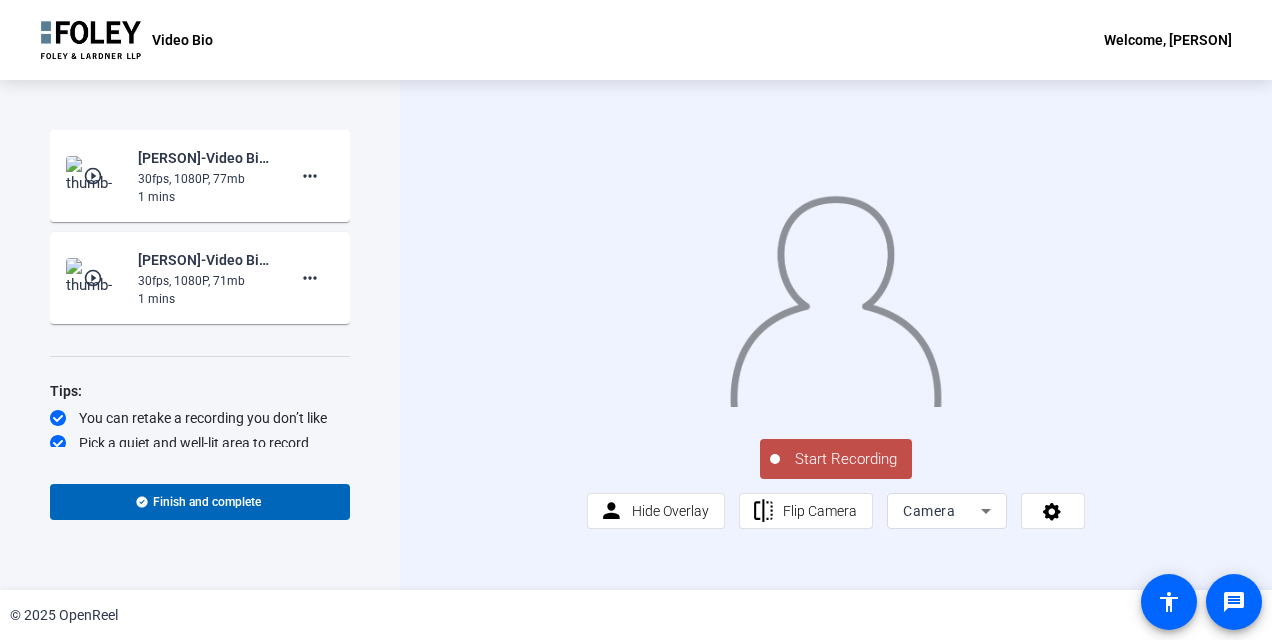 click on "Start Recording" 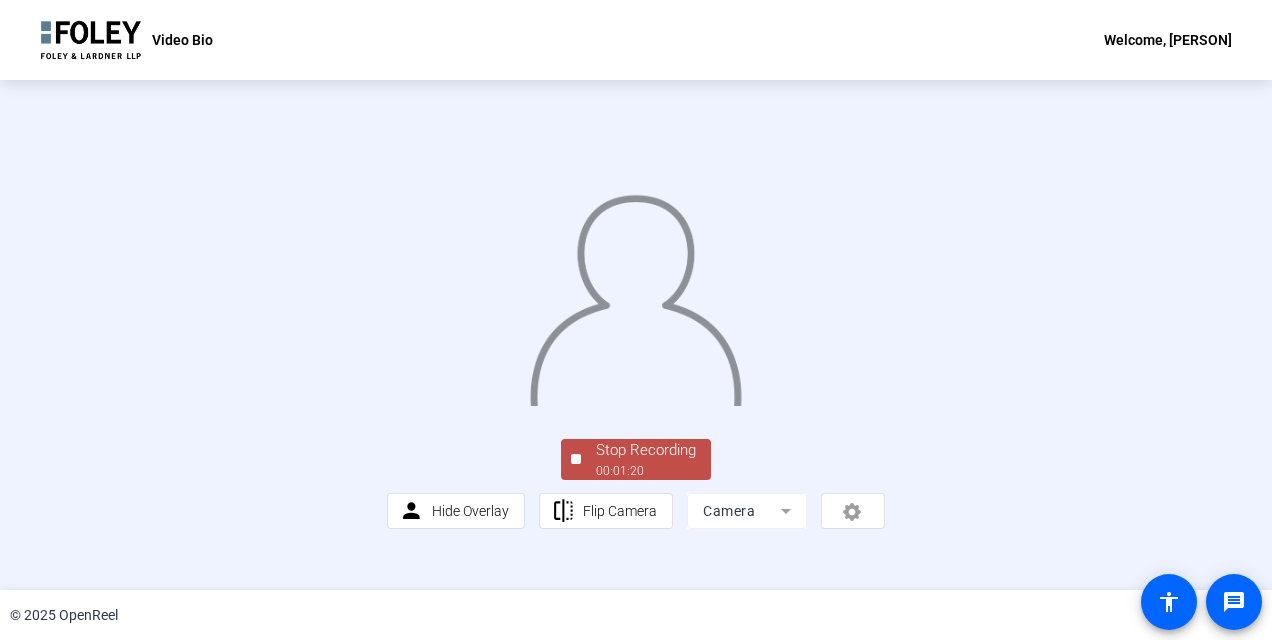 scroll, scrollTop: 123, scrollLeft: 0, axis: vertical 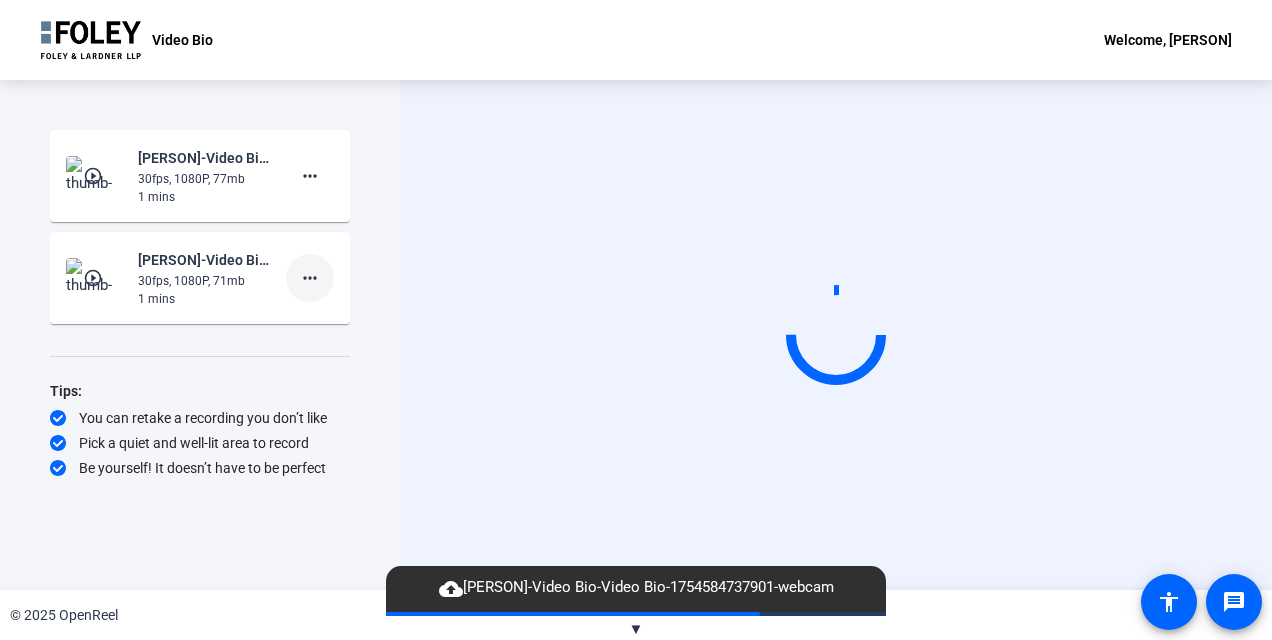 click on "more_horiz" 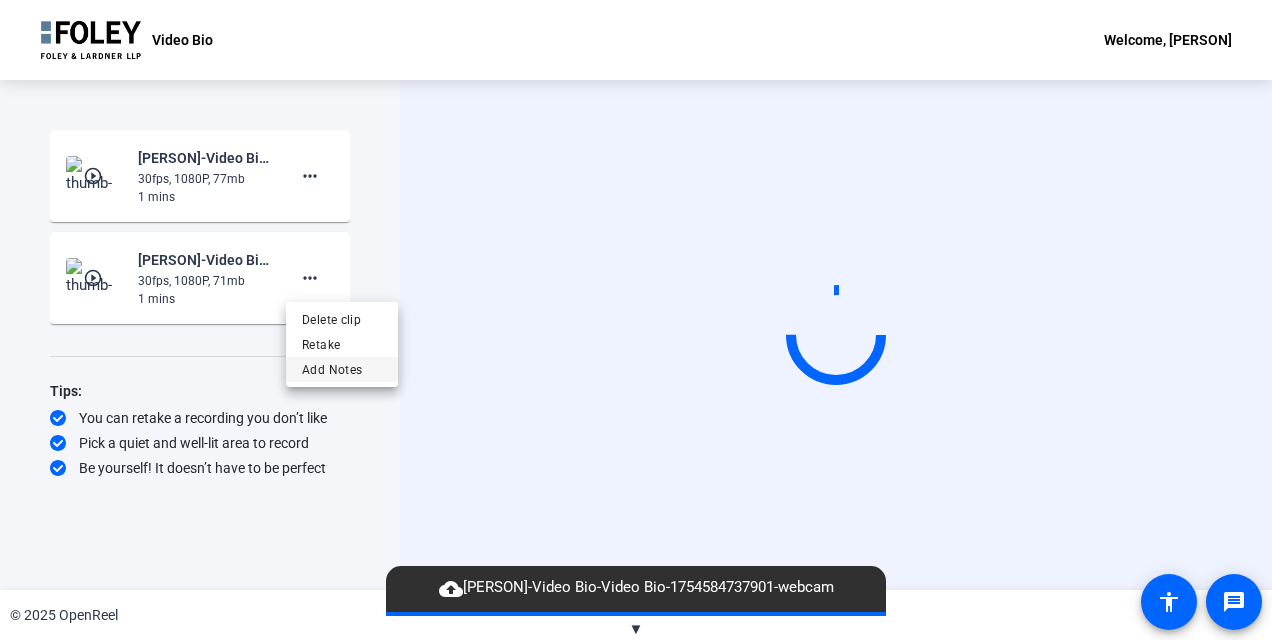 click on "Add Notes" at bounding box center [342, 370] 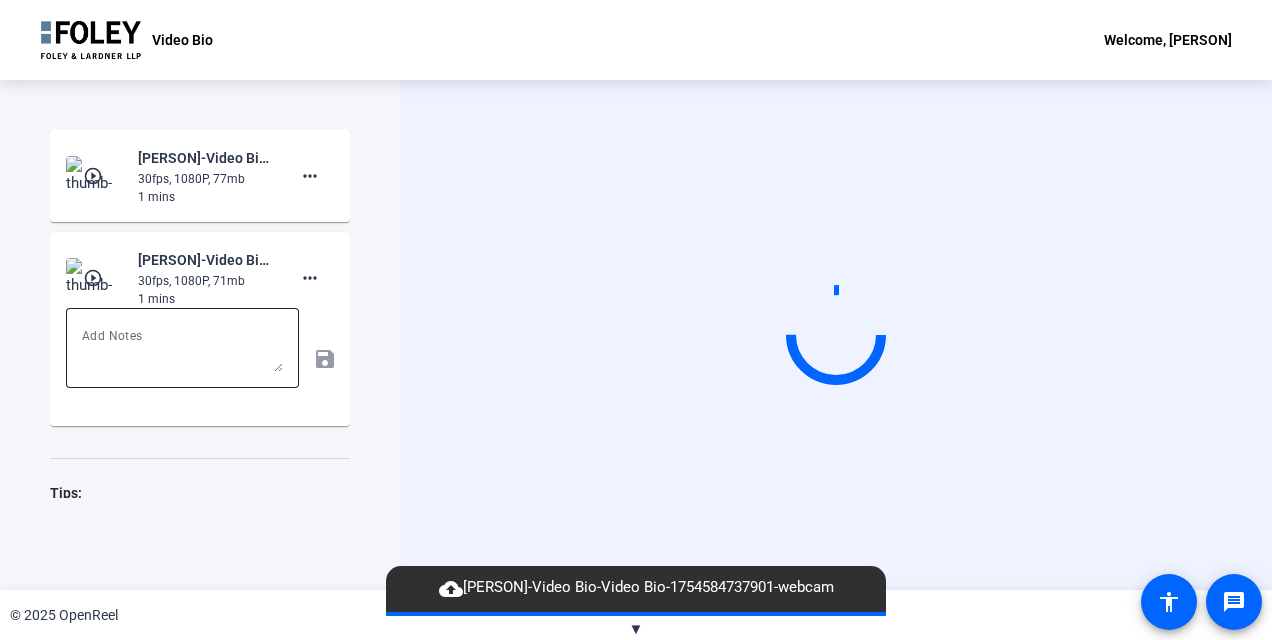 click at bounding box center (182, 348) 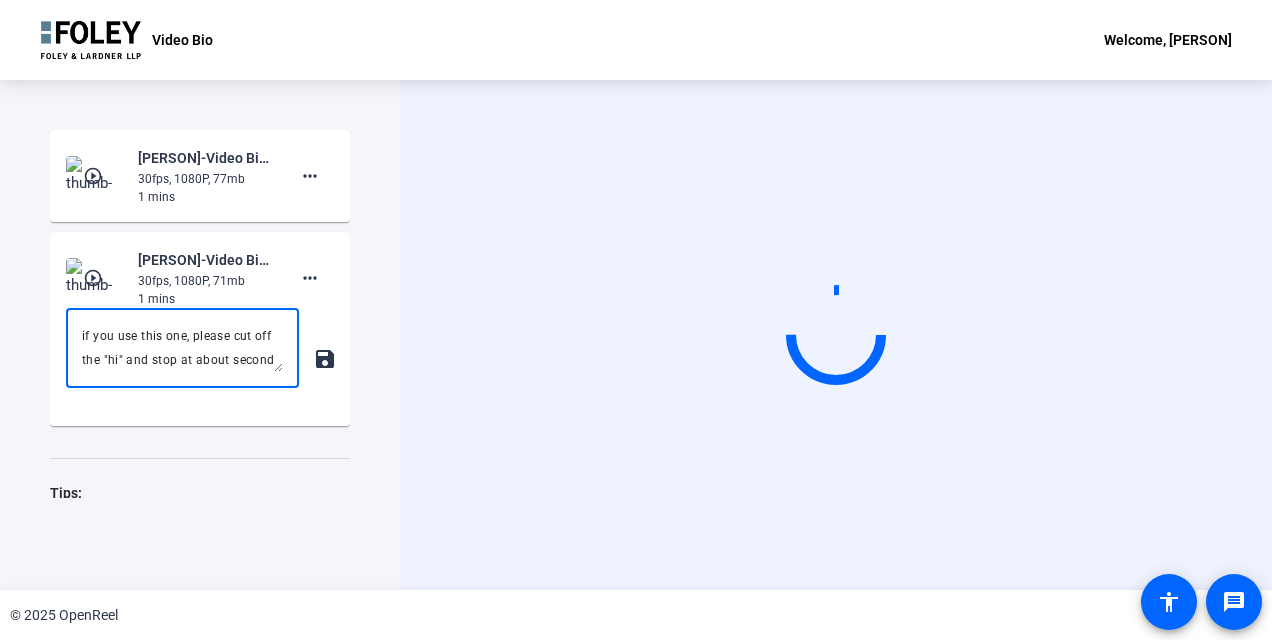 scroll, scrollTop: 19, scrollLeft: 0, axis: vertical 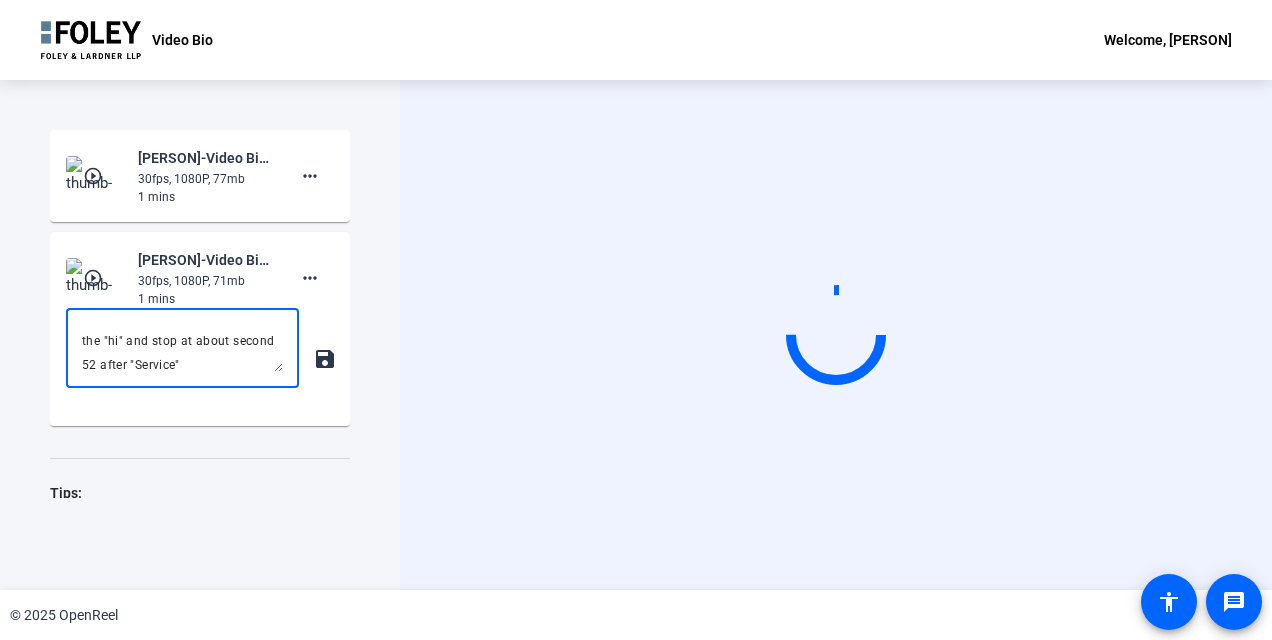 type on "if you use this one, please cut off the "hi" and stop at about second 52 after "Service"" 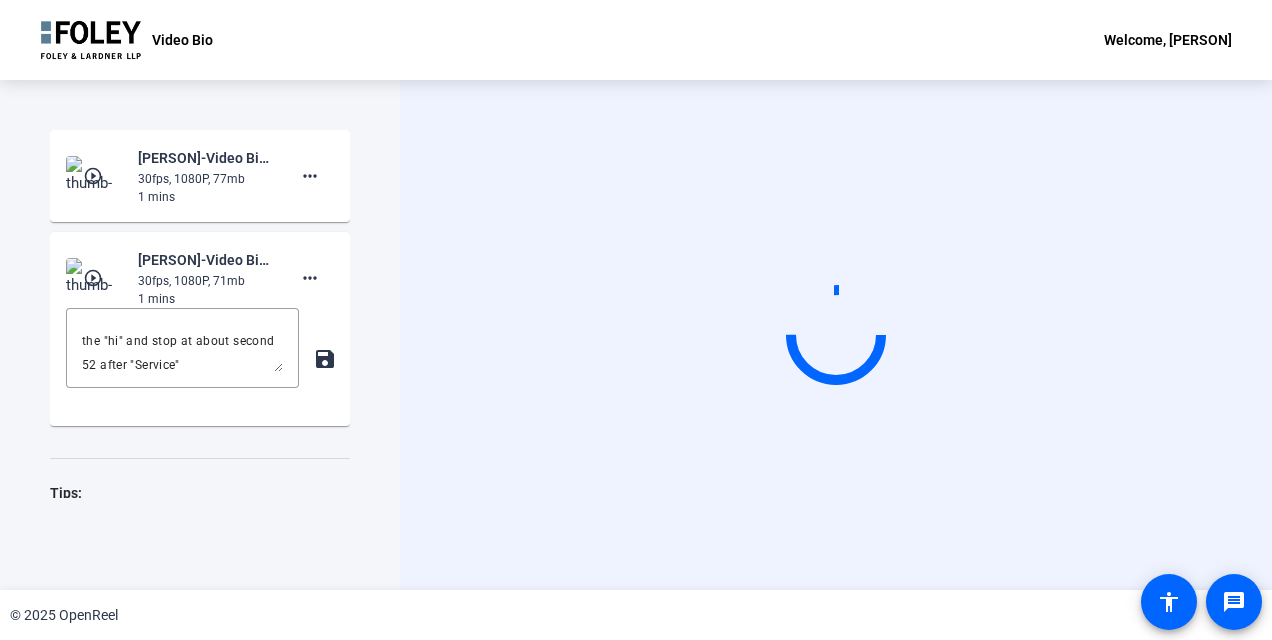 click on "play_circle_outline  [PERSON] -Video Bio-Video Bio-1754584467468-webcam  30fps, 1080P, 77mb  1 mins more_horiz play_circle_outline  [PERSON] -Video Bio-Video Bio-1754583946858-webcam  30fps, 1080P, 71mb  1 mins more_horiz if you use this one, please cut off the "hi" and stop at about second 52 after "Service" save Tips:
You can retake a recording you don’t like
Pick a quiet and well-lit area to record
Be yourself! It doesn’t have to be perfect" 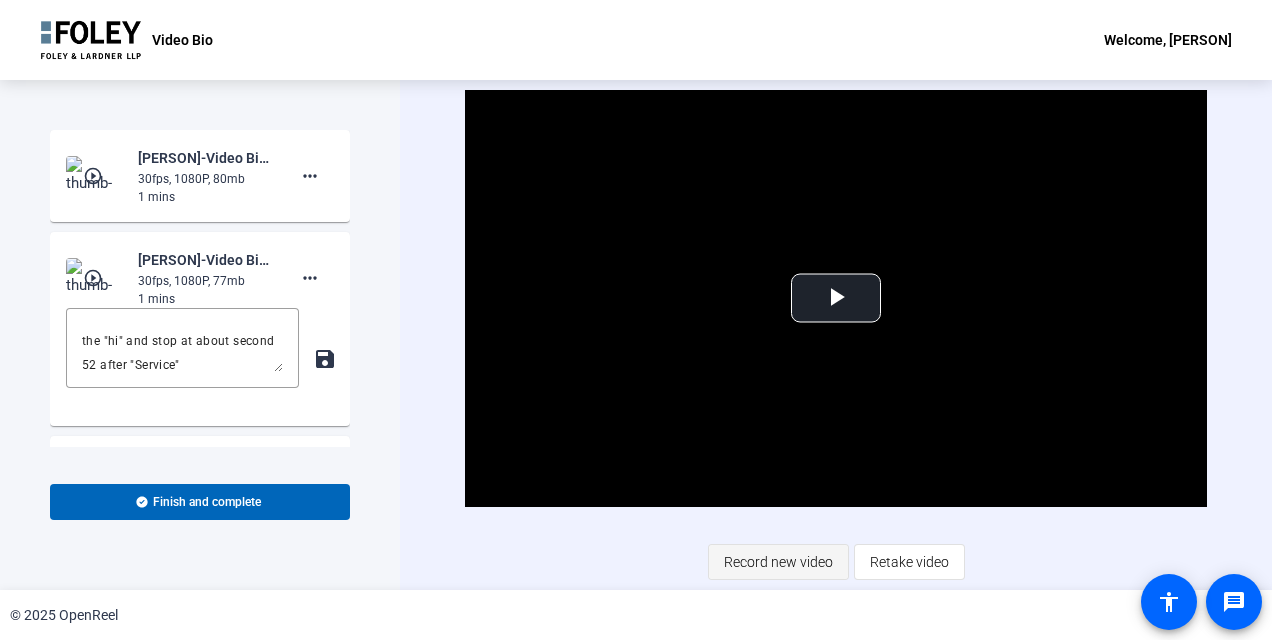 click on "Record new video" 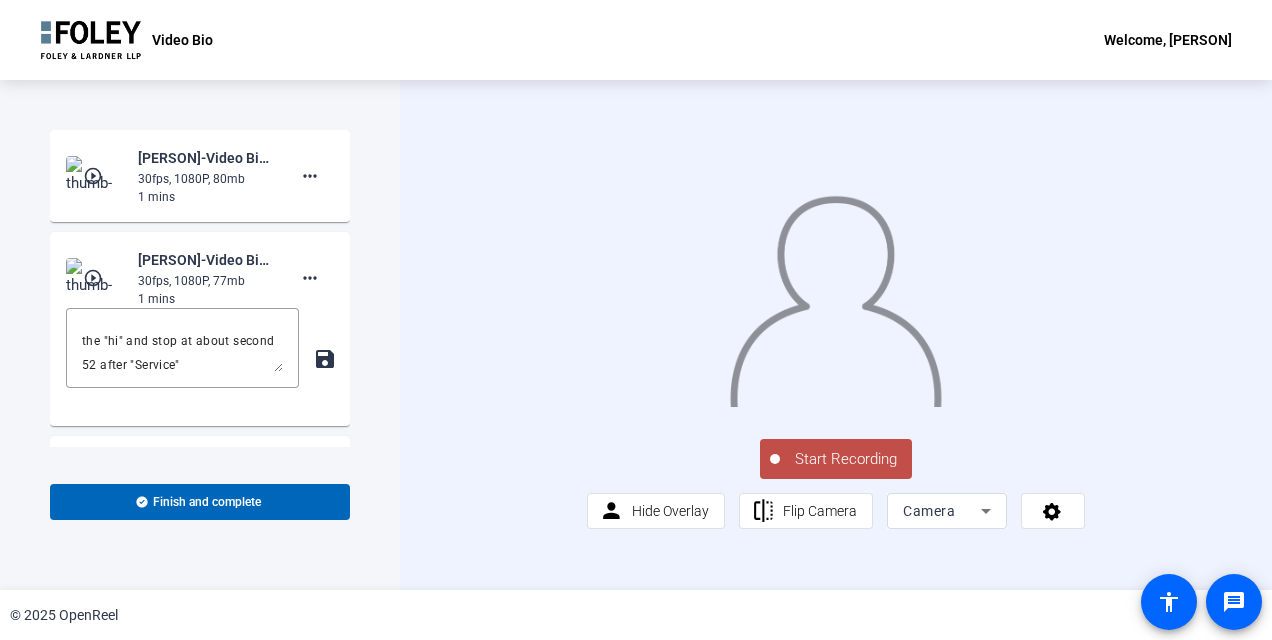 click on "Start Recording" 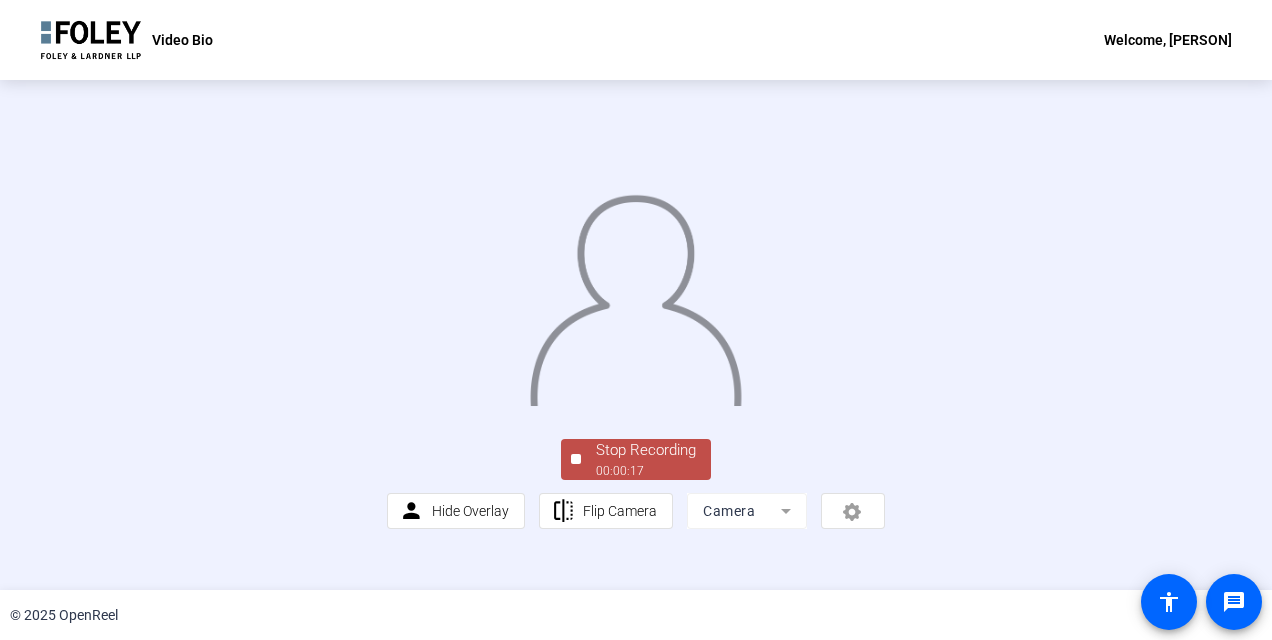 scroll, scrollTop: 84, scrollLeft: 0, axis: vertical 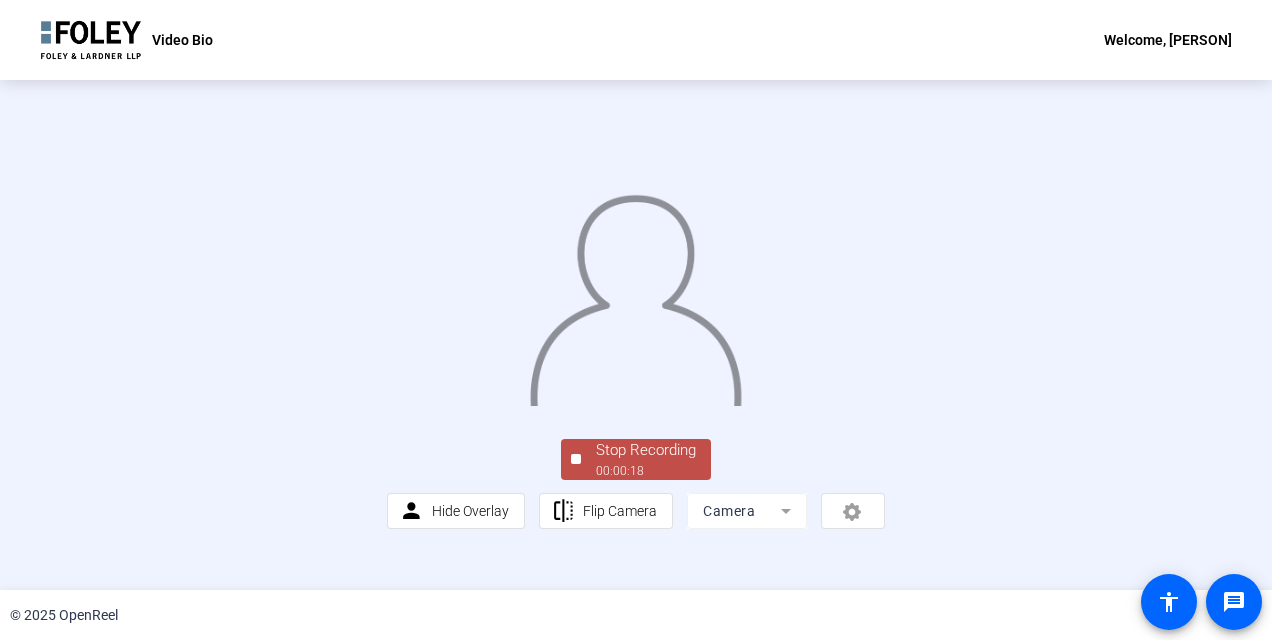 click on "Stop Recording" 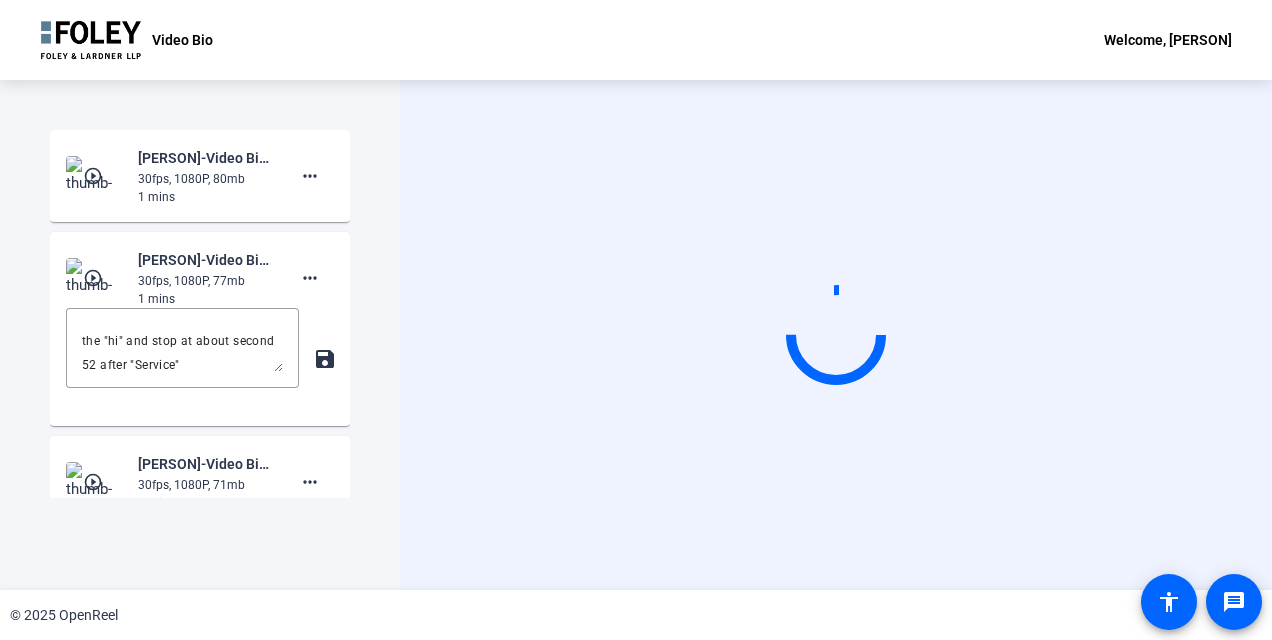 scroll, scrollTop: 0, scrollLeft: 0, axis: both 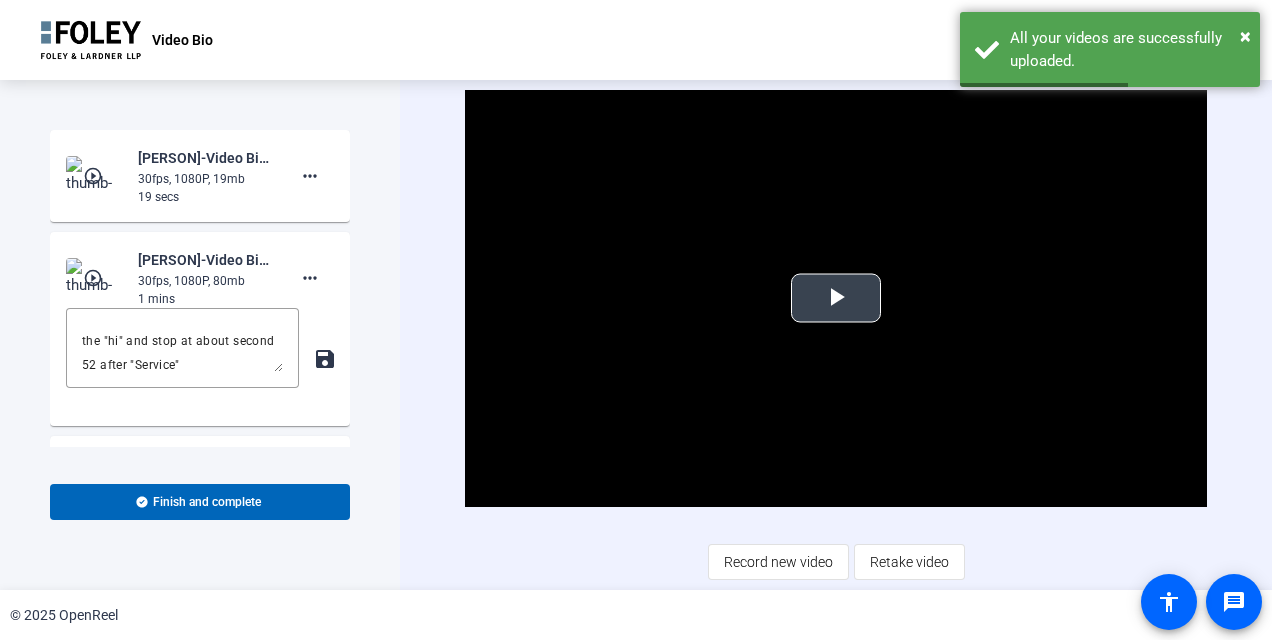 click at bounding box center (836, 298) 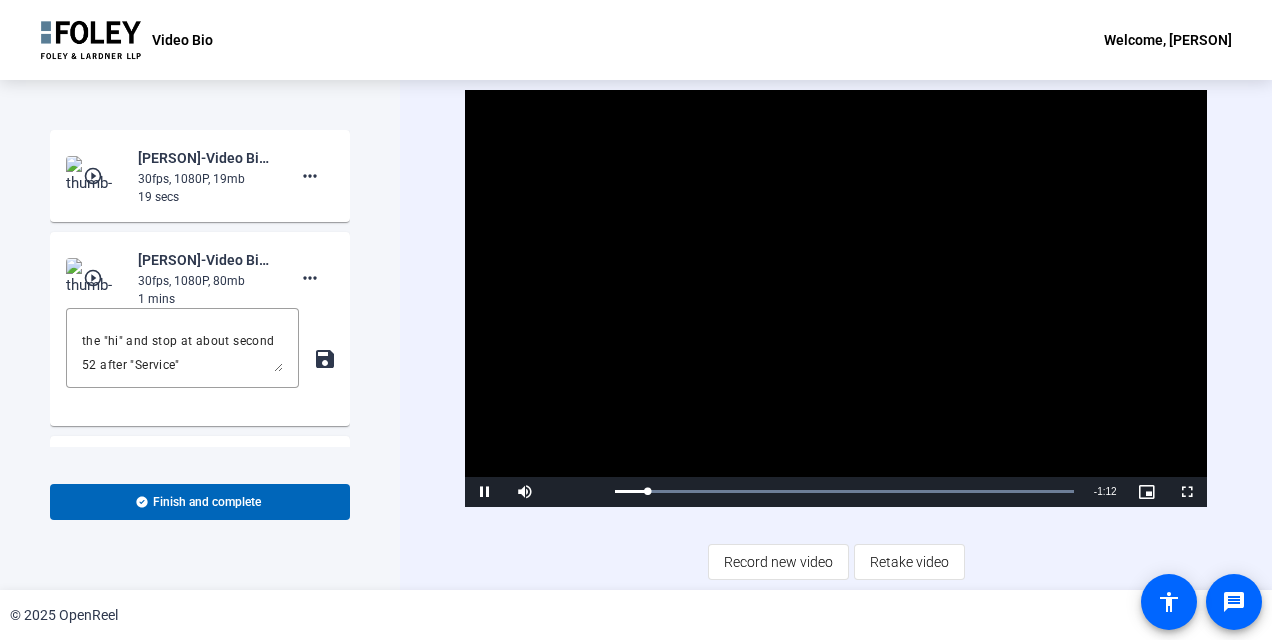 click on "play_circle_outline" 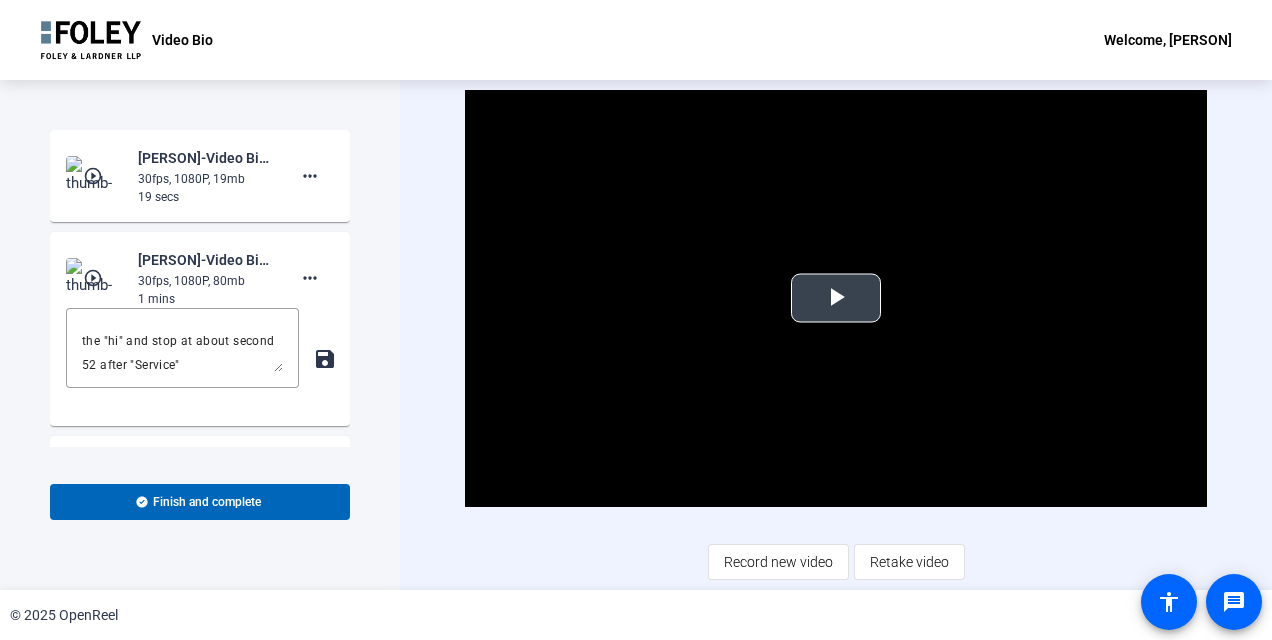 click at bounding box center (836, 298) 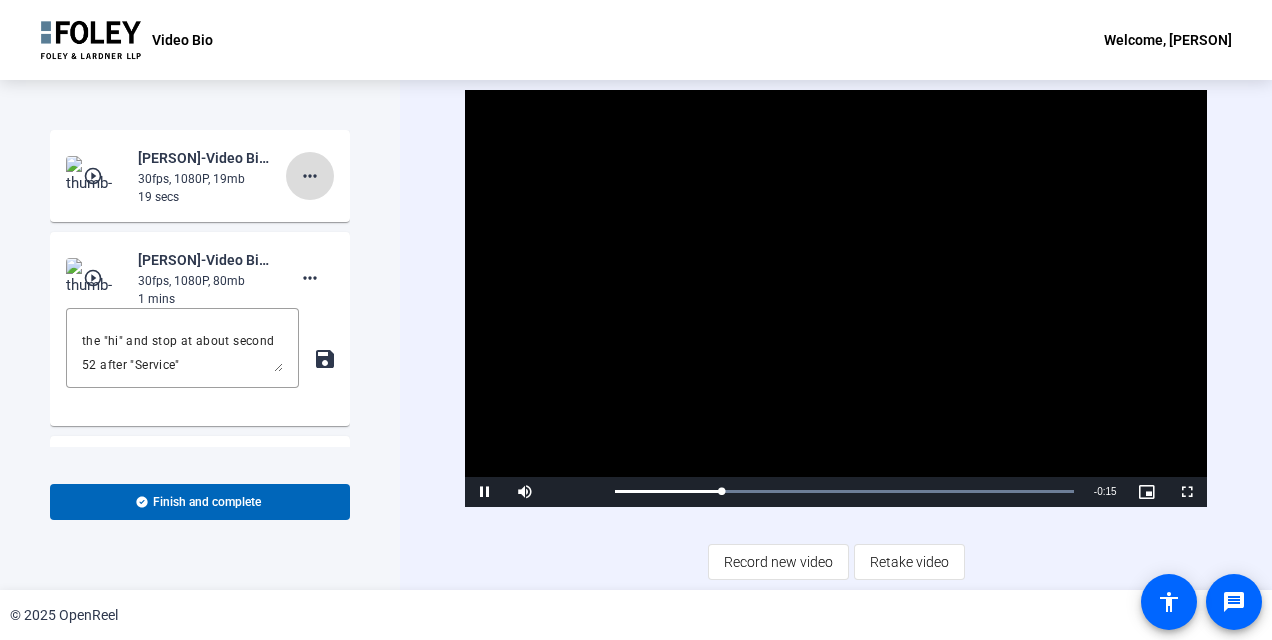 click on "more_horiz" 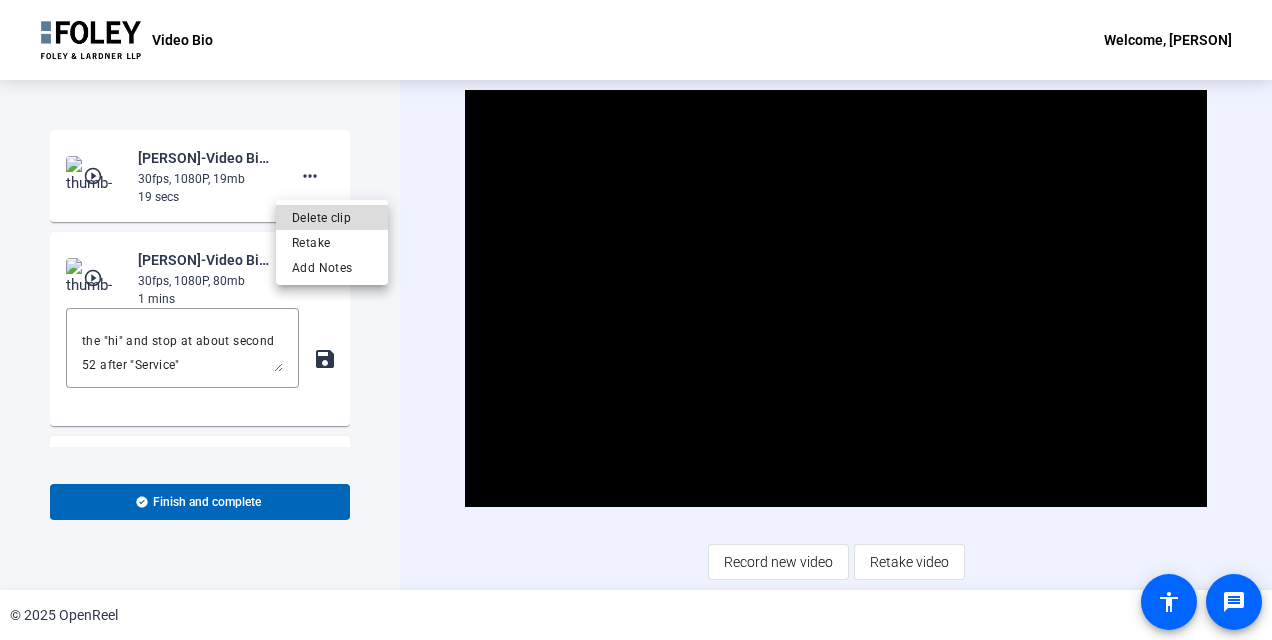 click on "Delete clip" at bounding box center (332, 218) 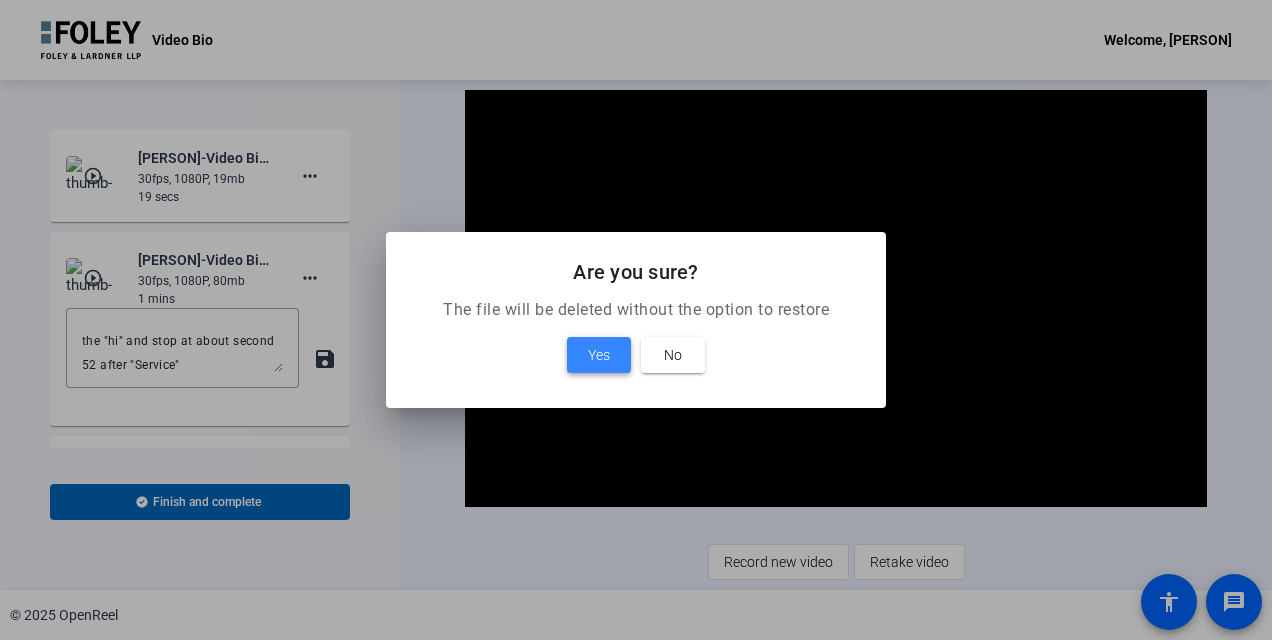 click on "Yes" at bounding box center [599, 355] 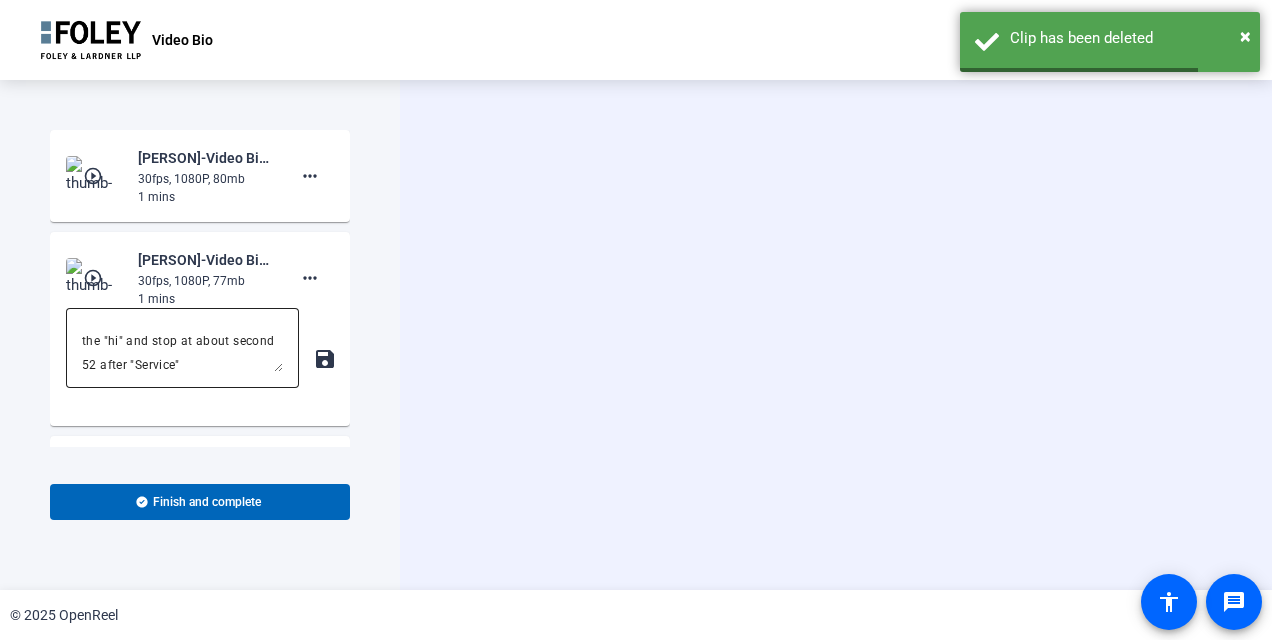scroll, scrollTop: 24, scrollLeft: 0, axis: vertical 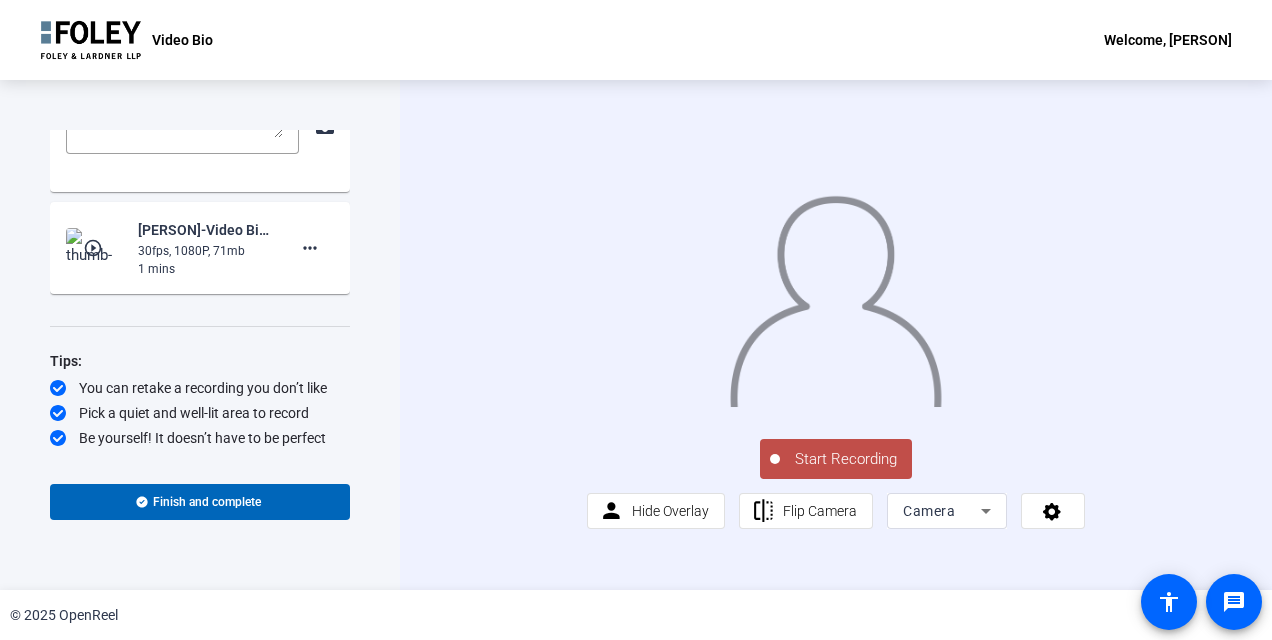 click on "play_circle_outline" 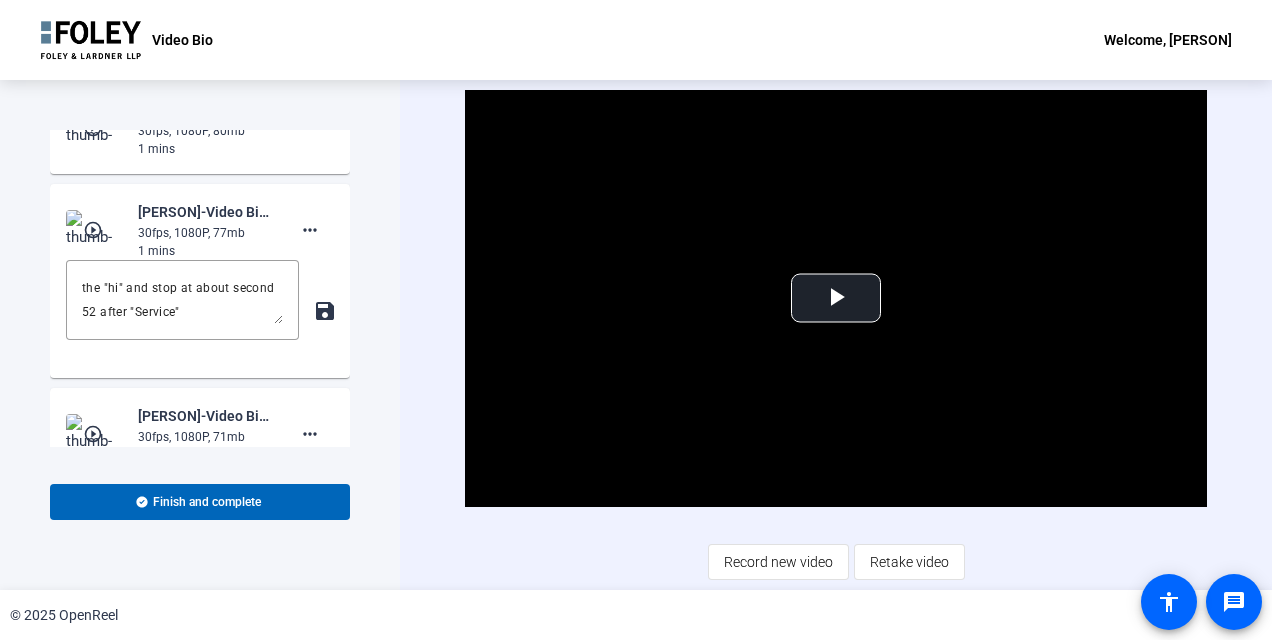 scroll, scrollTop: 10, scrollLeft: 0, axis: vertical 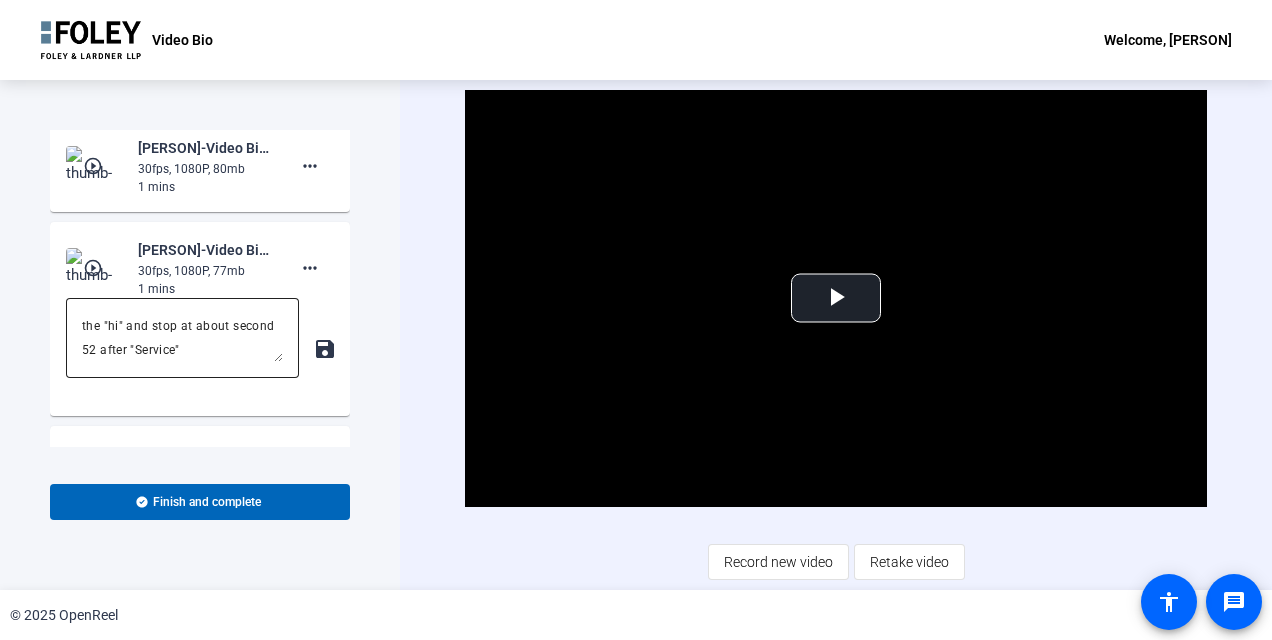 click on "if you use this one, please cut off the "hi" and stop at about second 52 after "Service"" at bounding box center (182, 338) 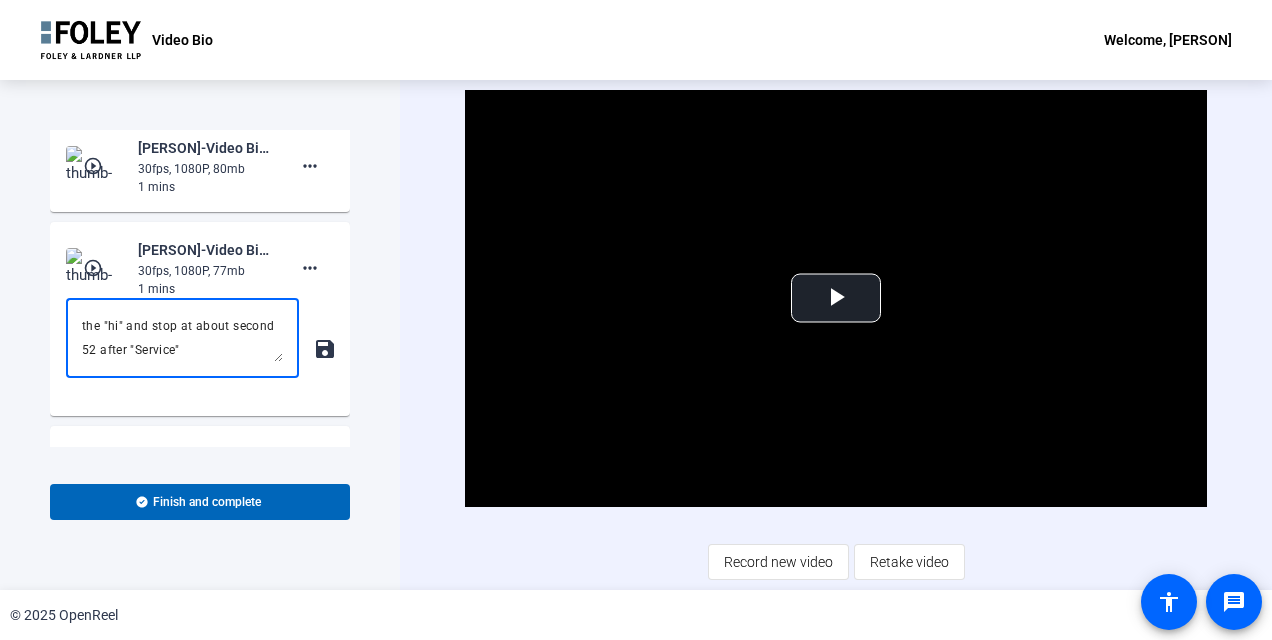 click on "if you use this one, please cut off the "hi" and stop at about second 52 after "Service"" at bounding box center (182, 338) 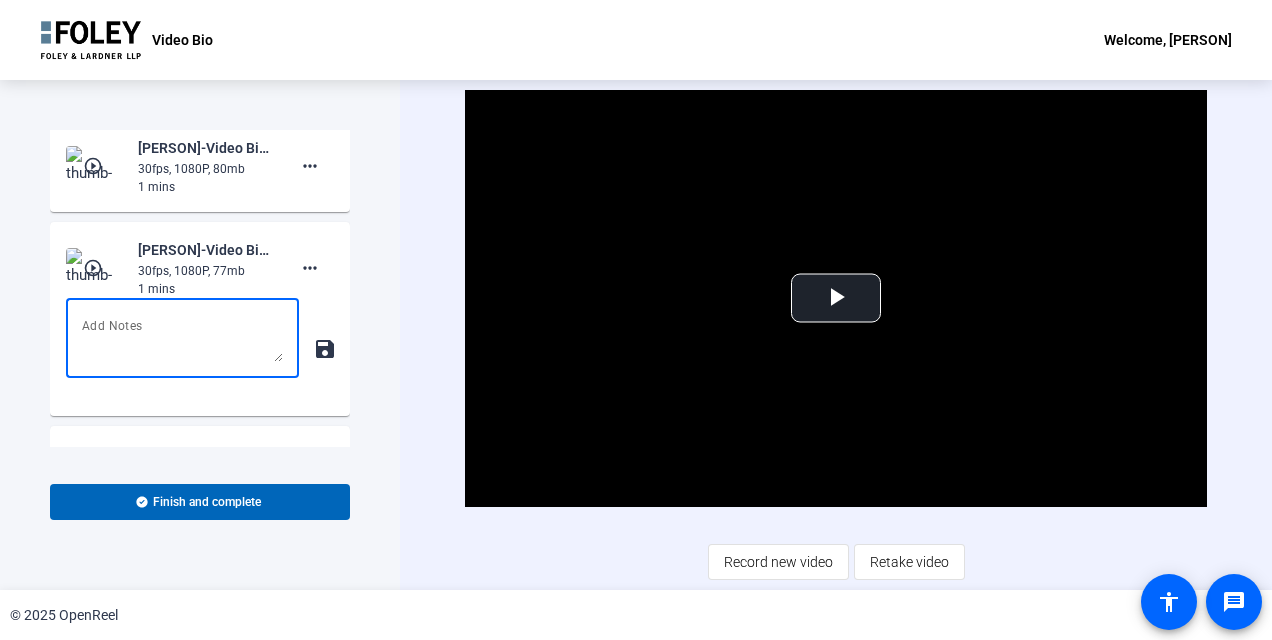 scroll, scrollTop: 0, scrollLeft: 0, axis: both 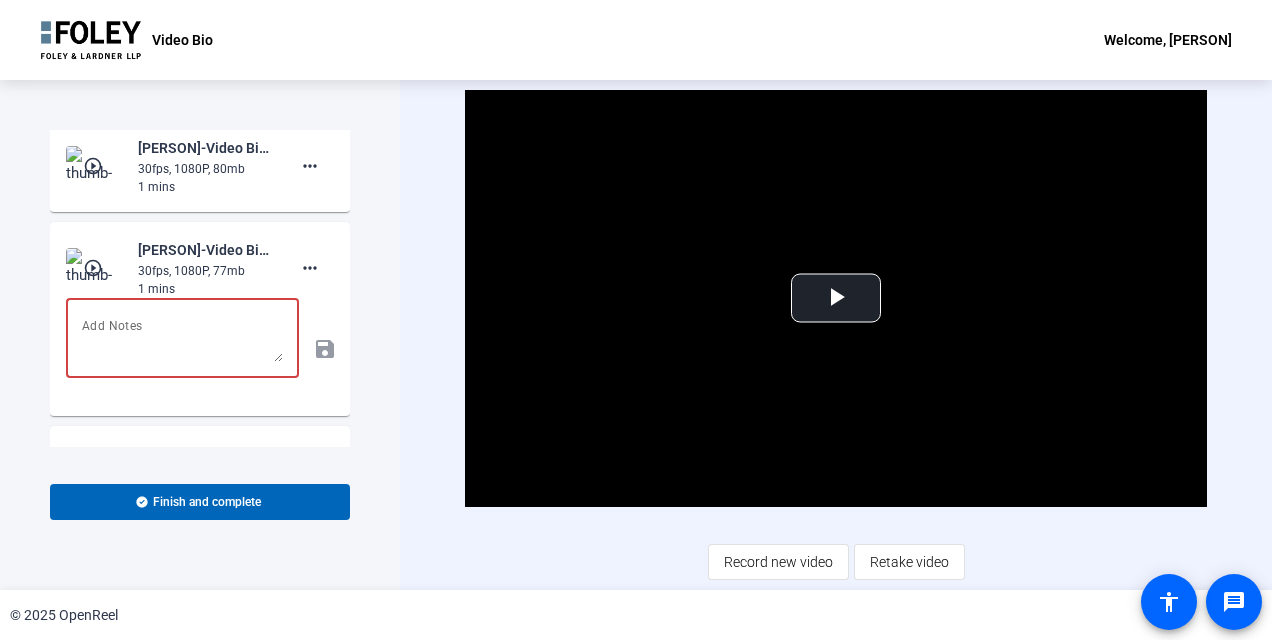 type on "c" 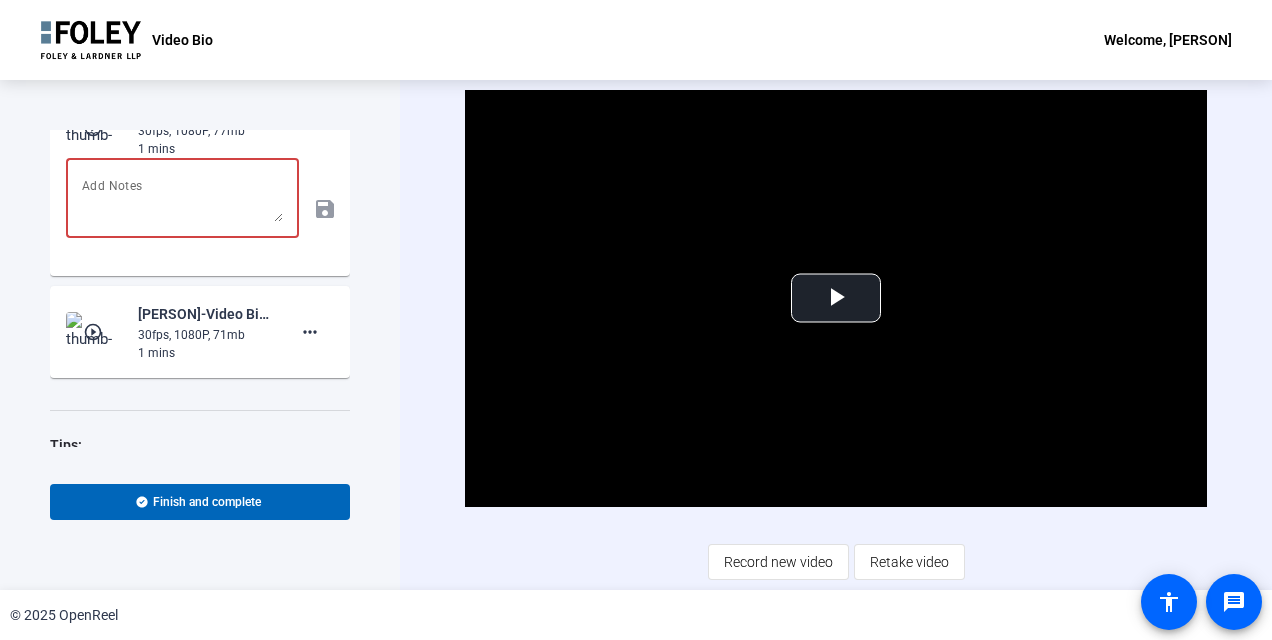 scroll, scrollTop: 150, scrollLeft: 0, axis: vertical 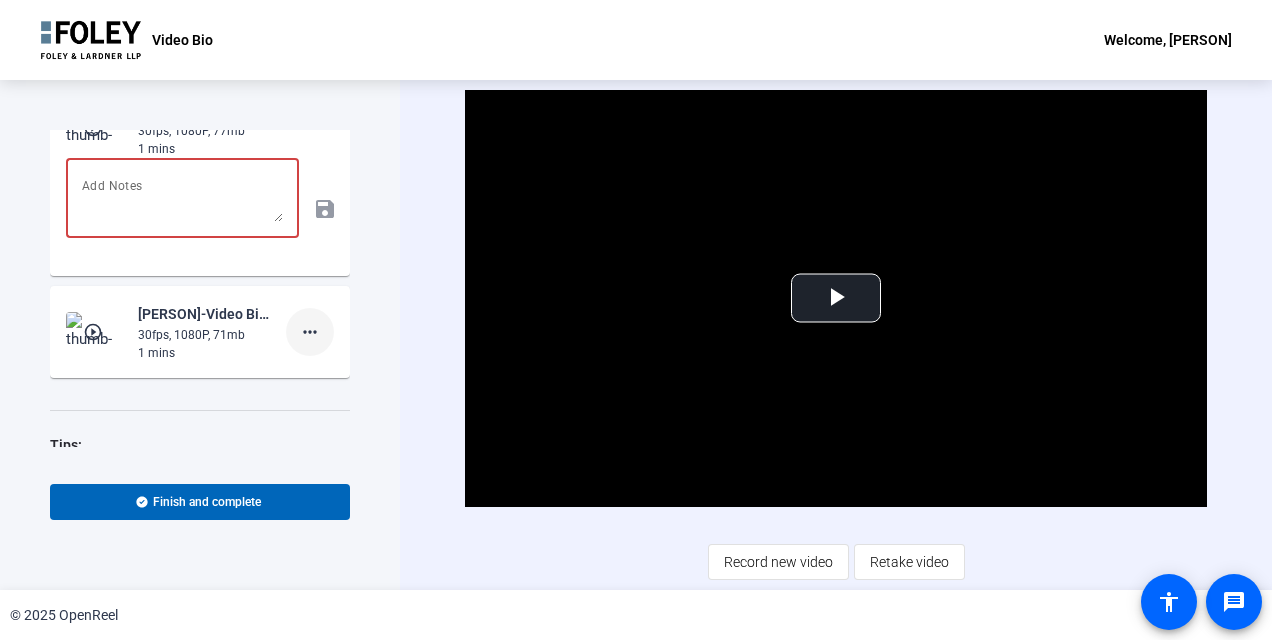 click on "more_horiz" 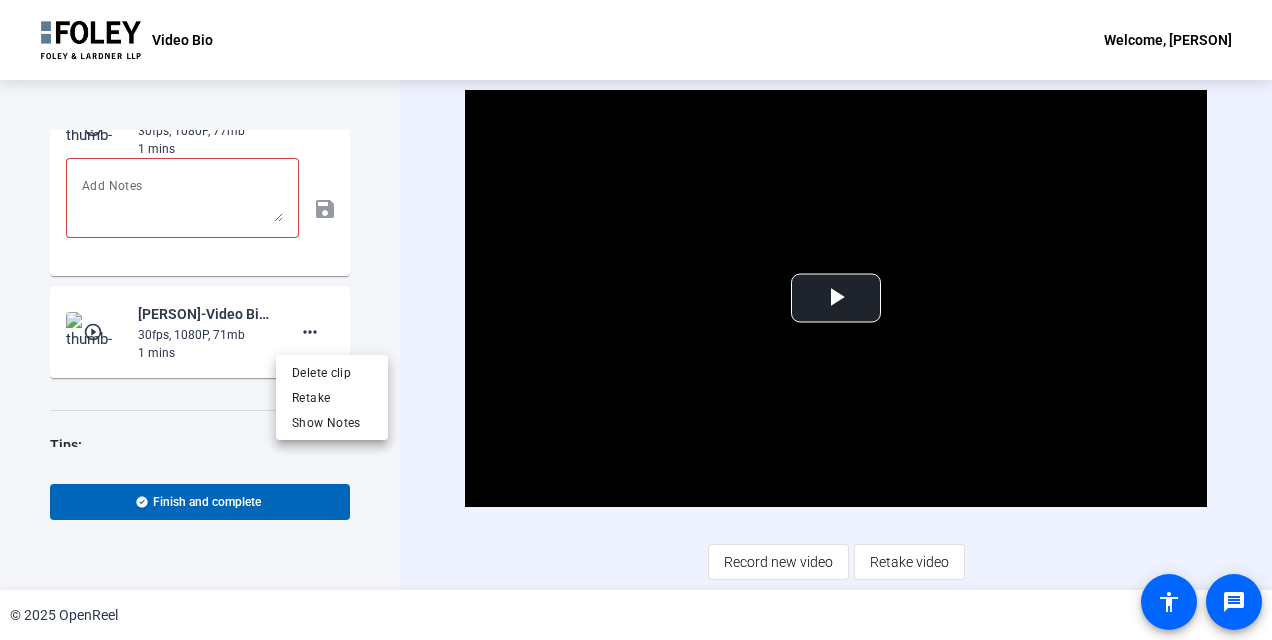 click at bounding box center (636, 320) 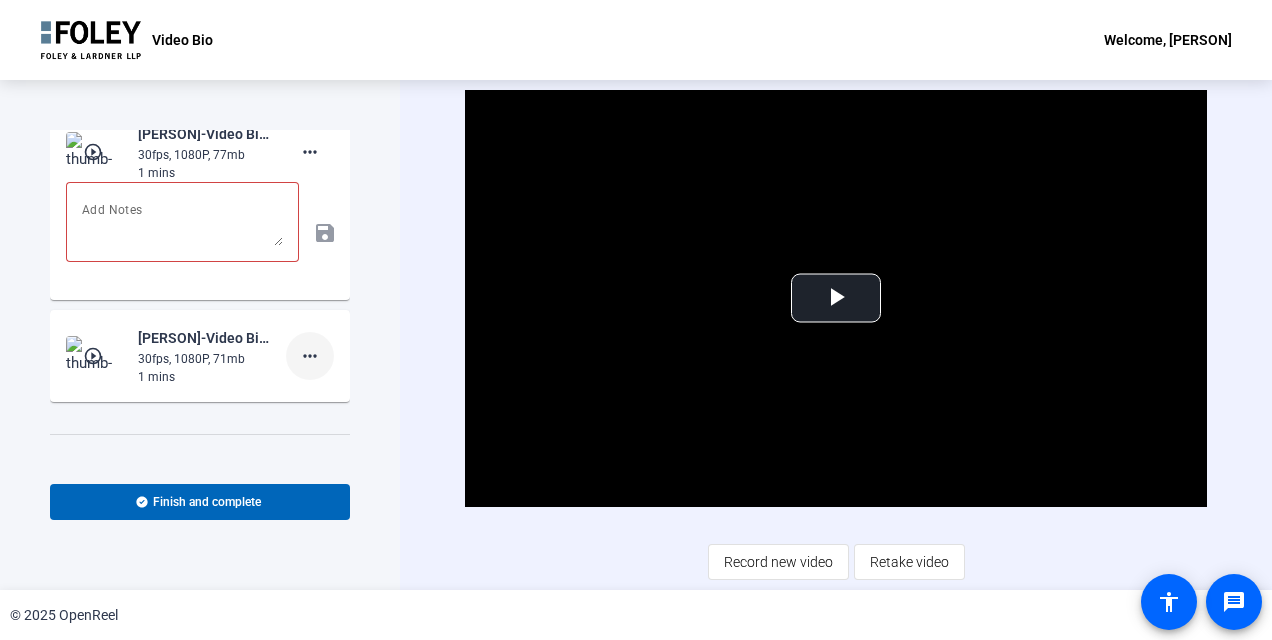 scroll, scrollTop: 136, scrollLeft: 0, axis: vertical 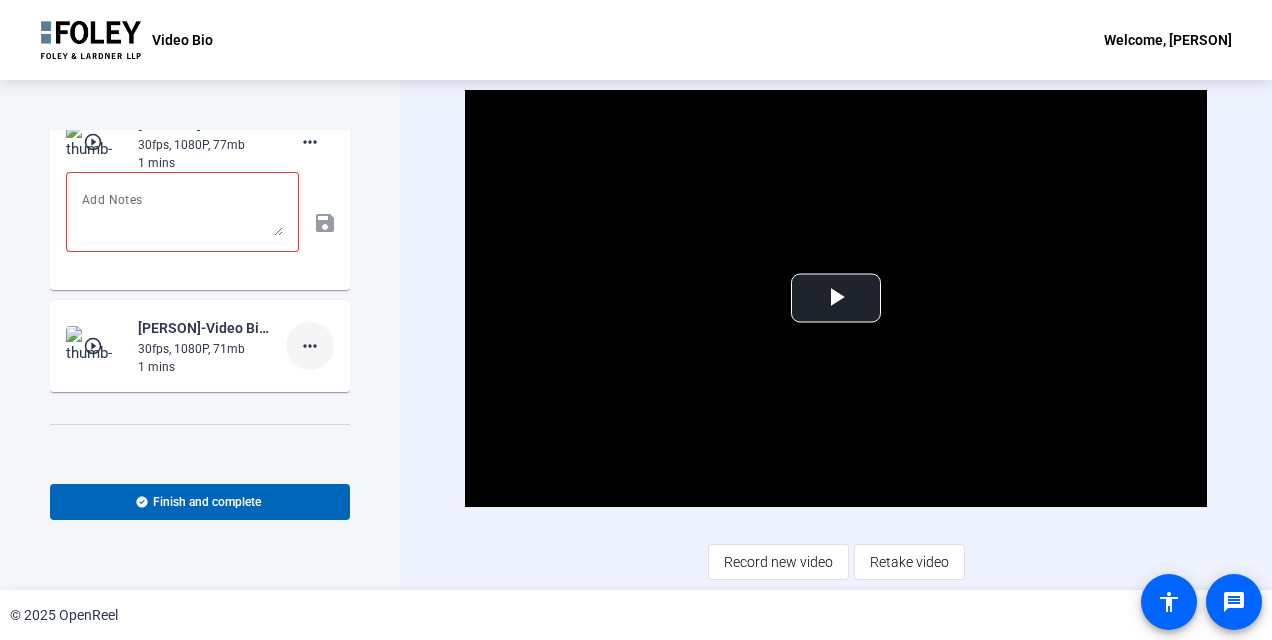 click on "more_horiz" 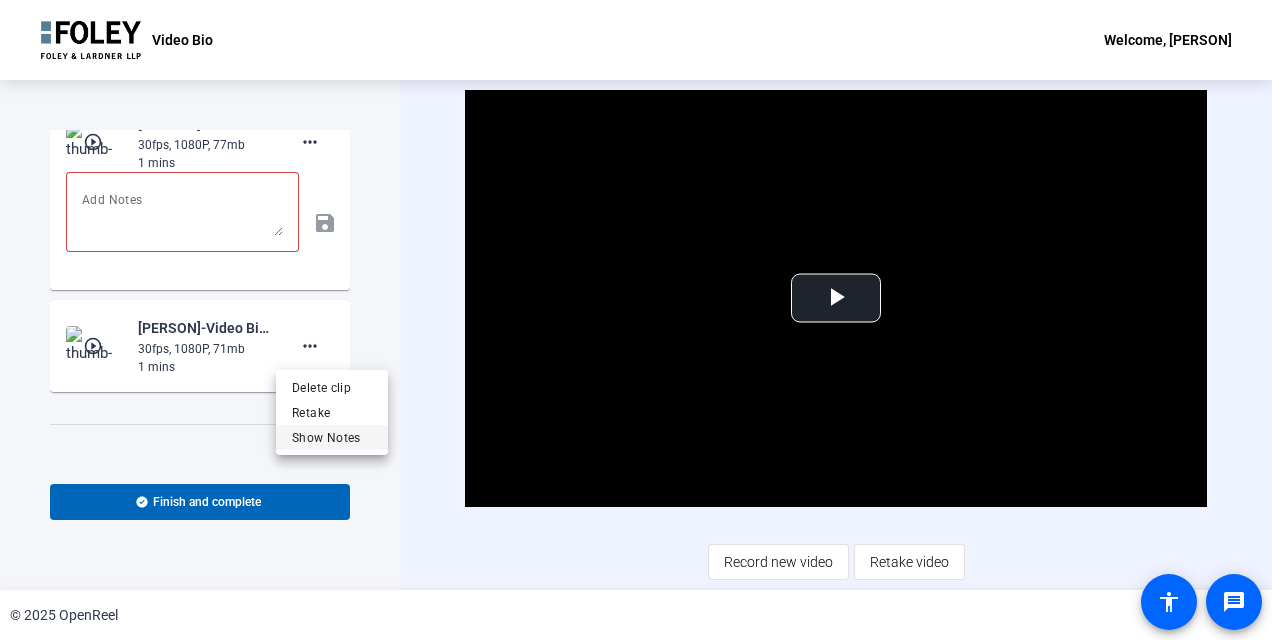 click on "Show Notes" at bounding box center (332, 438) 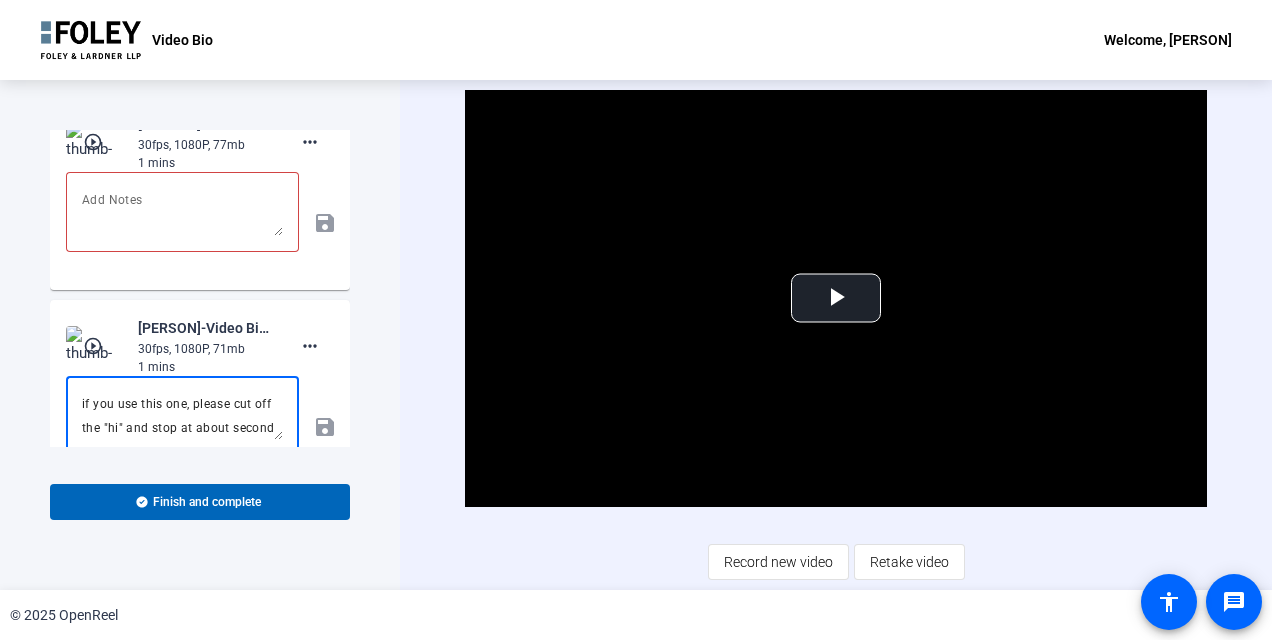 click on "if you use this one, please cut off the "hi" and stop at about second 52 after "Service"" at bounding box center [182, 416] 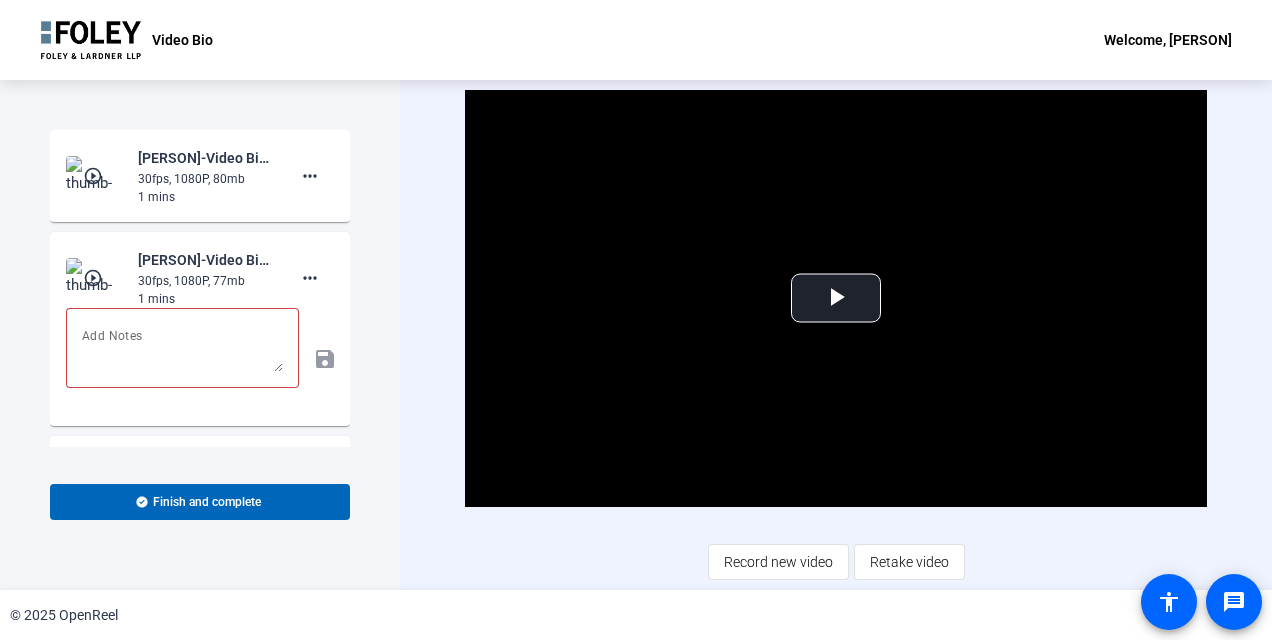 click on "play_circle_outline  [PERSON]-Video Bio-Video Bio-1754584467468-webcam  30fps, 1080P, 77mb  1 mins more_horiz save" 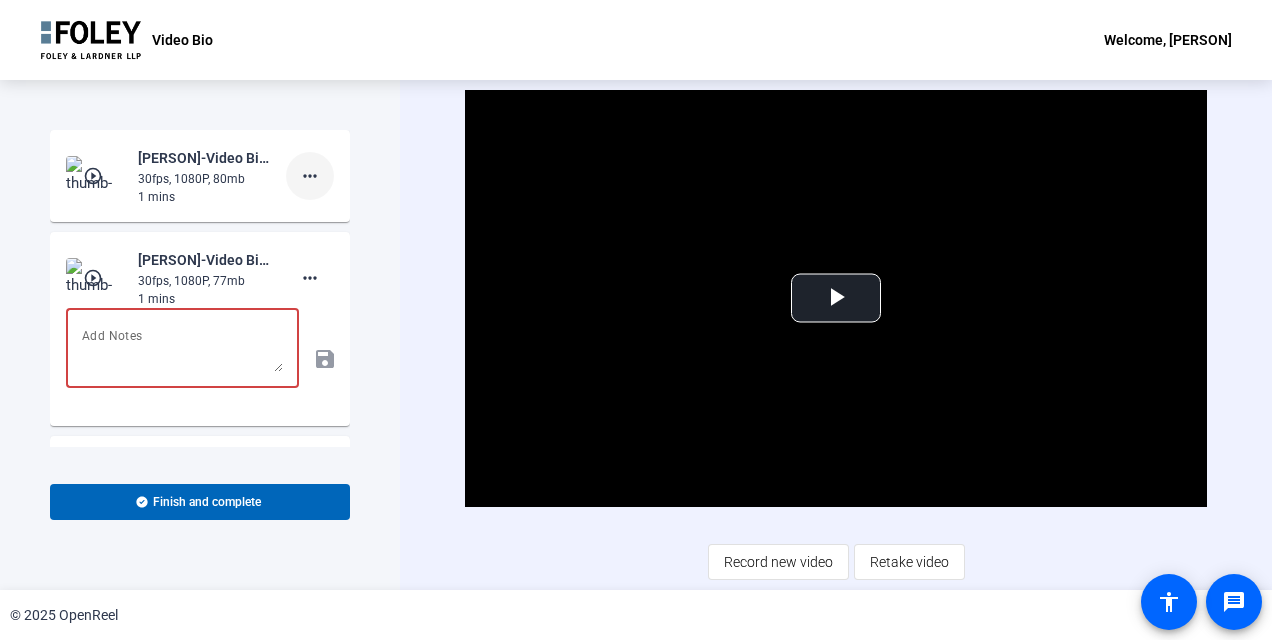 click on "more_horiz" 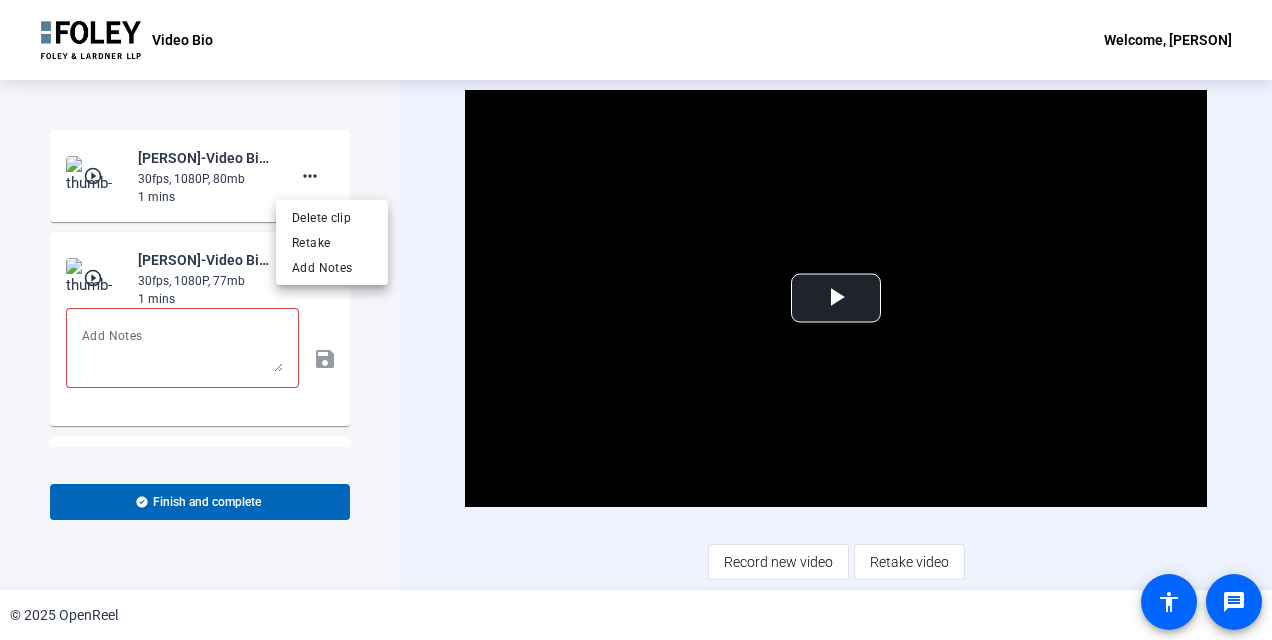 click at bounding box center (636, 320) 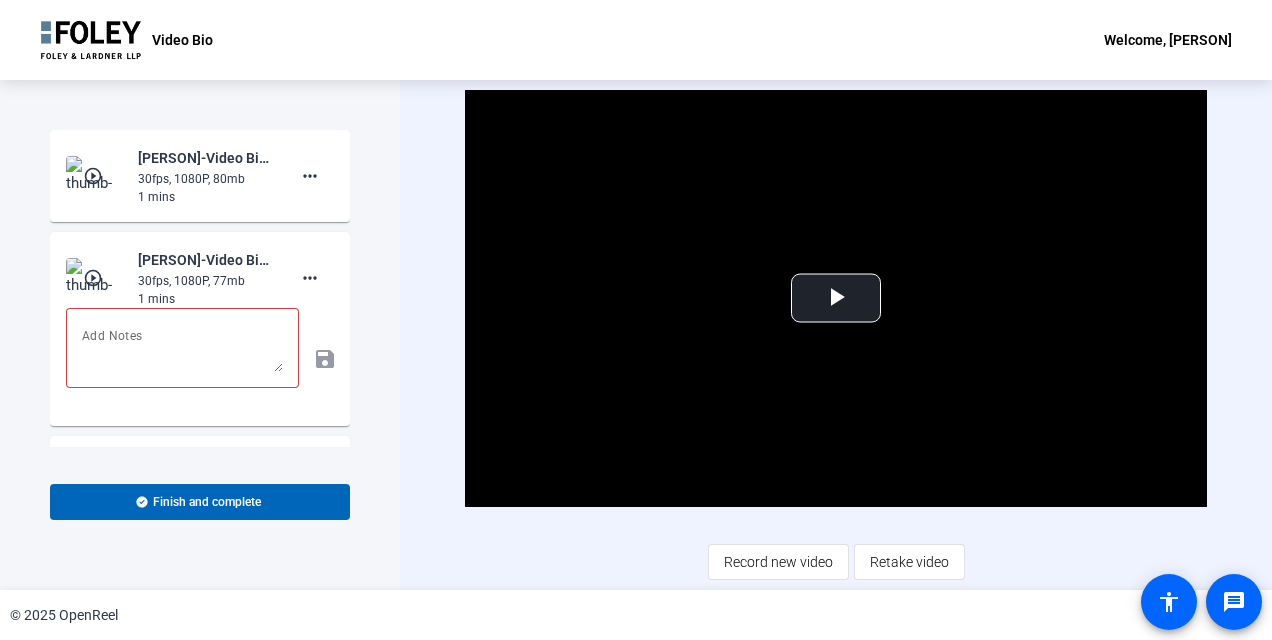click on "Start Recording  play_circle_outline  [FIRST] [LAST]-Video Bio-Video Bio-1754584737901-webcam  30fps, 1080P, 80mb  1 mins more_horiz play_circle_outline  [FIRST] [LAST]-Video Bio-Video Bio-1754584467468-webcam  30fps, 1080P, 77mb  1 mins more_horiz save play_circle_outline  [FIRST] [LAST]-Video Bio-Video Bio-1754583946858-webcam  30fps, 1080P, 71mb  1 mins more_horiz if you use this one, please cut off the "hi" and stop at about second 52 after "Service" save Tips:
You can retake a recording you don’t like
Pick a quiet and well-lit area to record
Be yourself! It doesn’t have to be perfect
Finish and complete" 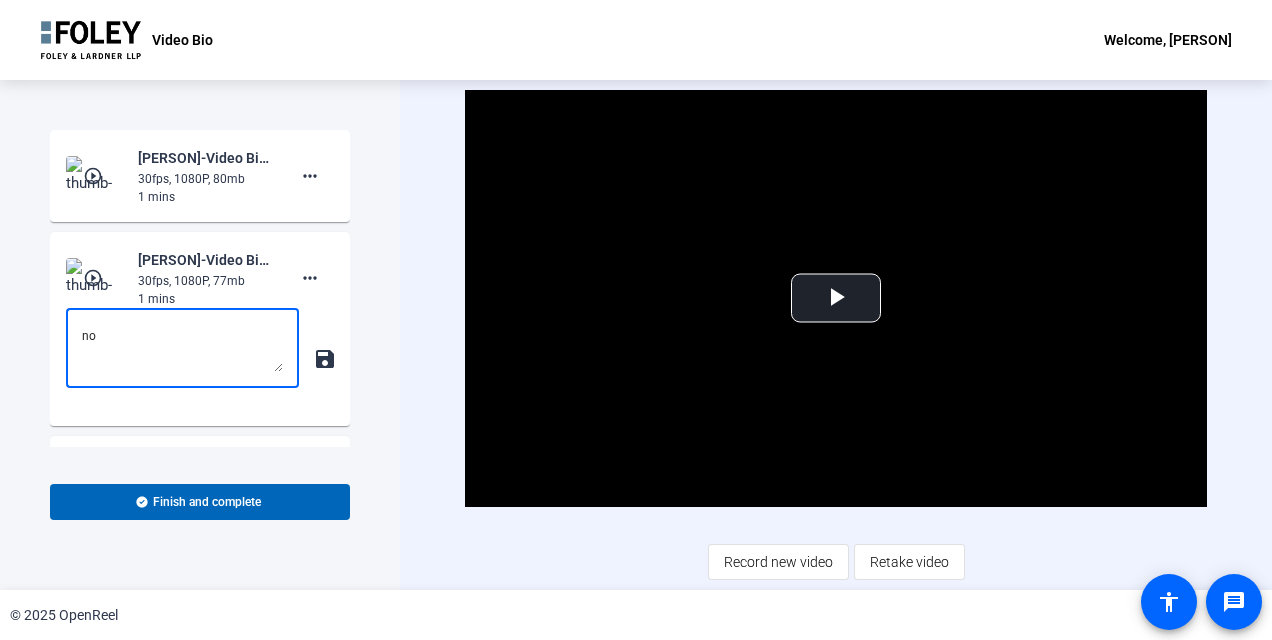 type on "n" 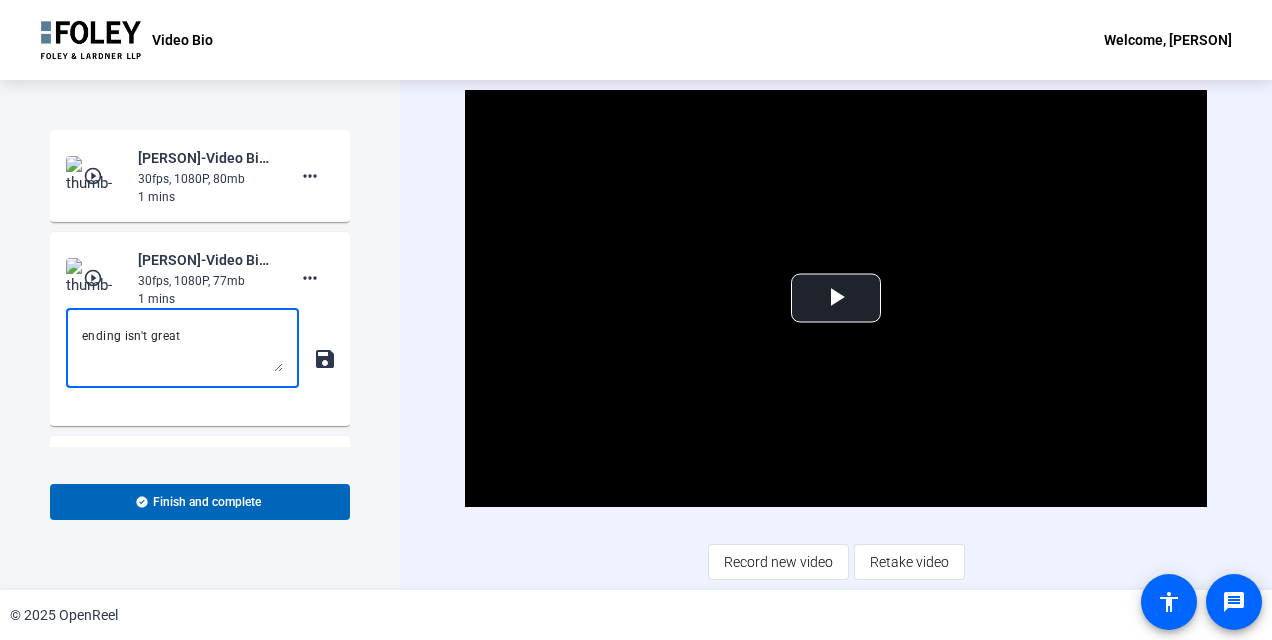 type on "ending isn't great" 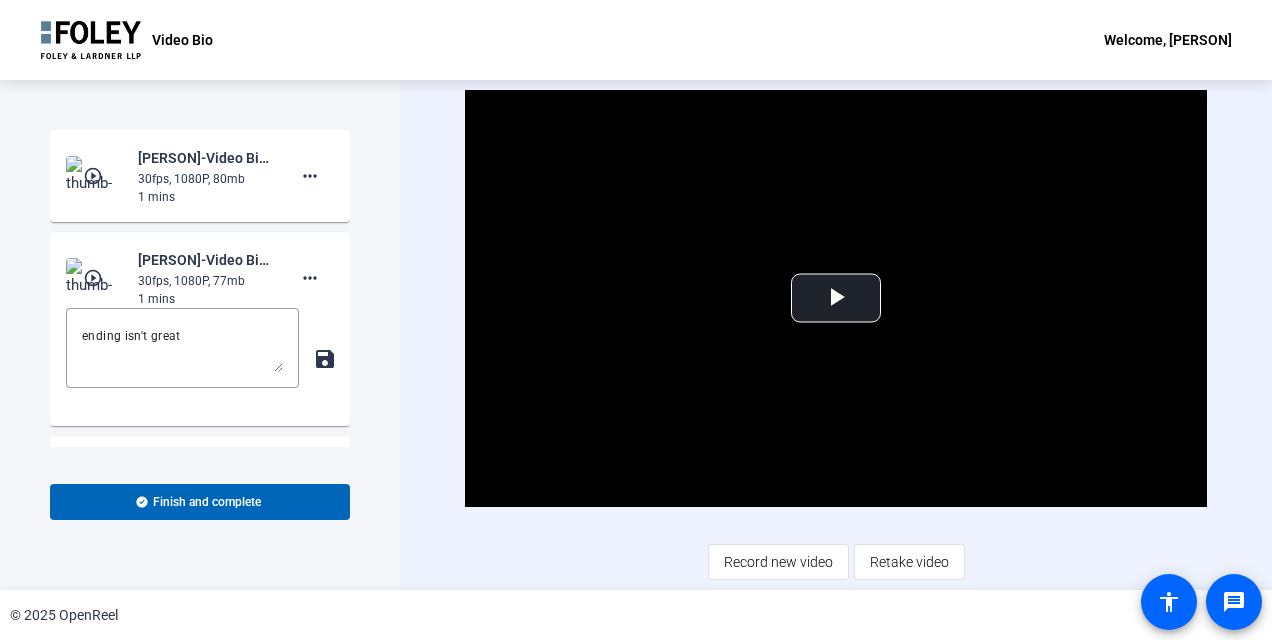 click on "save" 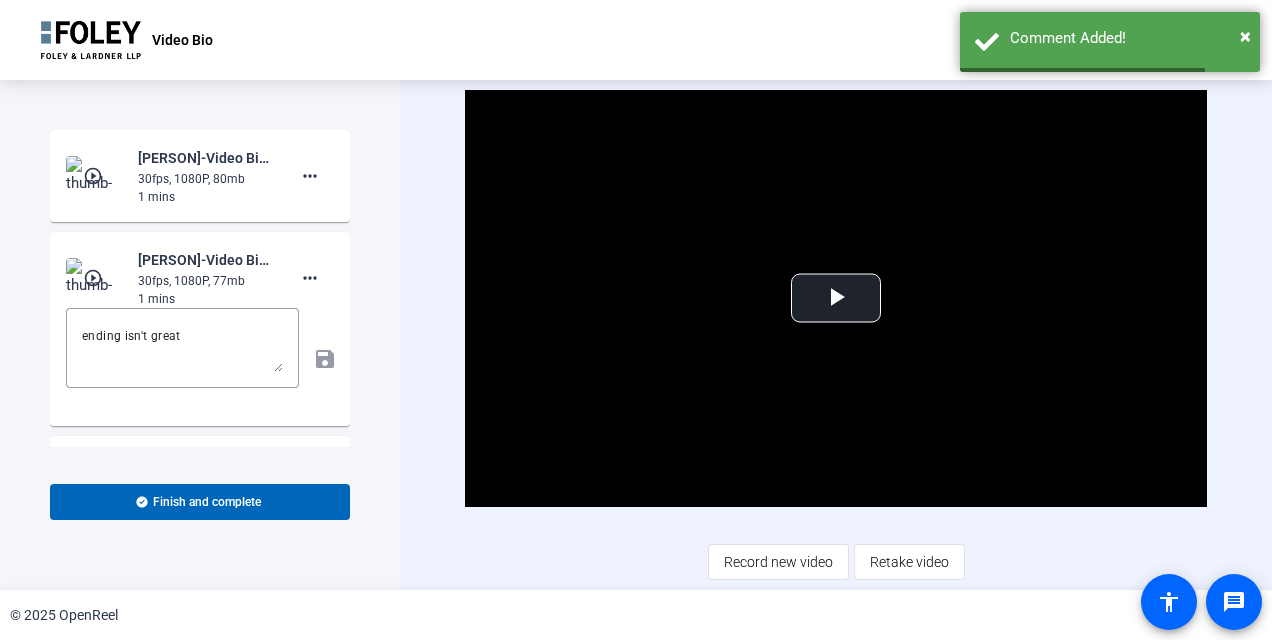 click 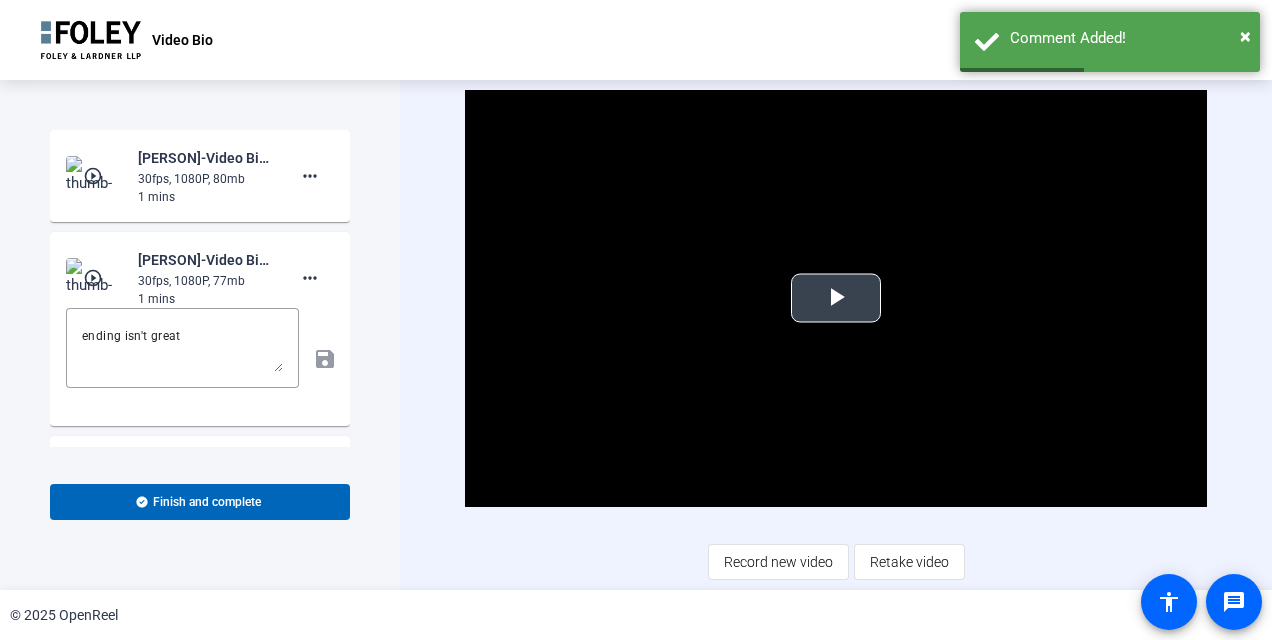 click at bounding box center [836, 298] 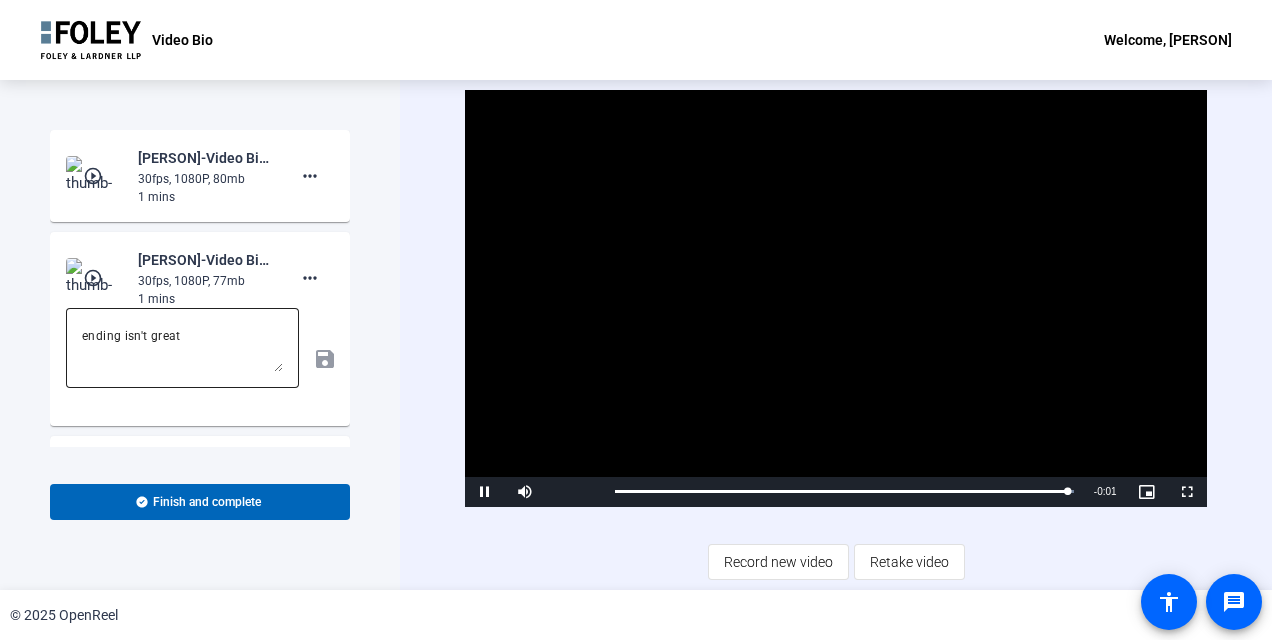 click on "ending isn't great" at bounding box center (182, 348) 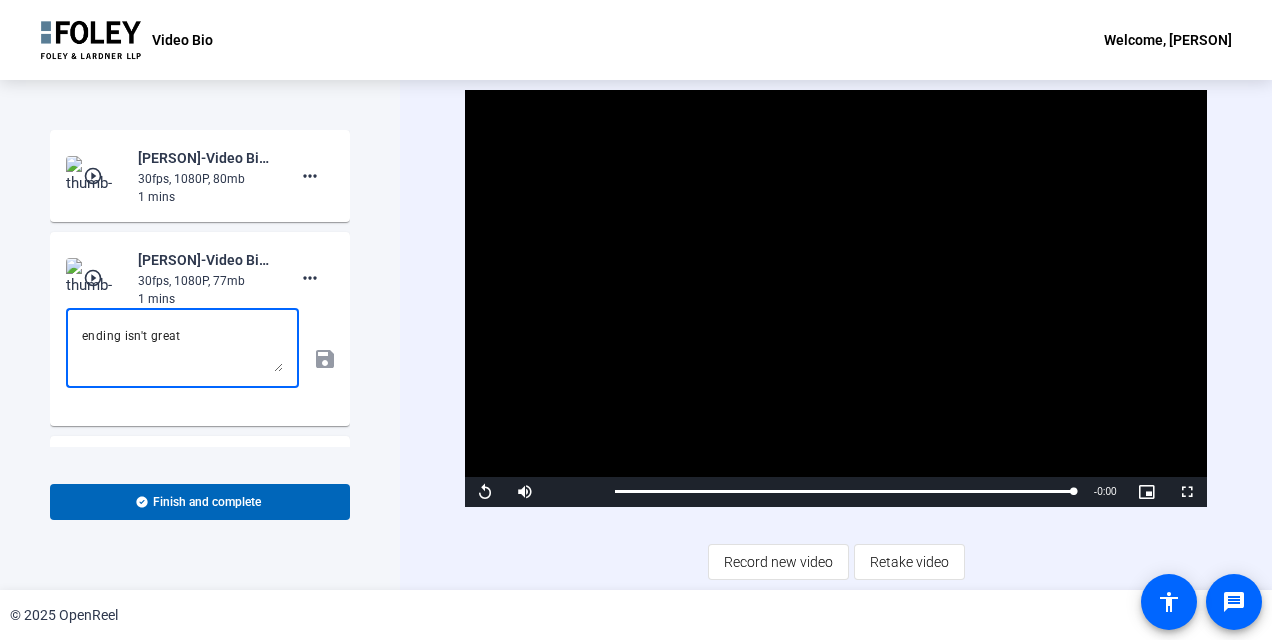 click on "play_circle_outline" 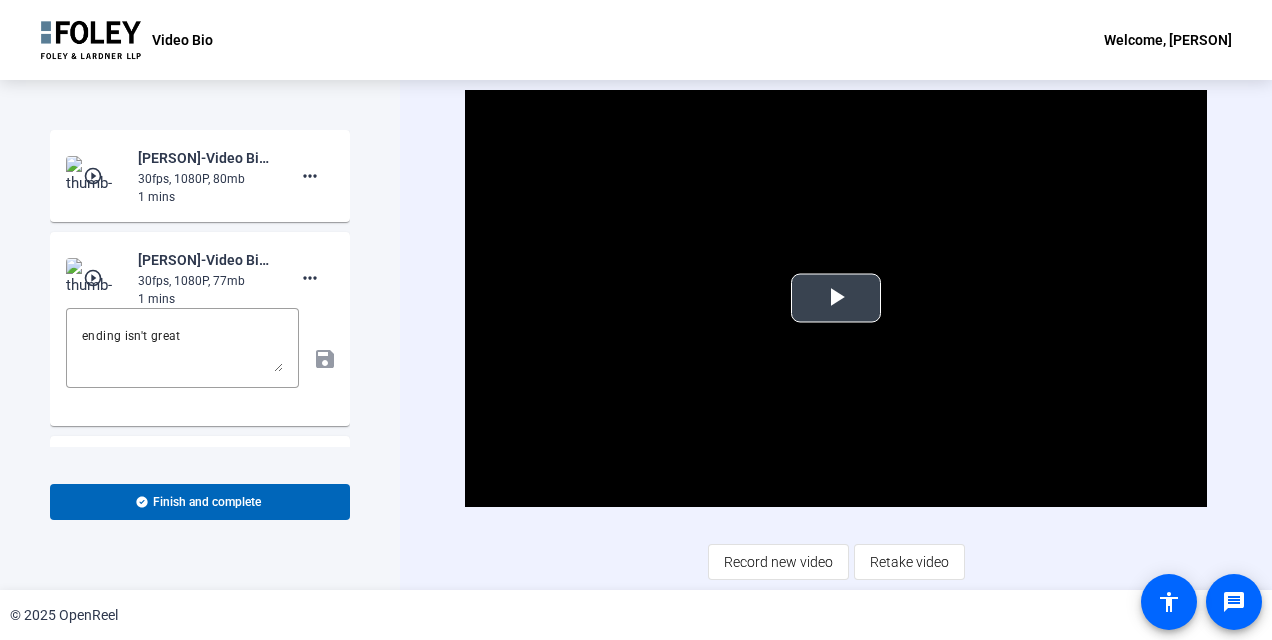 click at bounding box center [836, 298] 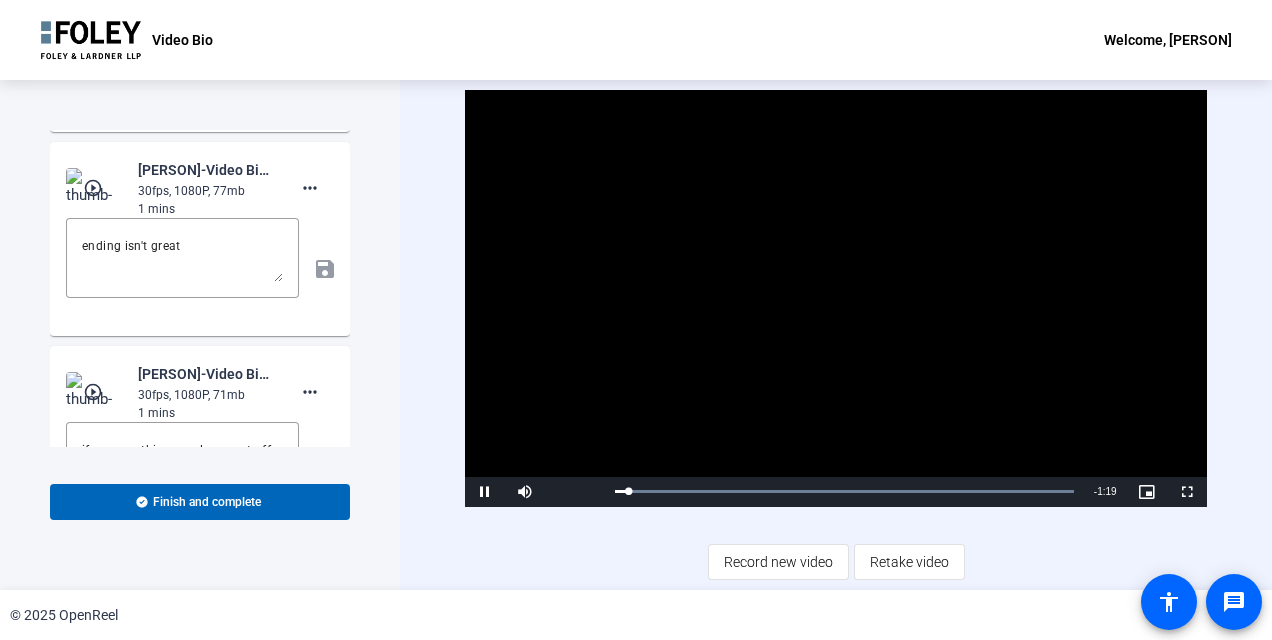 scroll, scrollTop: 190, scrollLeft: 0, axis: vertical 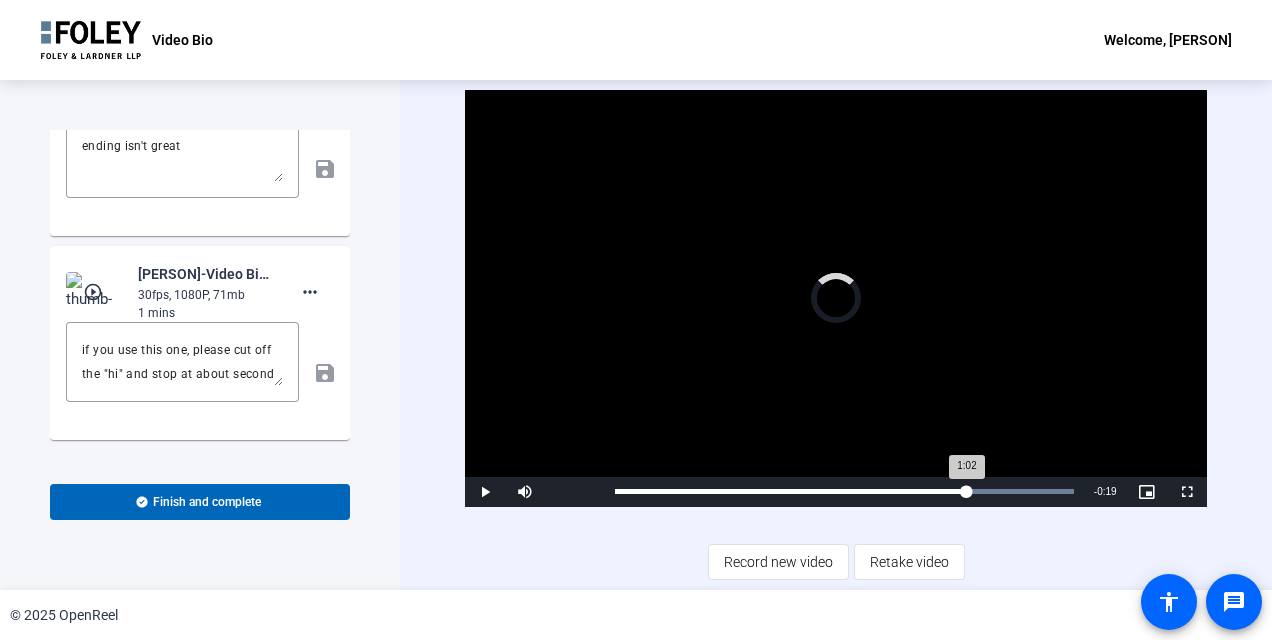 click on "Loaded :  100.00% 1:02 1:02" at bounding box center [844, 491] 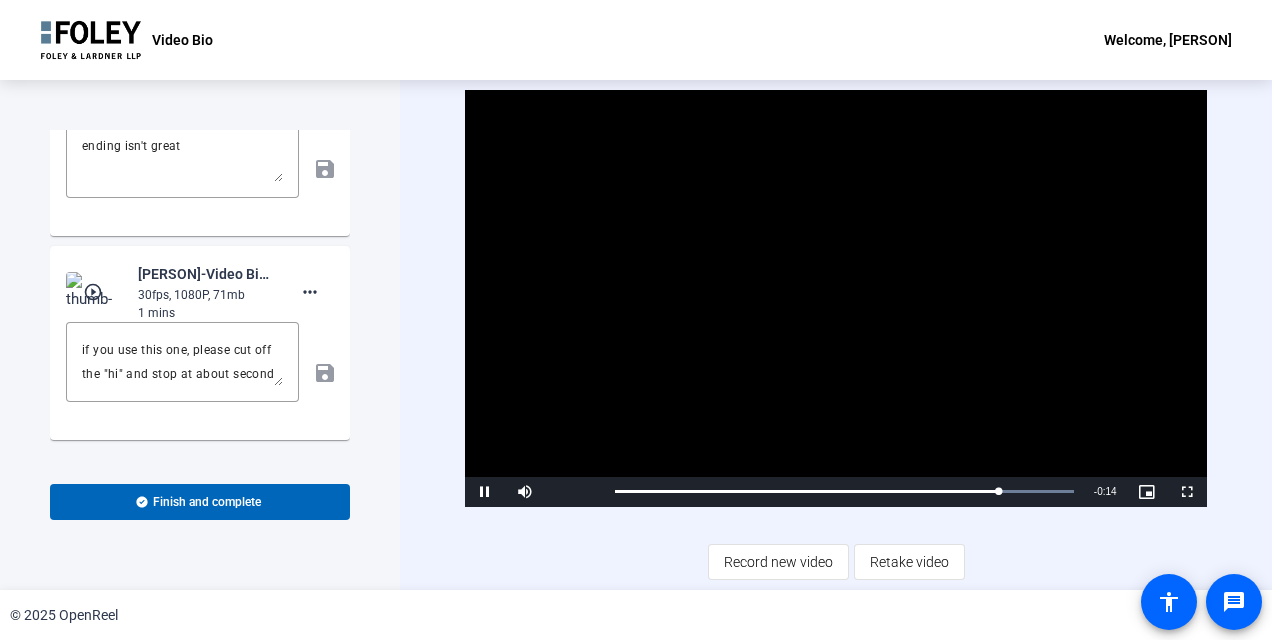 scroll, scrollTop: 0, scrollLeft: 0, axis: both 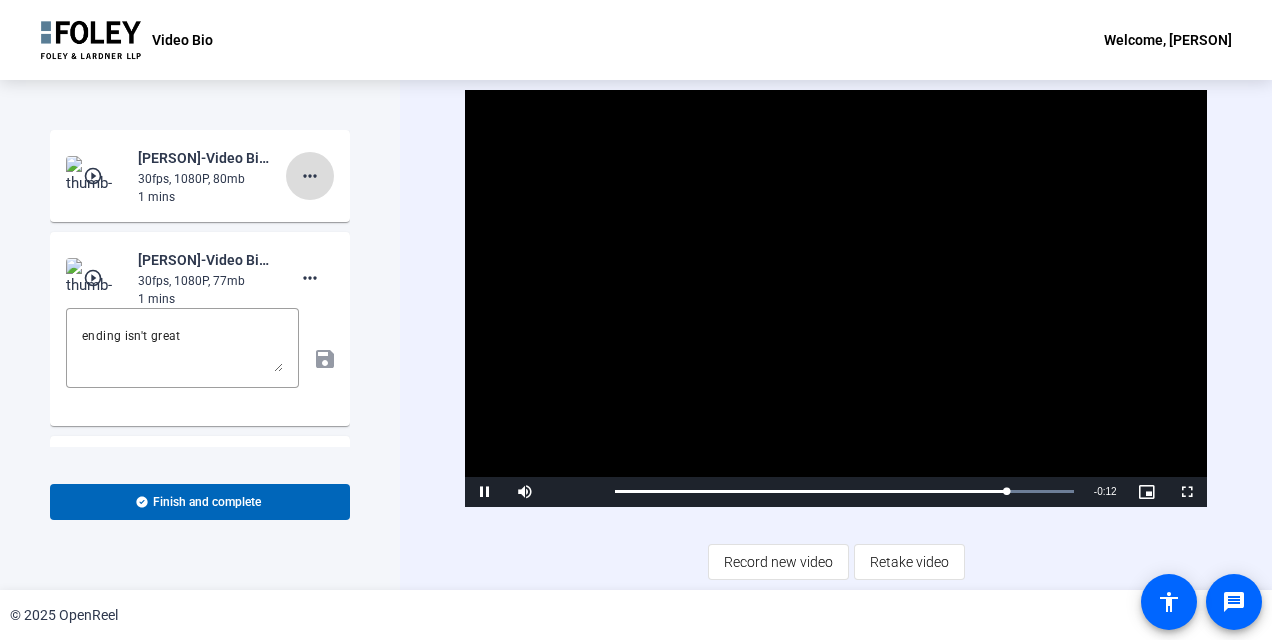 click on "more_horiz" 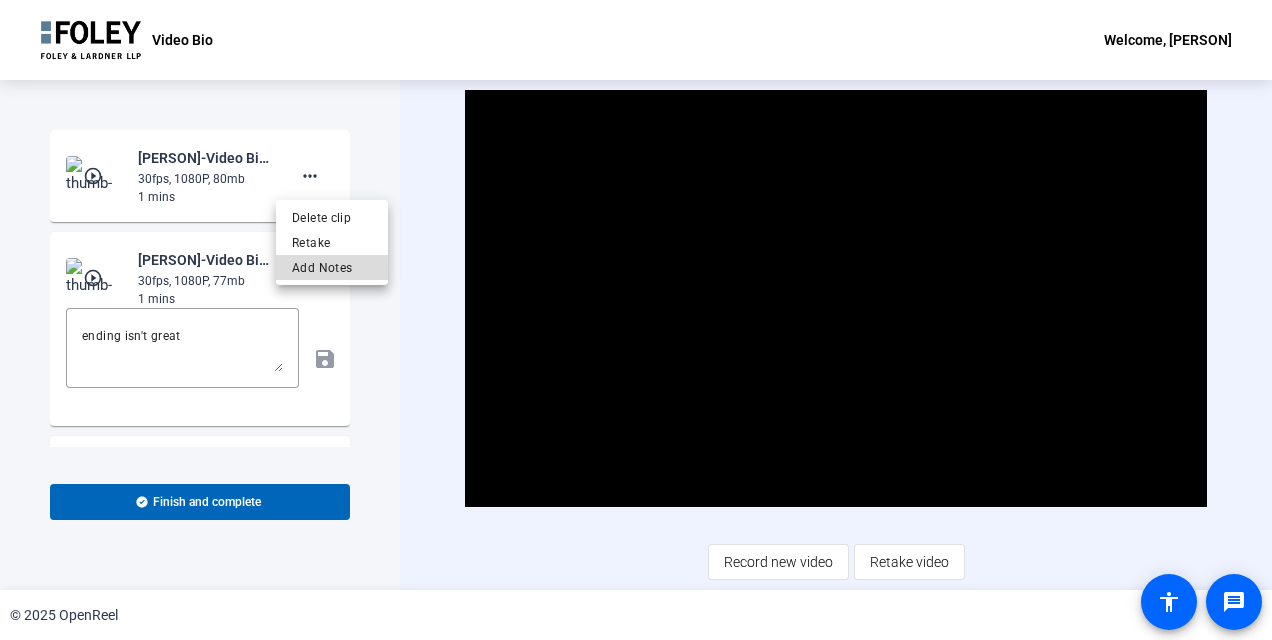 click on "Add Notes" at bounding box center [332, 268] 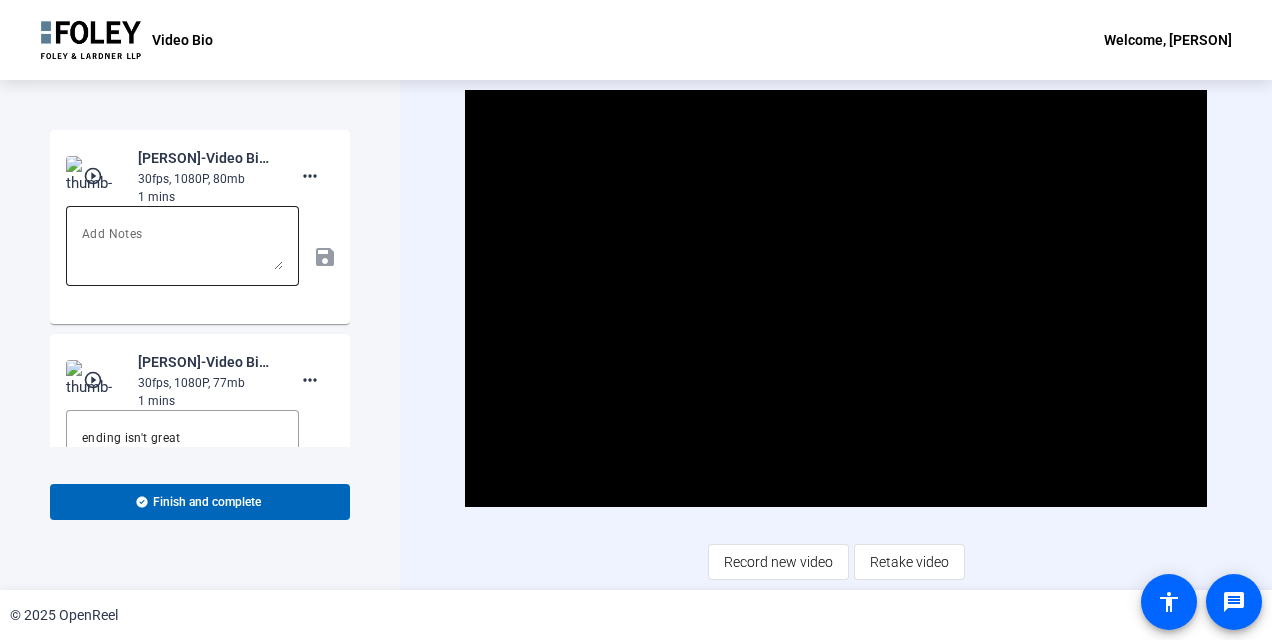 click at bounding box center [182, 246] 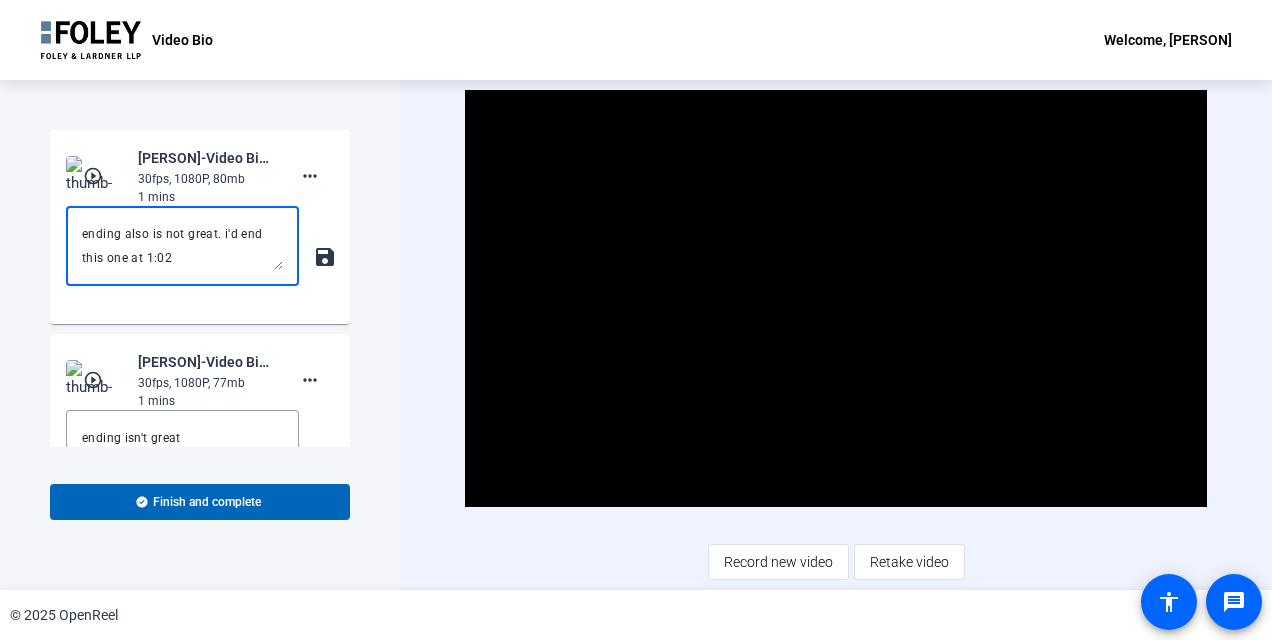 click on "save" 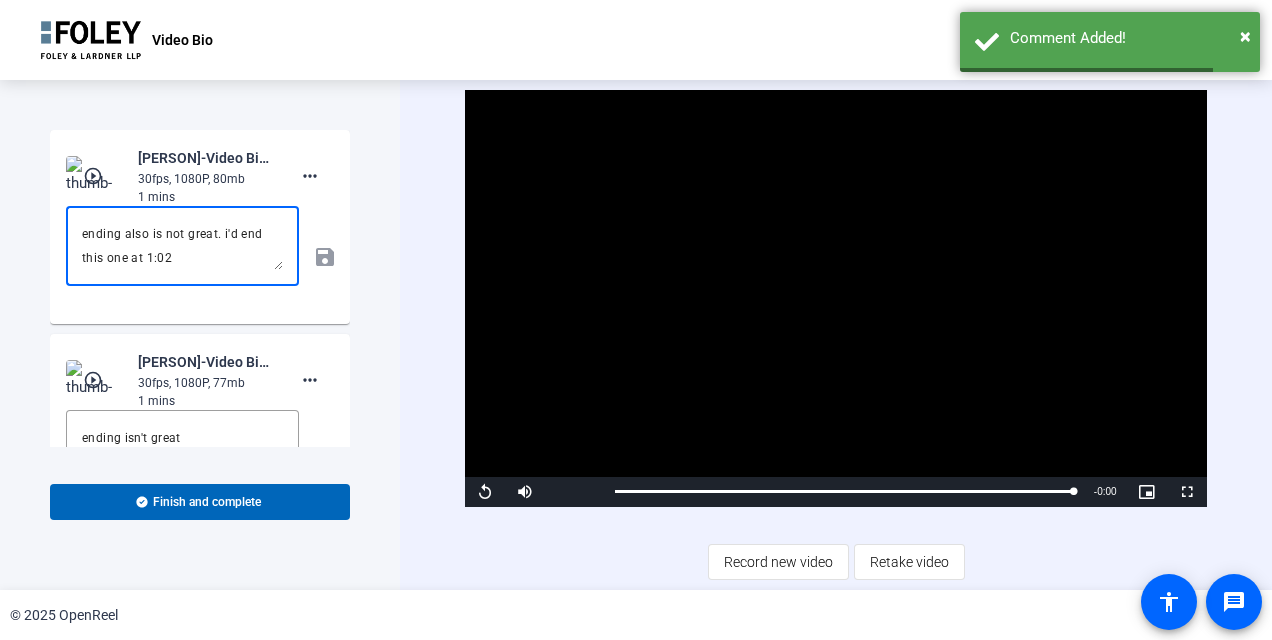 click on "ending also is not great. i'd end this one at 1:02" at bounding box center [182, 246] 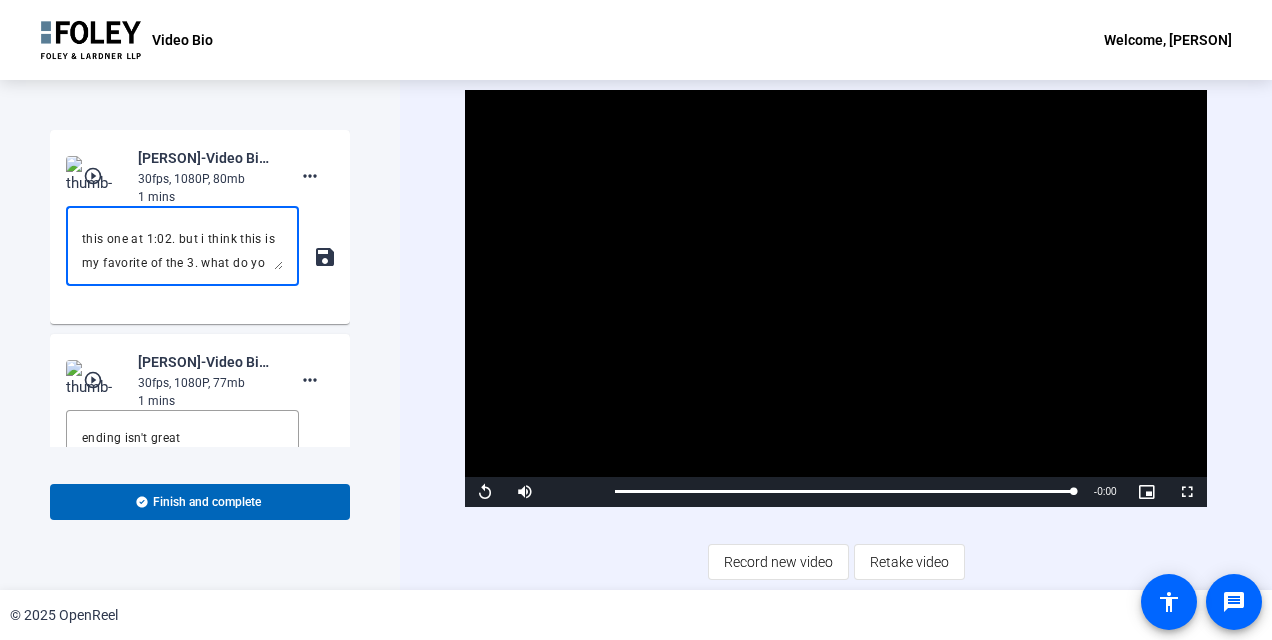 scroll, scrollTop: 43, scrollLeft: 0, axis: vertical 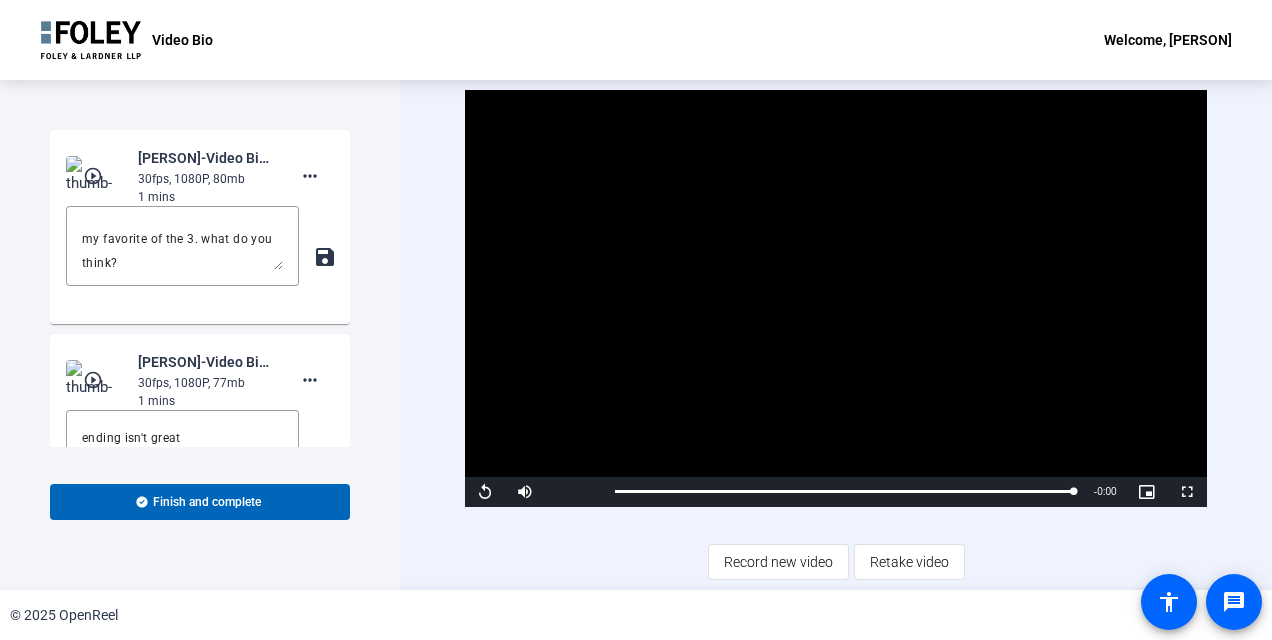 click on "save" 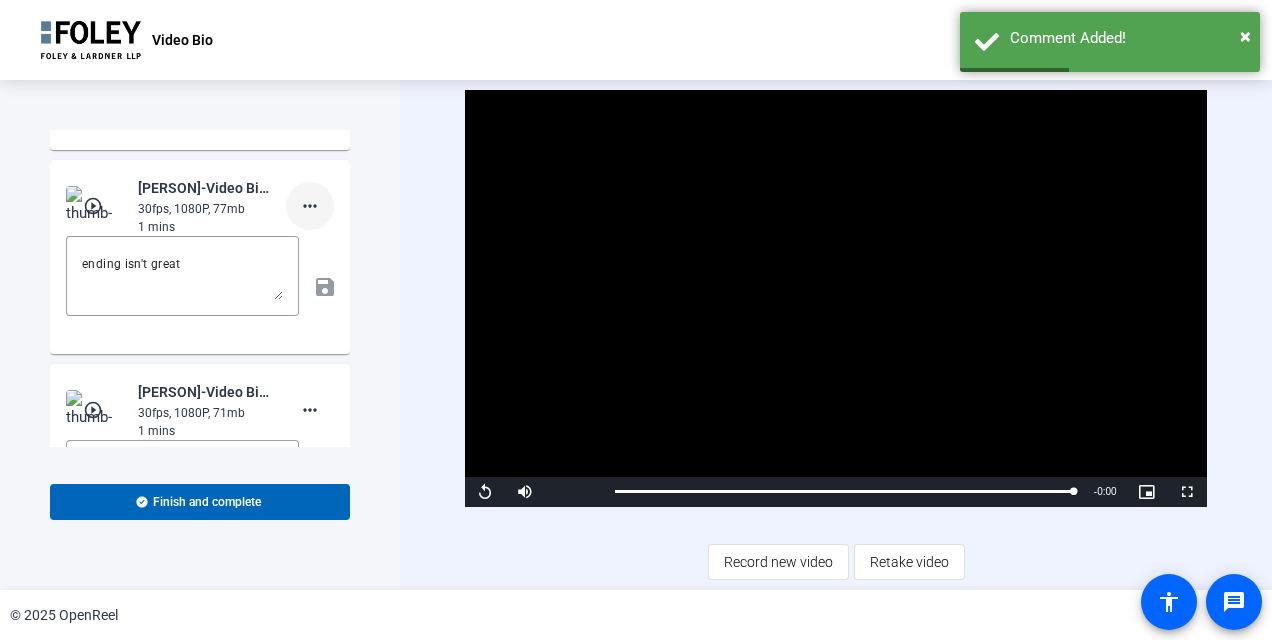scroll, scrollTop: 0, scrollLeft: 0, axis: both 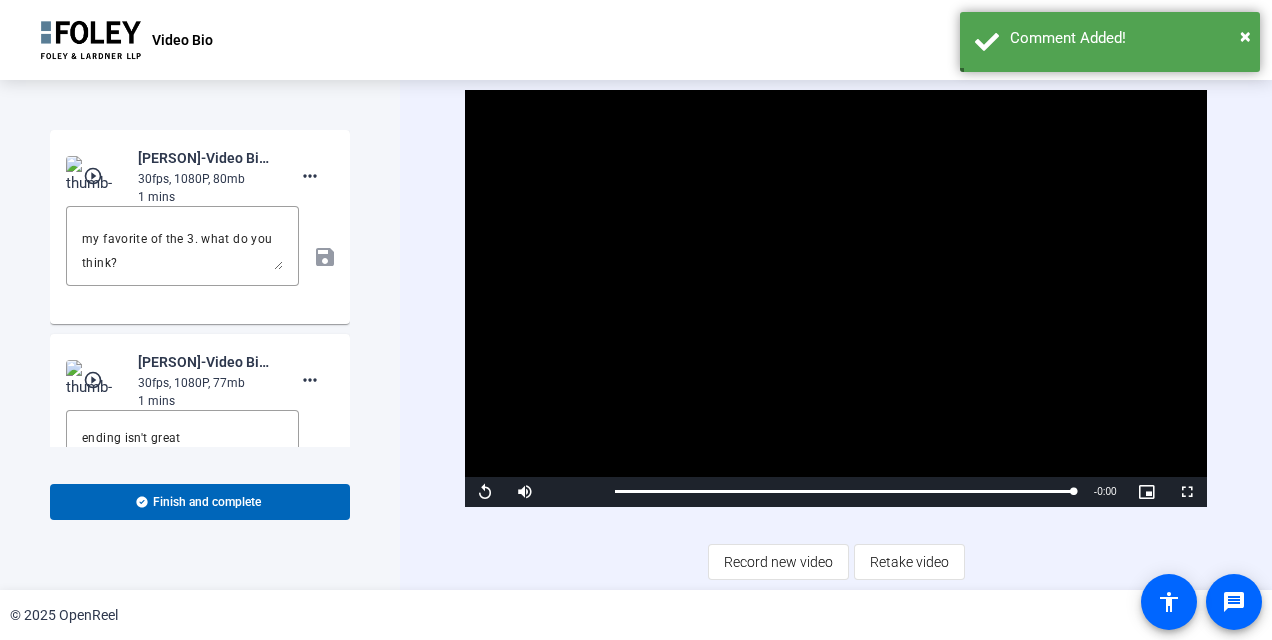 click at bounding box center (835, 298) 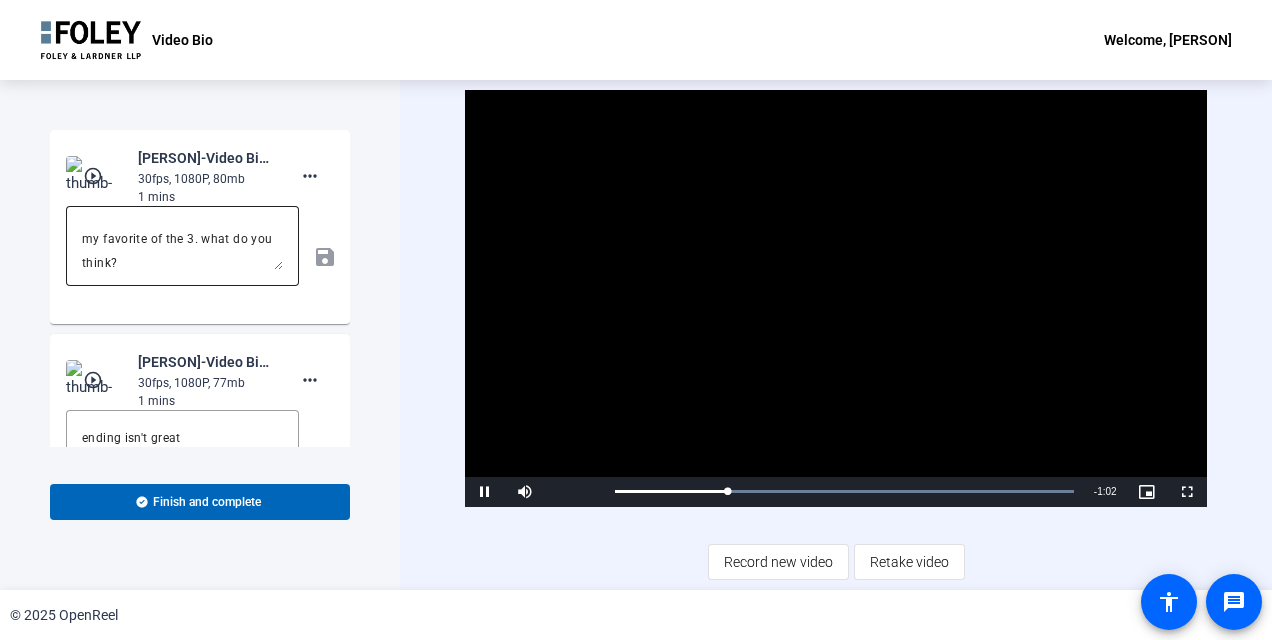 click on "ending also is not great. i'd end this one at 1:02. but i think this is my favorite of the 3. what do you think?" at bounding box center [182, 246] 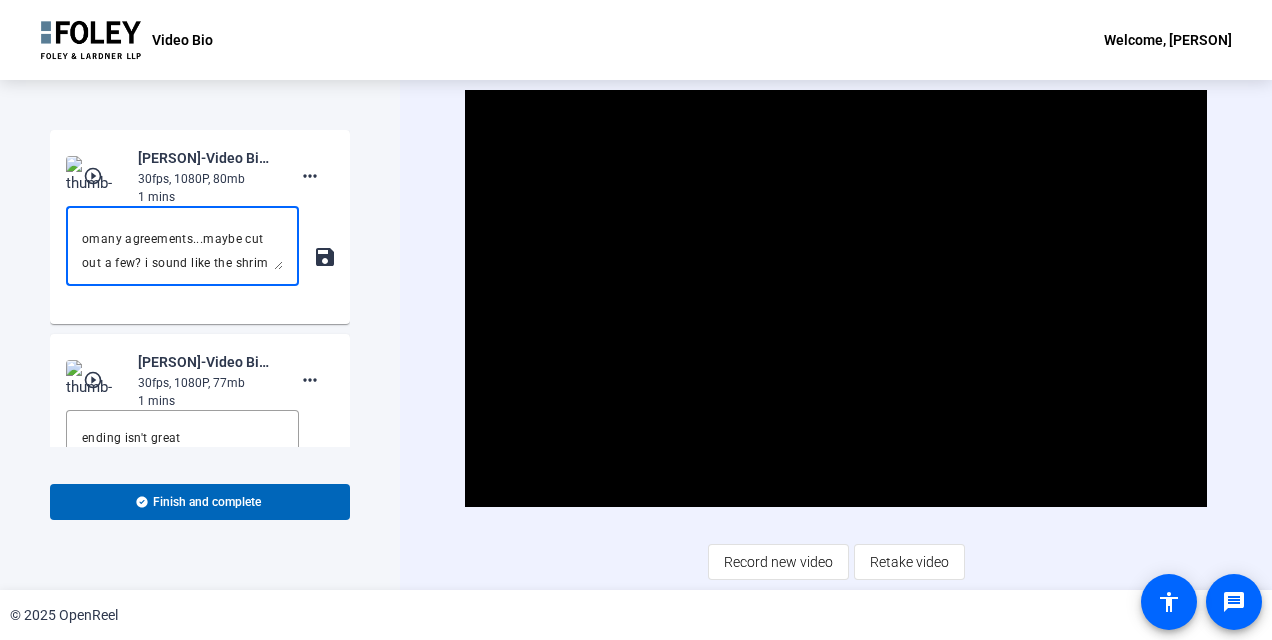 scroll, scrollTop: 115, scrollLeft: 0, axis: vertical 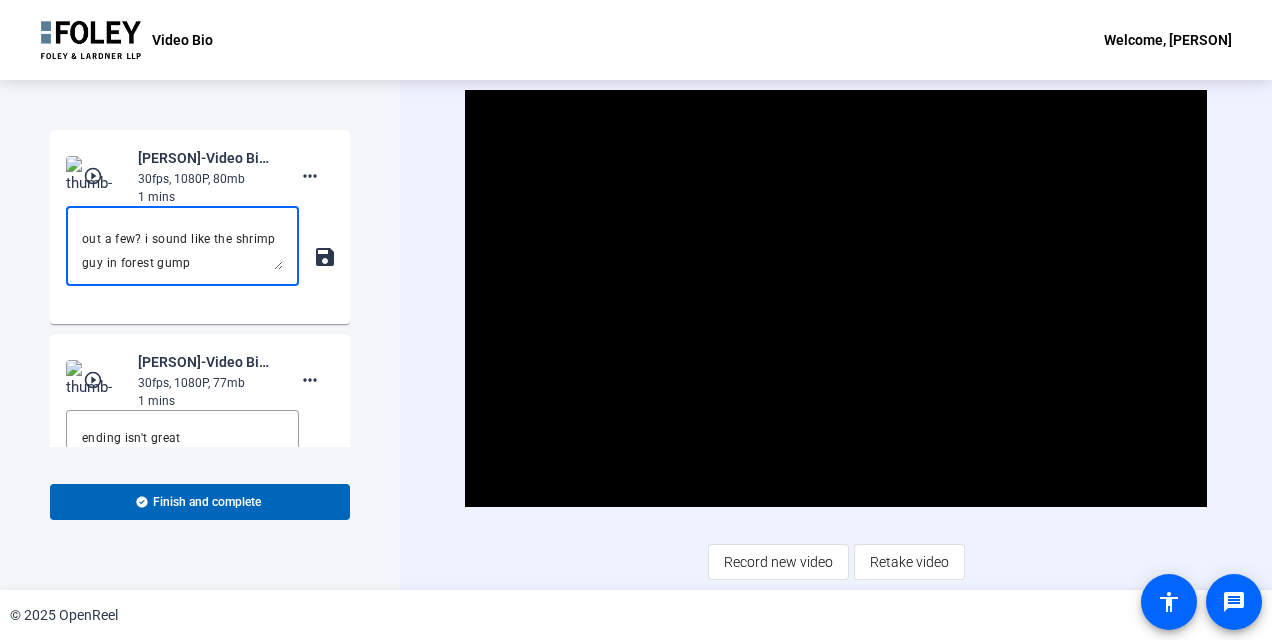type on "ending also is not great. i'd end this one at 1:02. but i think this is my favorite of the 3. what do you think? i might have listed to omany agreements...maybe cut out a few? i sound like the shrimp guy in forest gump" 